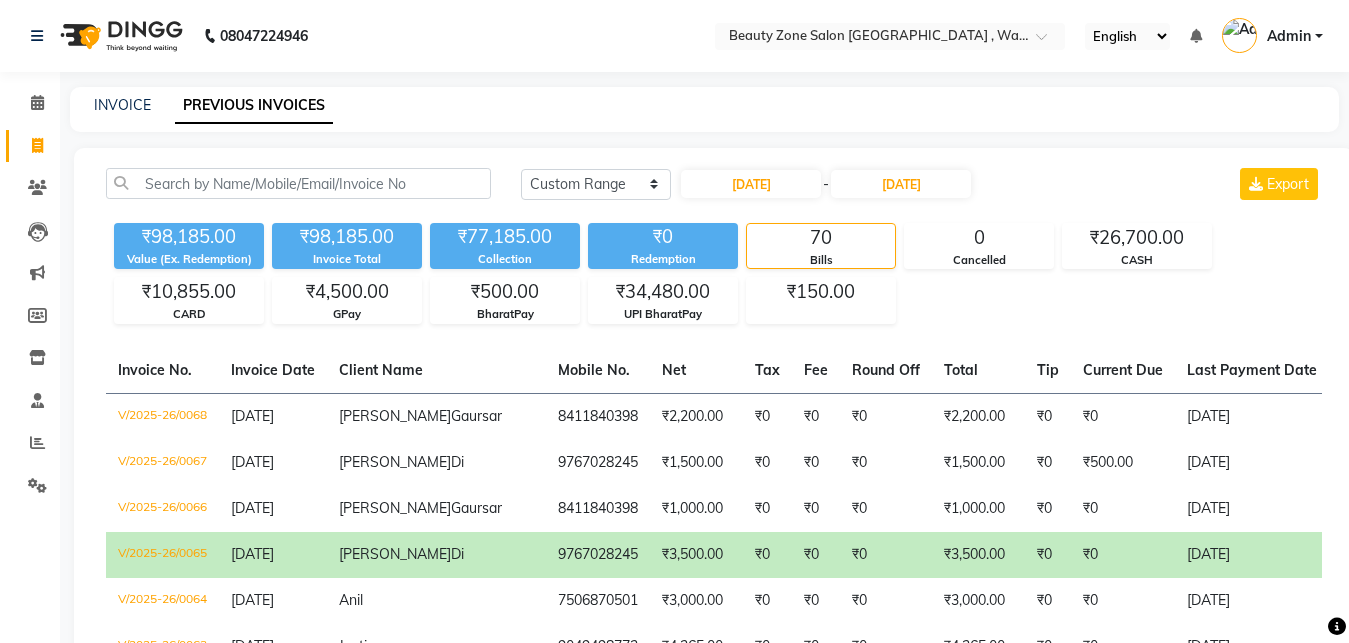 select on "range" 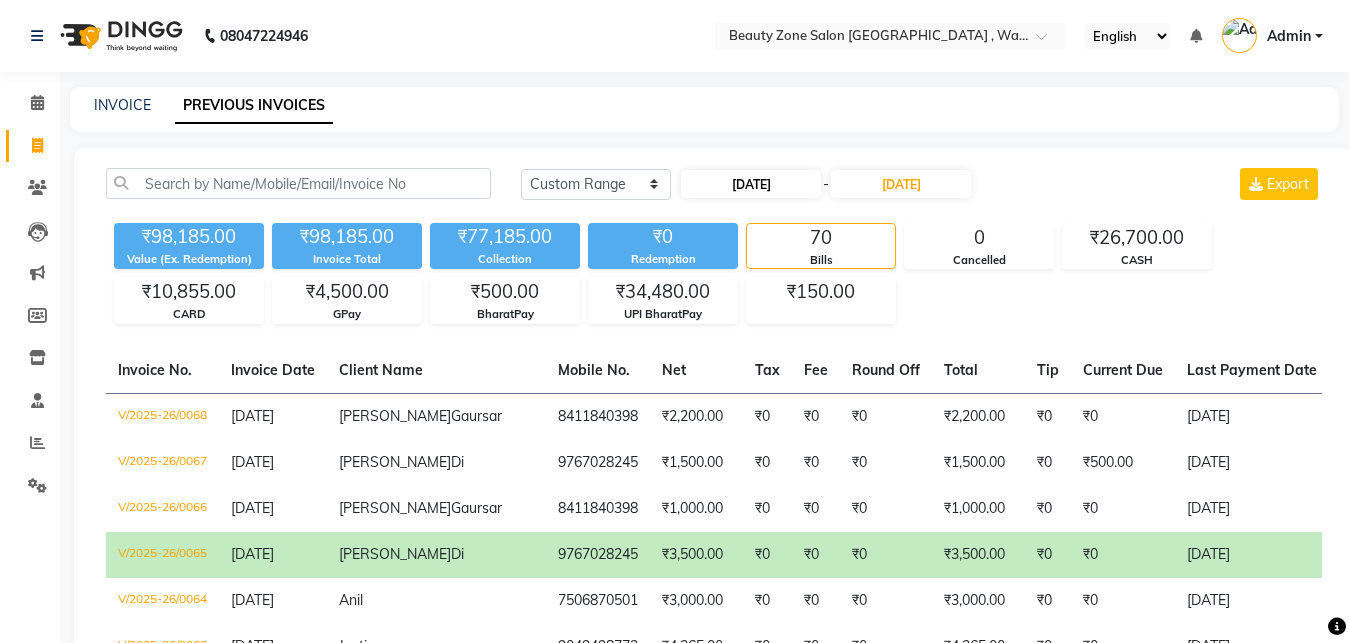 scroll, scrollTop: 160, scrollLeft: 0, axis: vertical 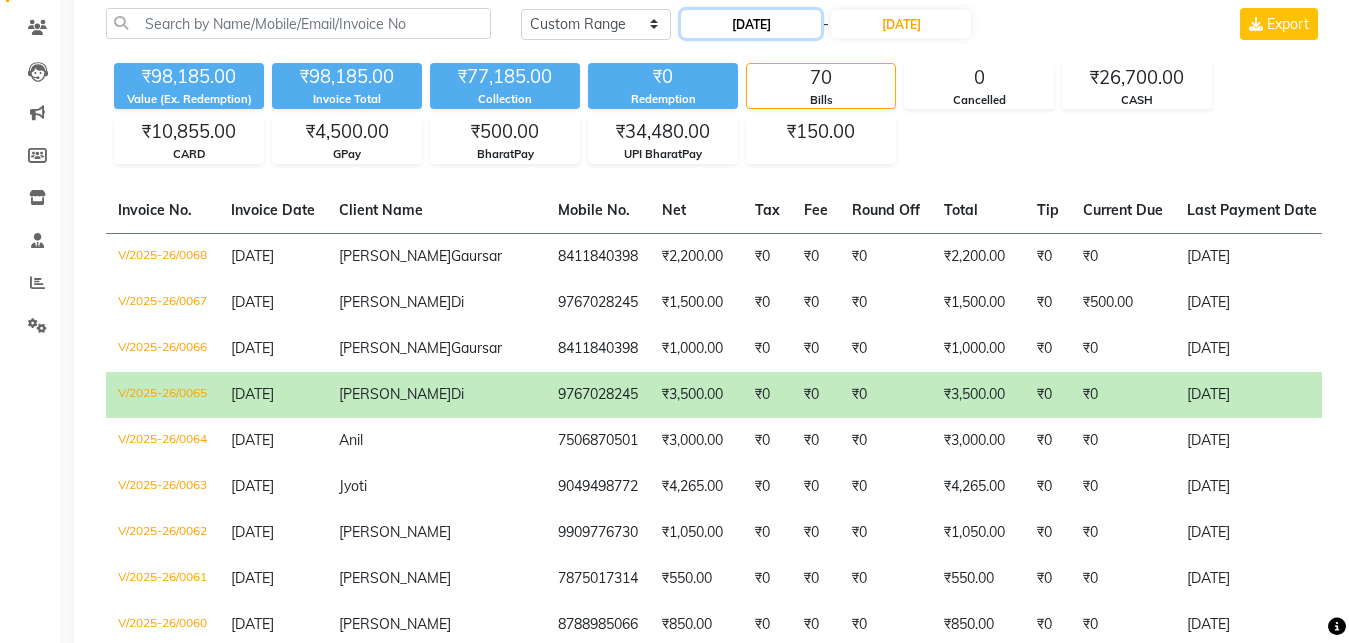 click on "[DATE]" 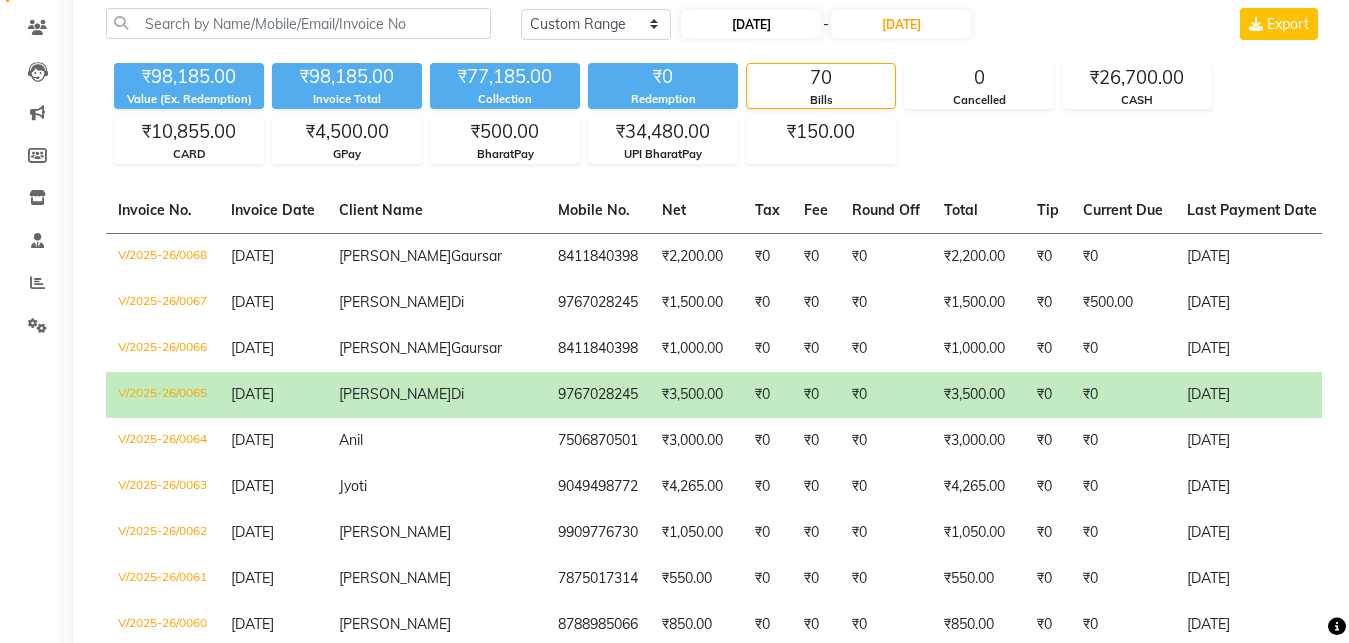 select on "4" 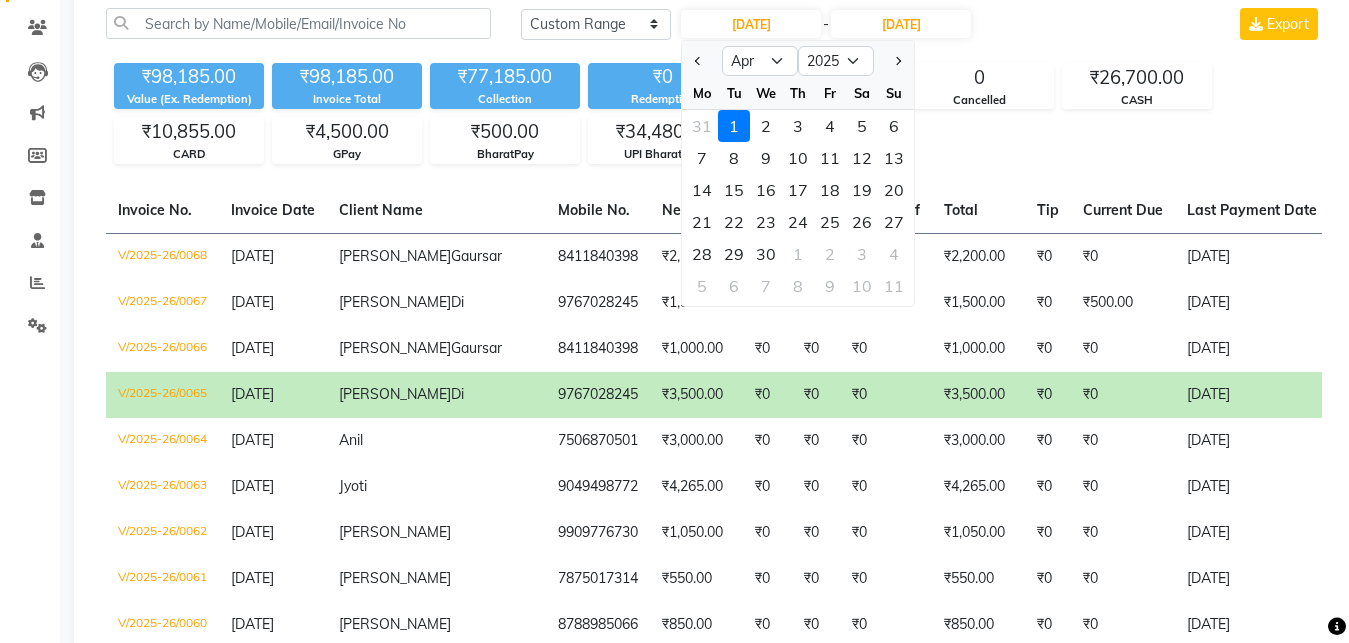 click on "1" 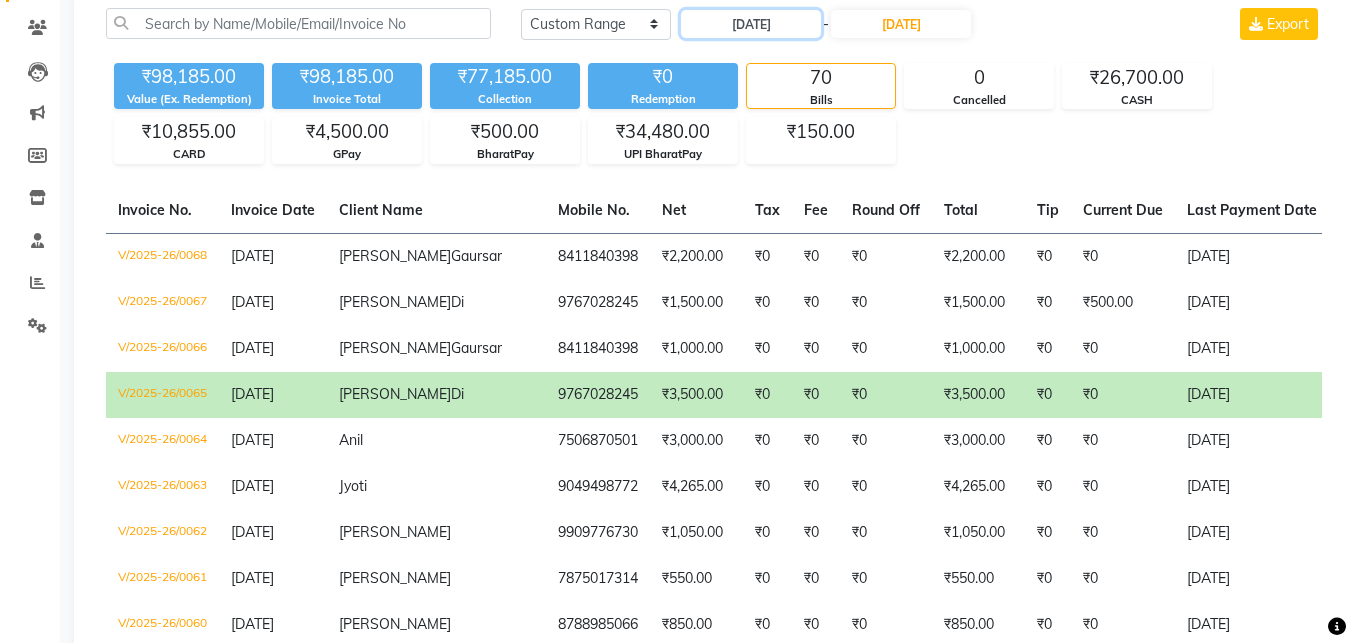 scroll, scrollTop: 769, scrollLeft: 0, axis: vertical 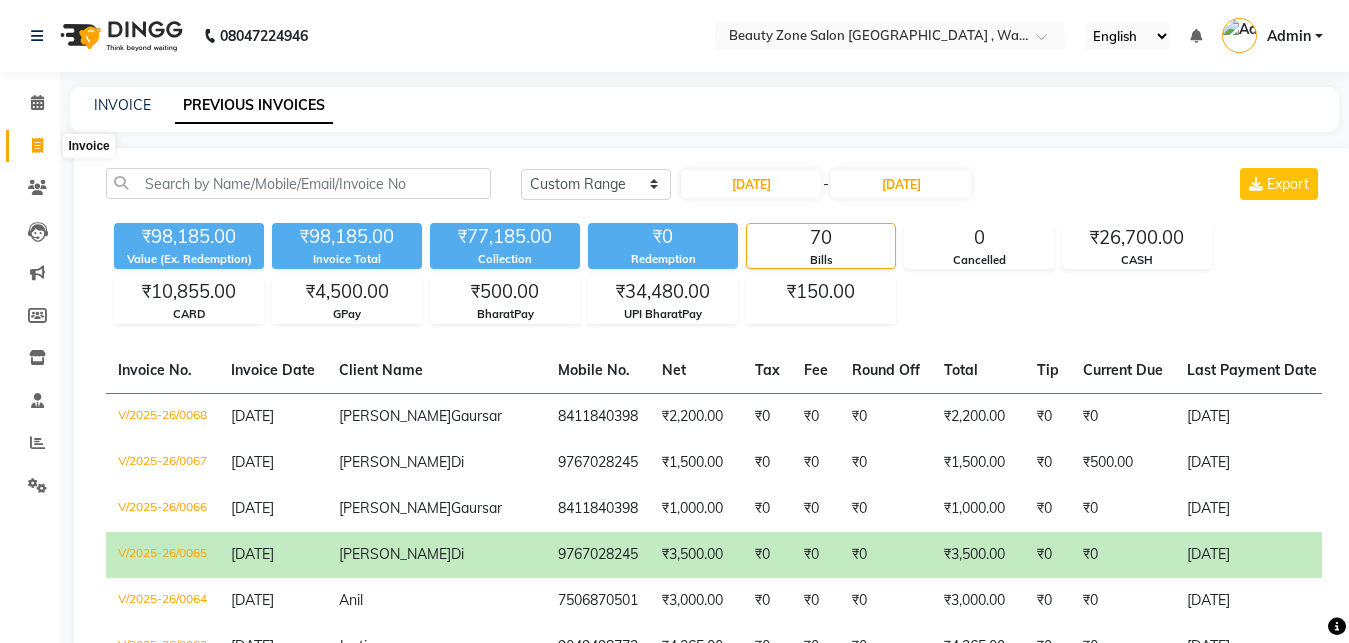 click 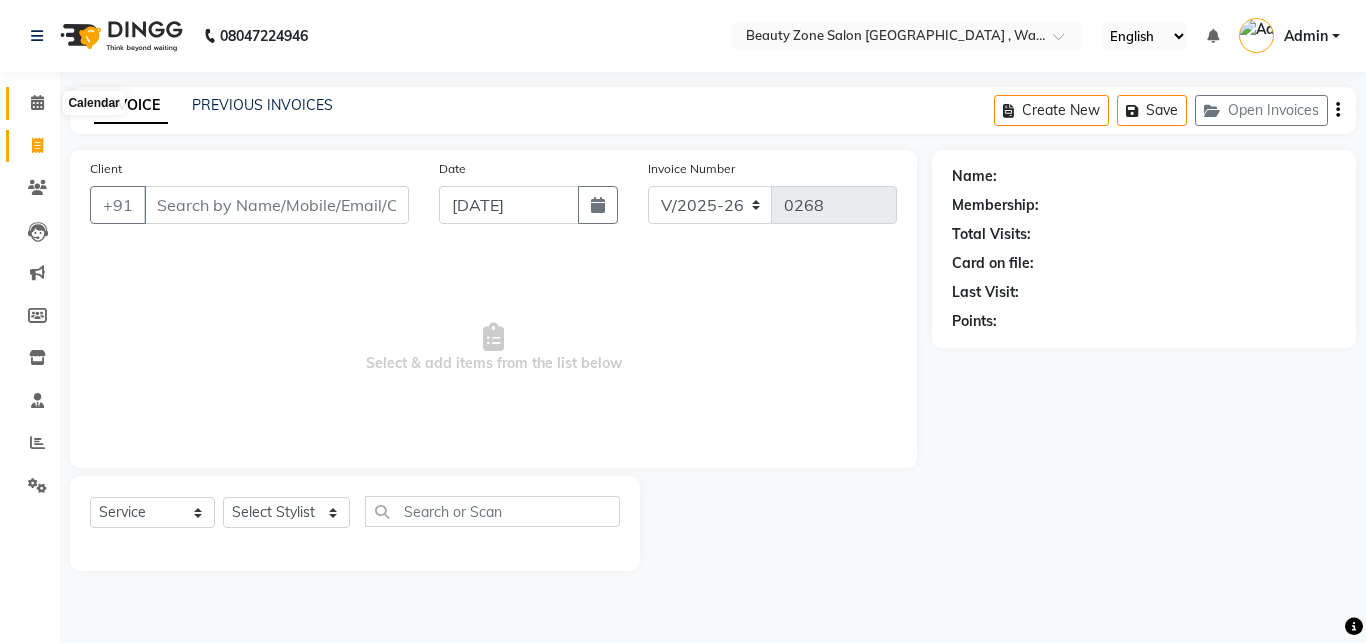 click 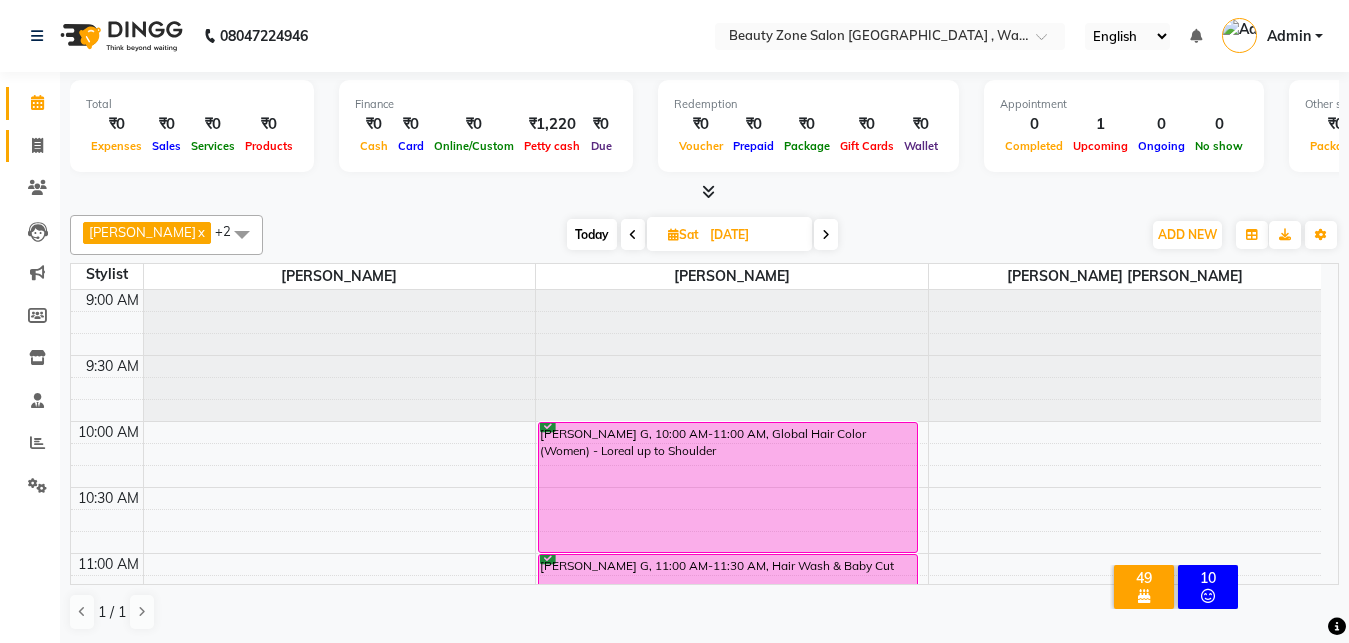 click on "Invoice" 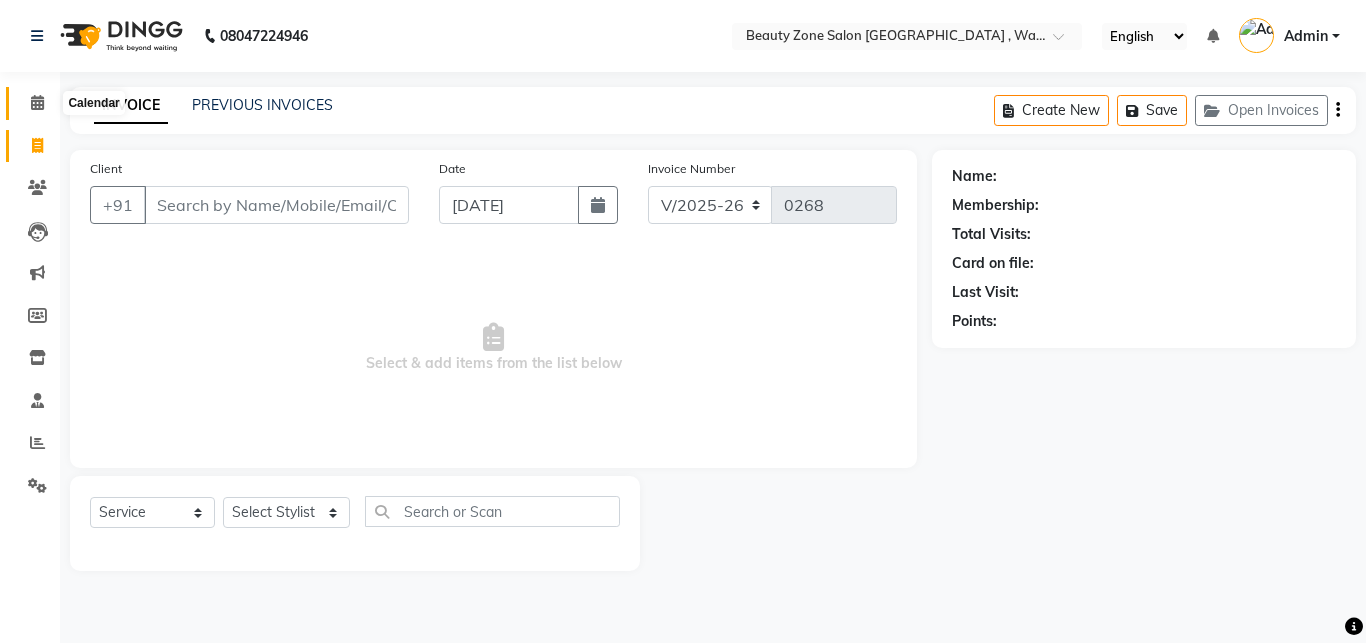 click 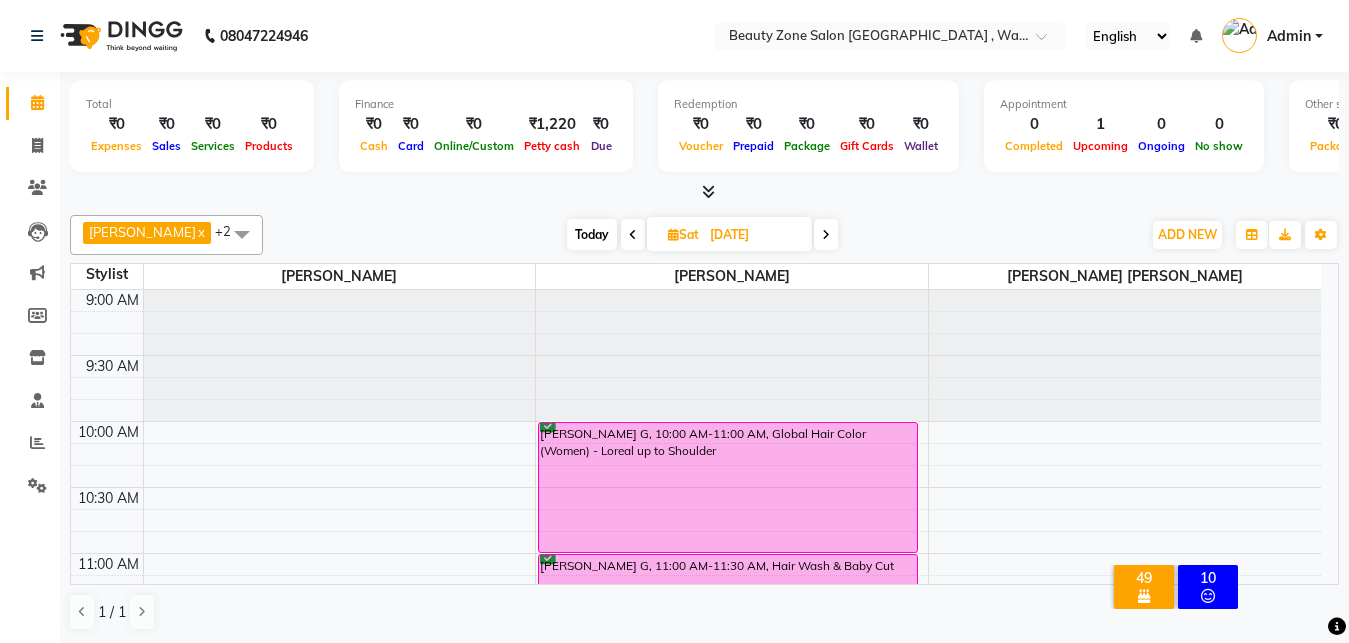 click on "Today" at bounding box center [592, 234] 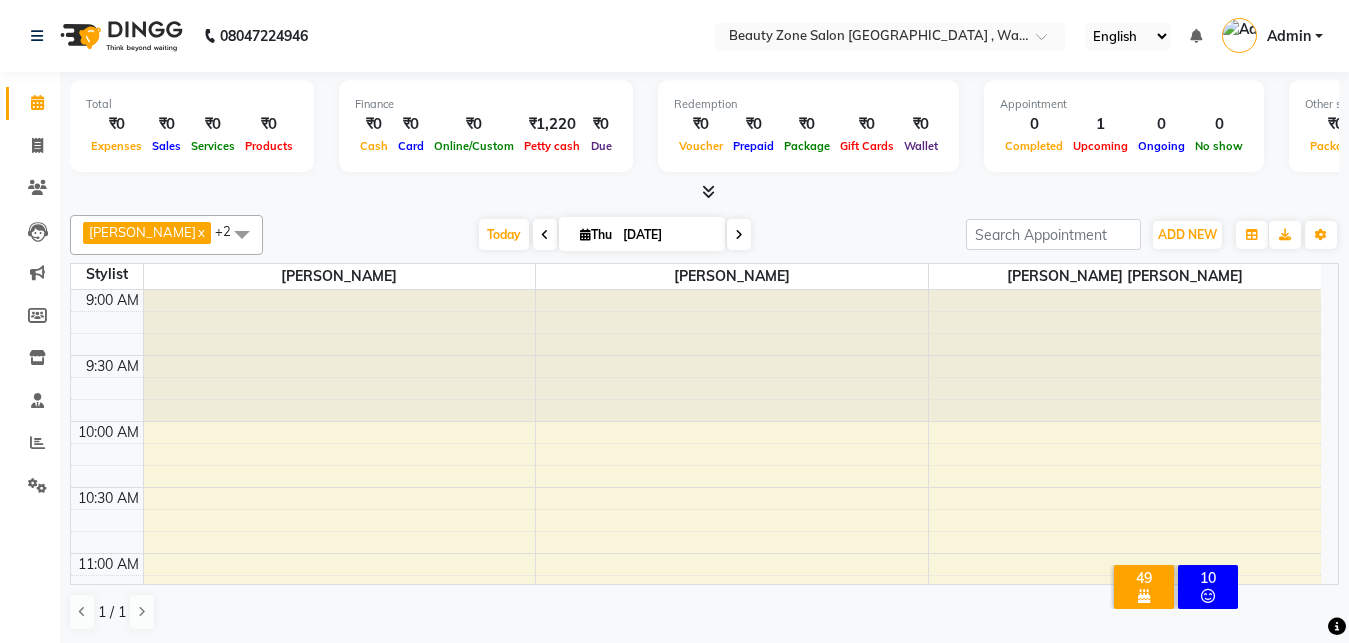 click at bounding box center (739, 234) 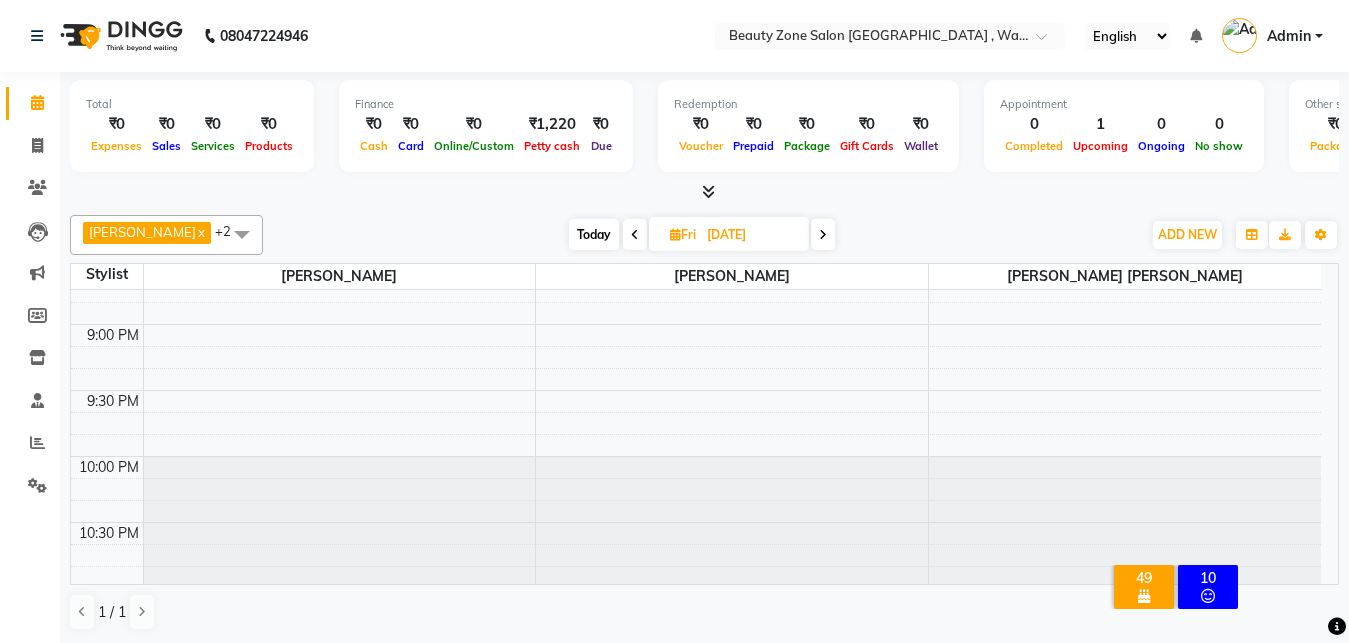 scroll, scrollTop: 1552, scrollLeft: 0, axis: vertical 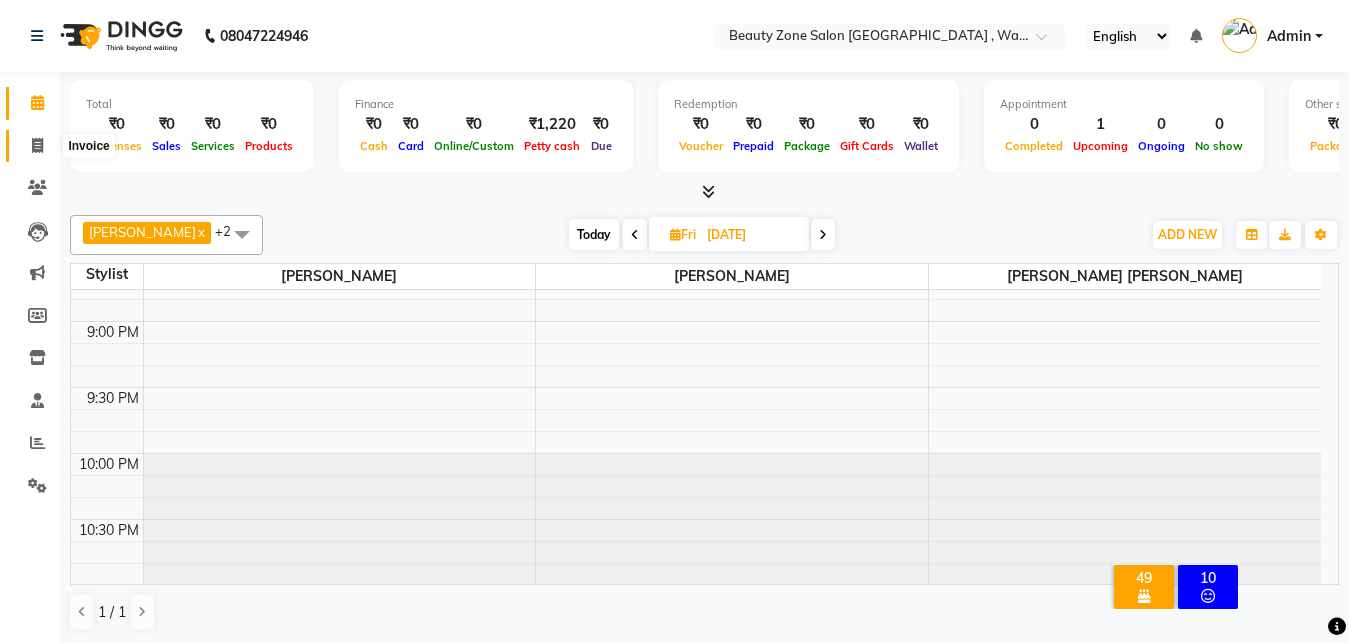 click 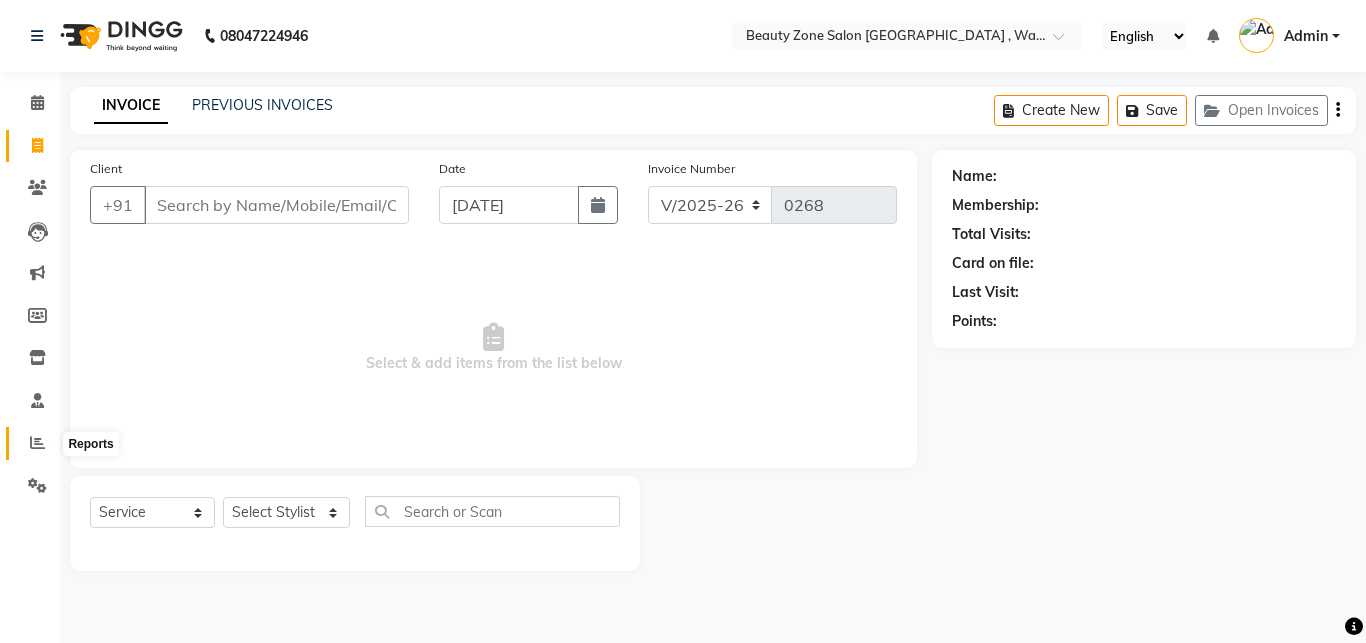 click 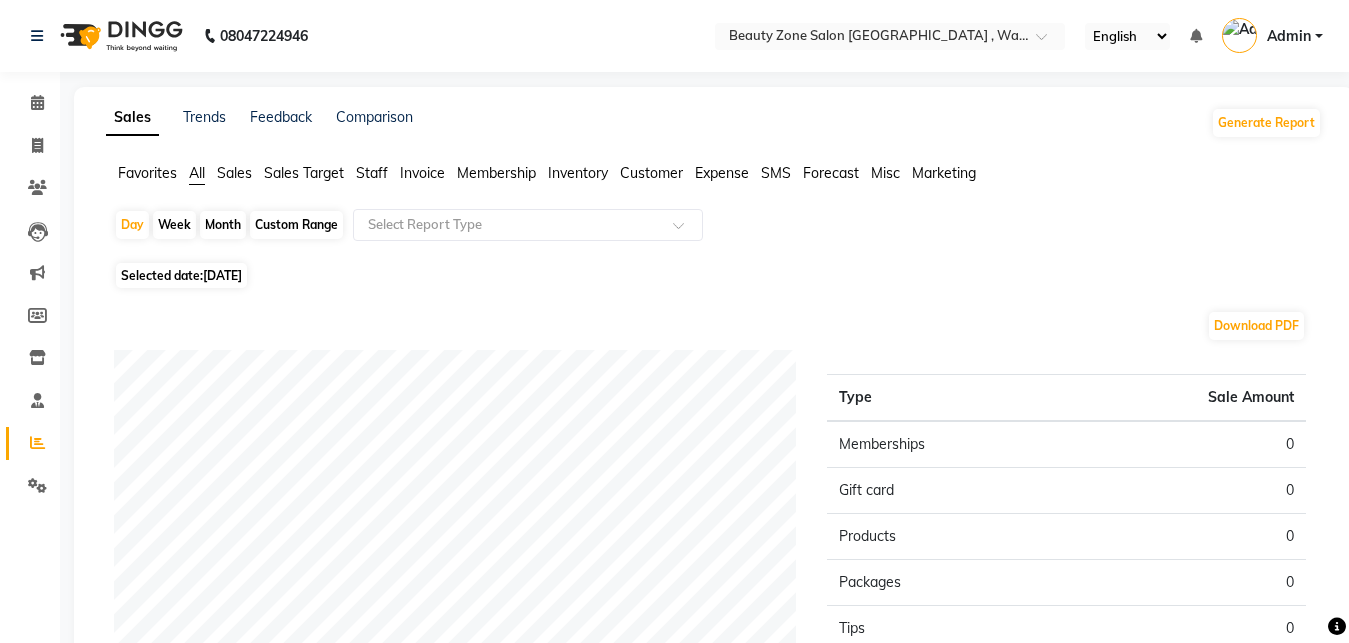 click on "Custom Range" 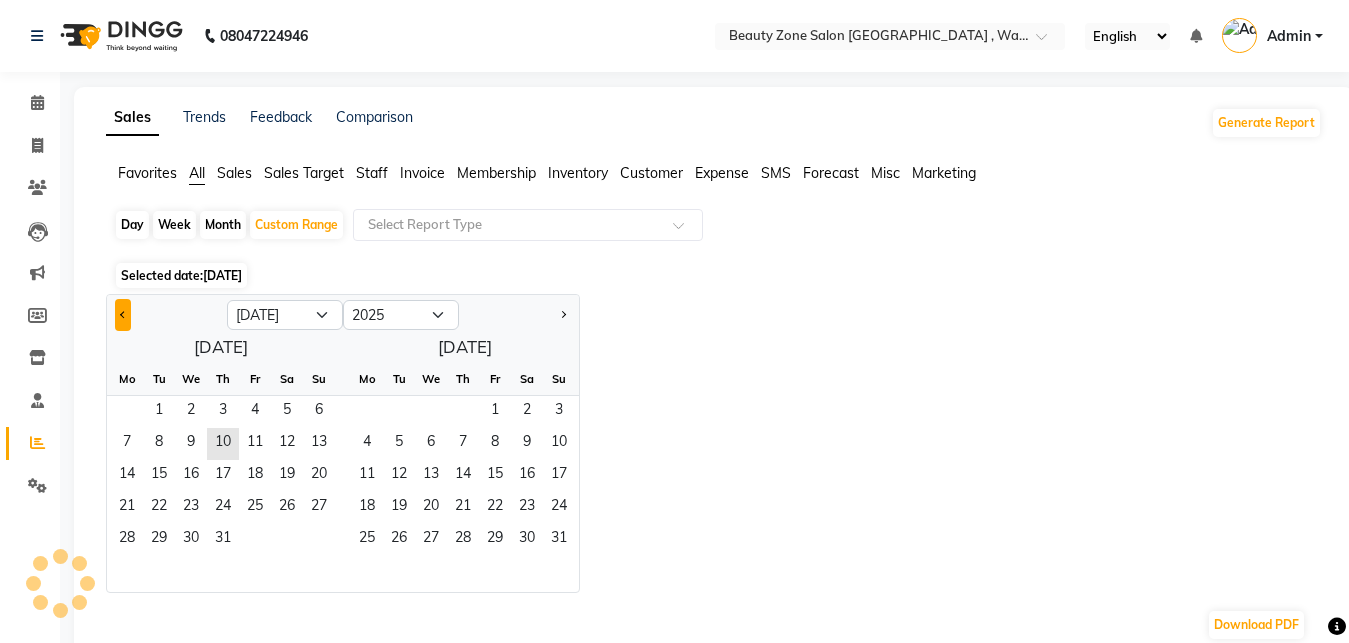 click 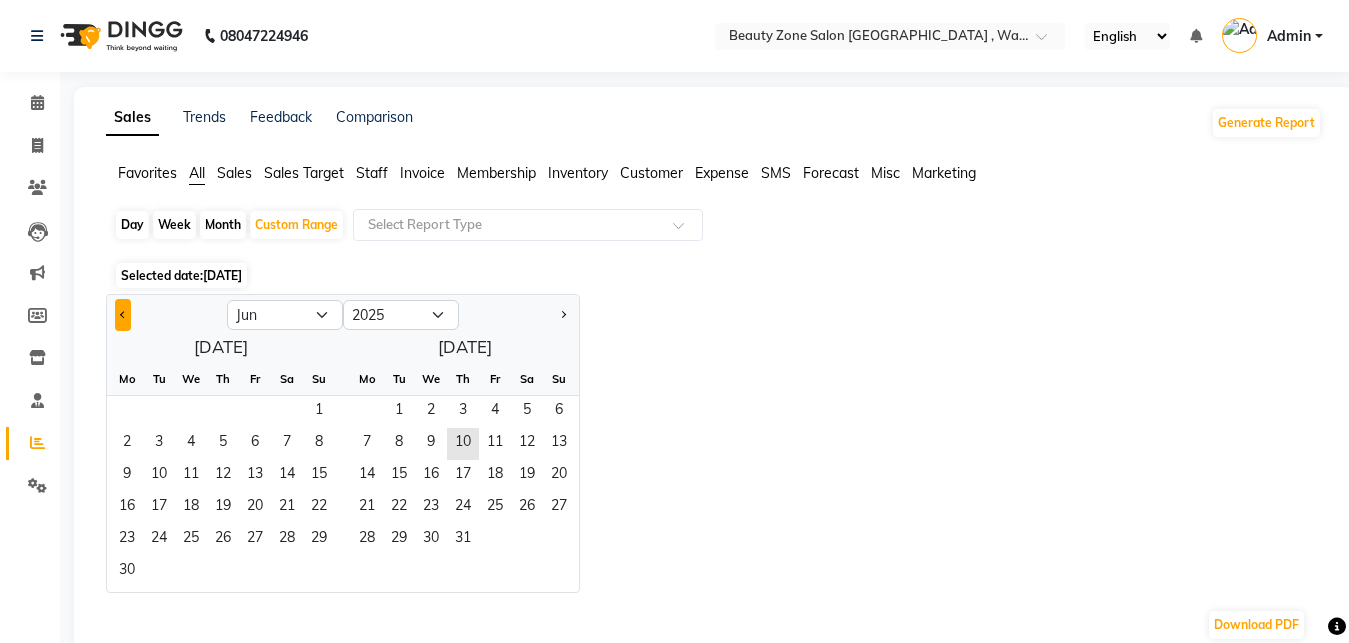 click 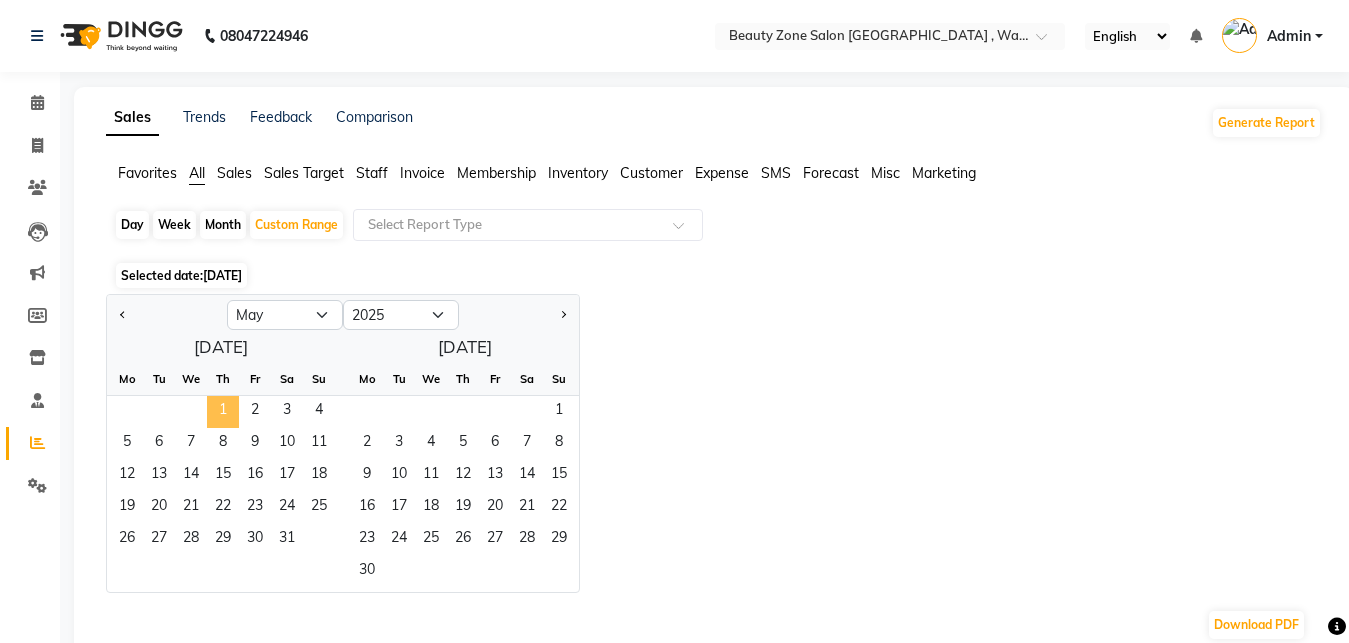 click on "1" 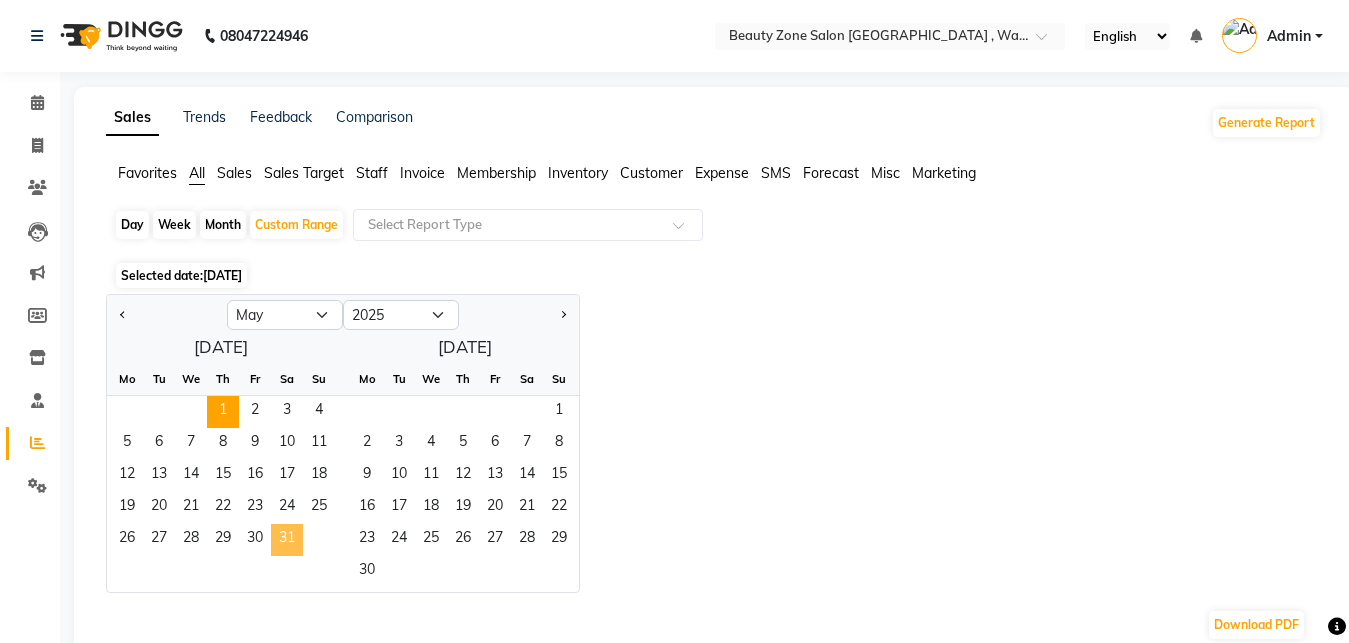 click on "31" 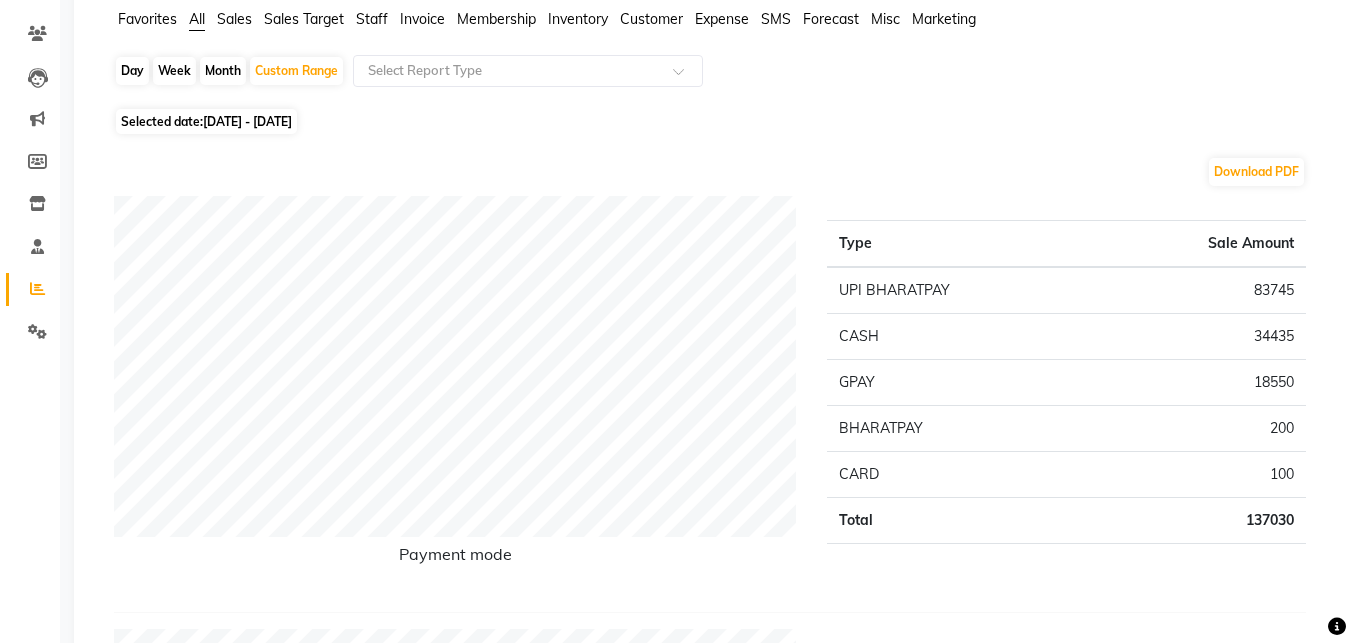 scroll, scrollTop: 609, scrollLeft: 0, axis: vertical 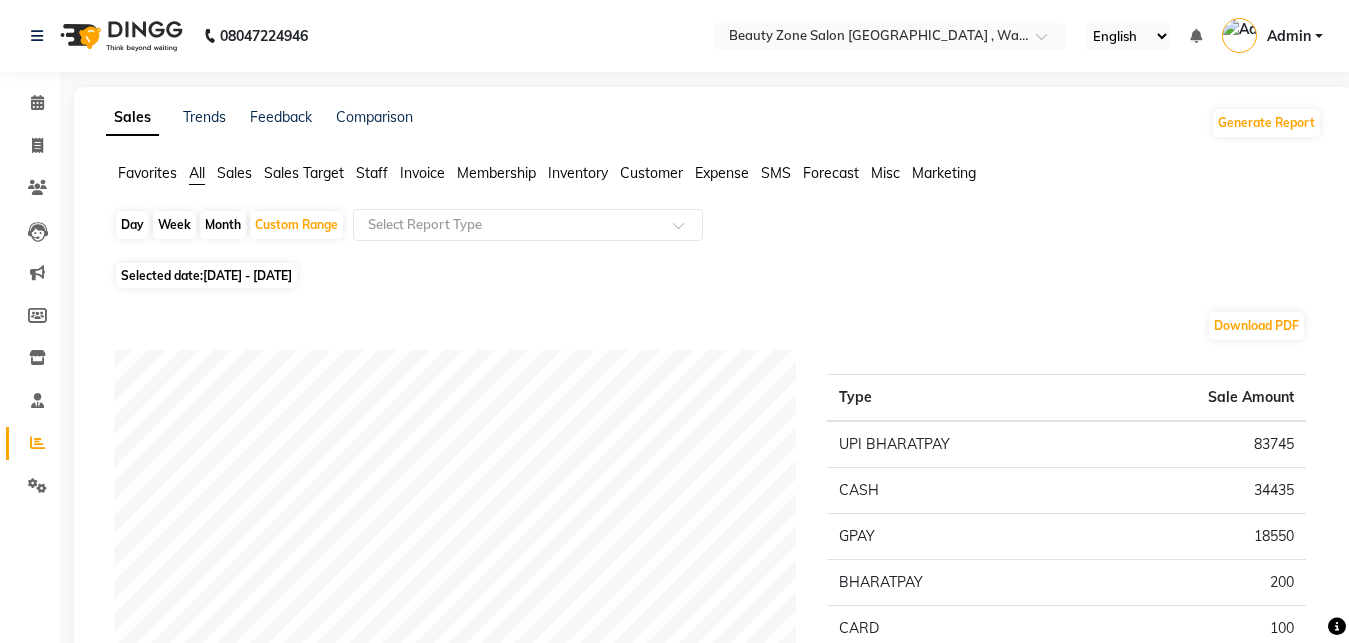 click on "[DATE] - [DATE]" 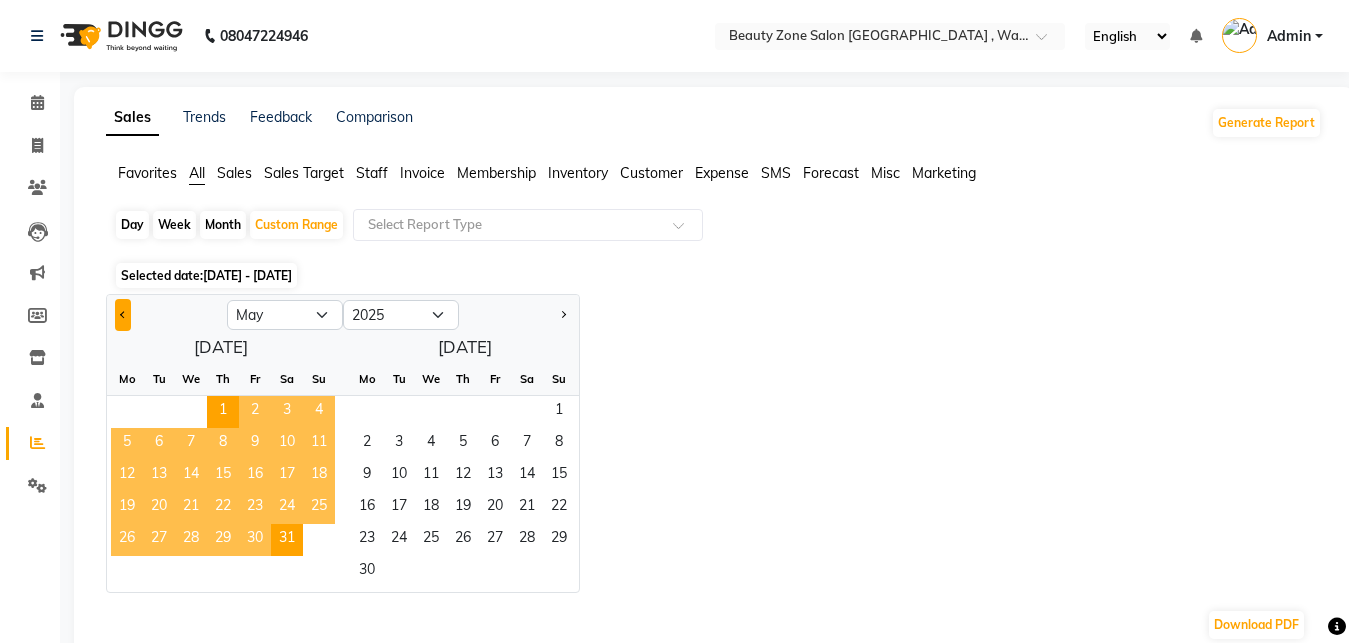 click 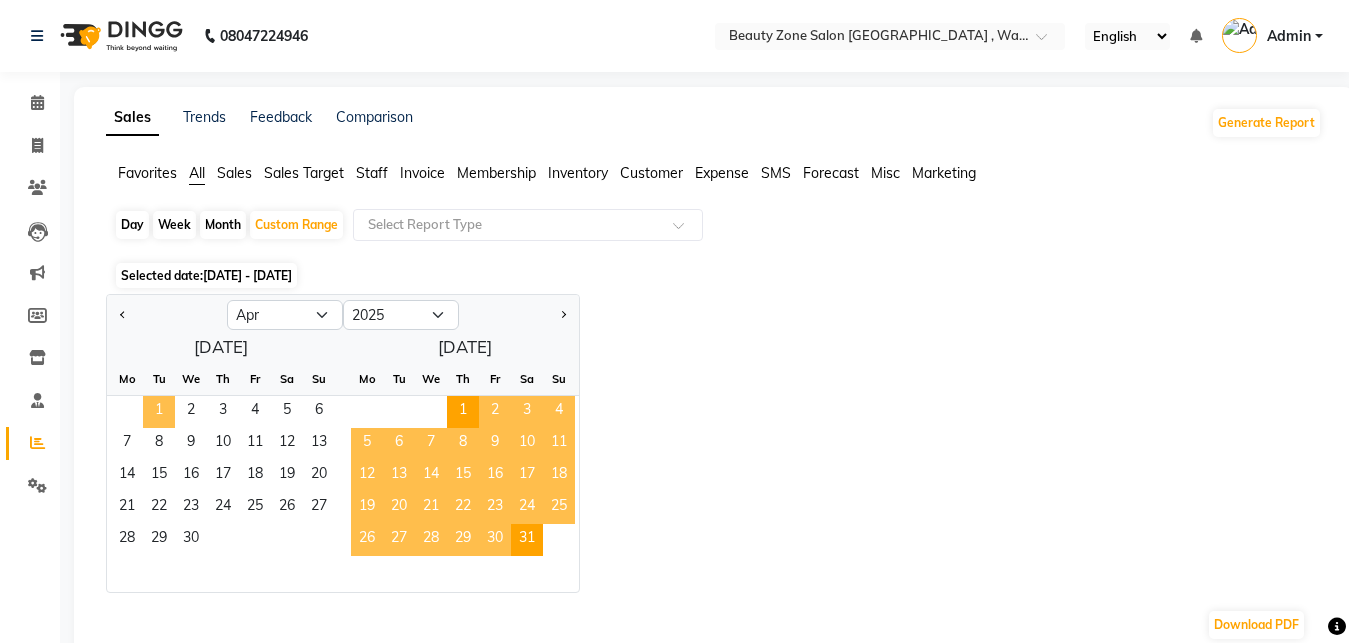 click on "1" 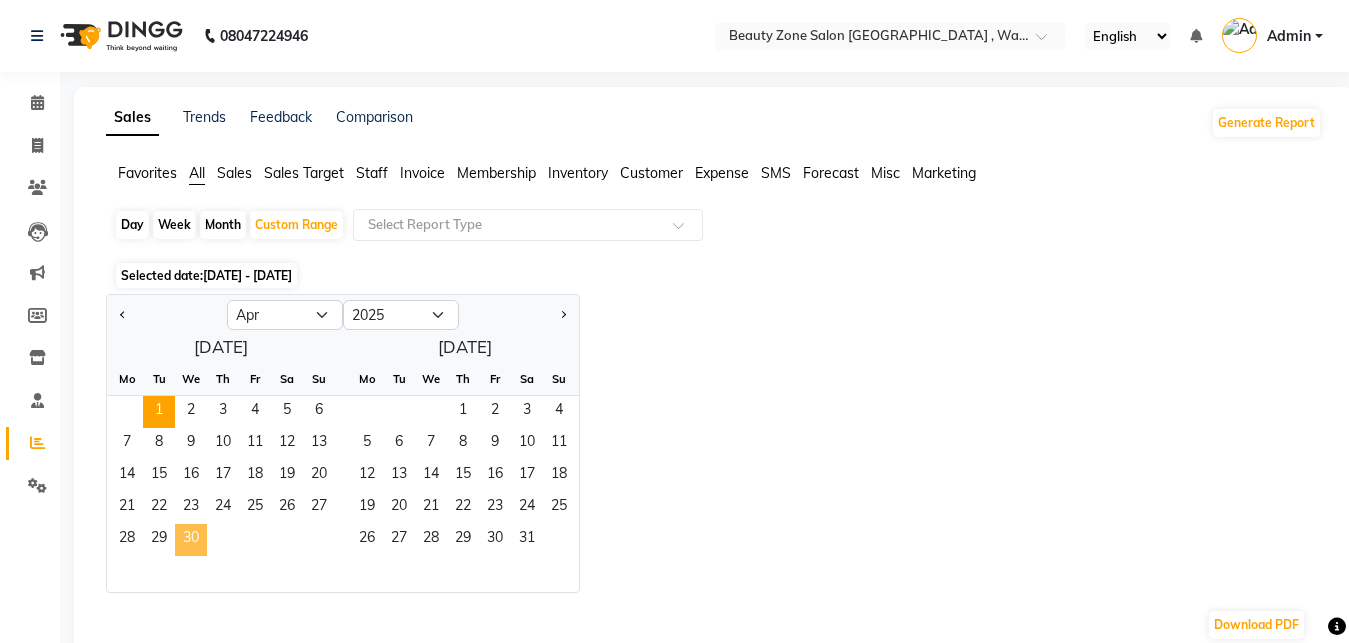 click on "30" 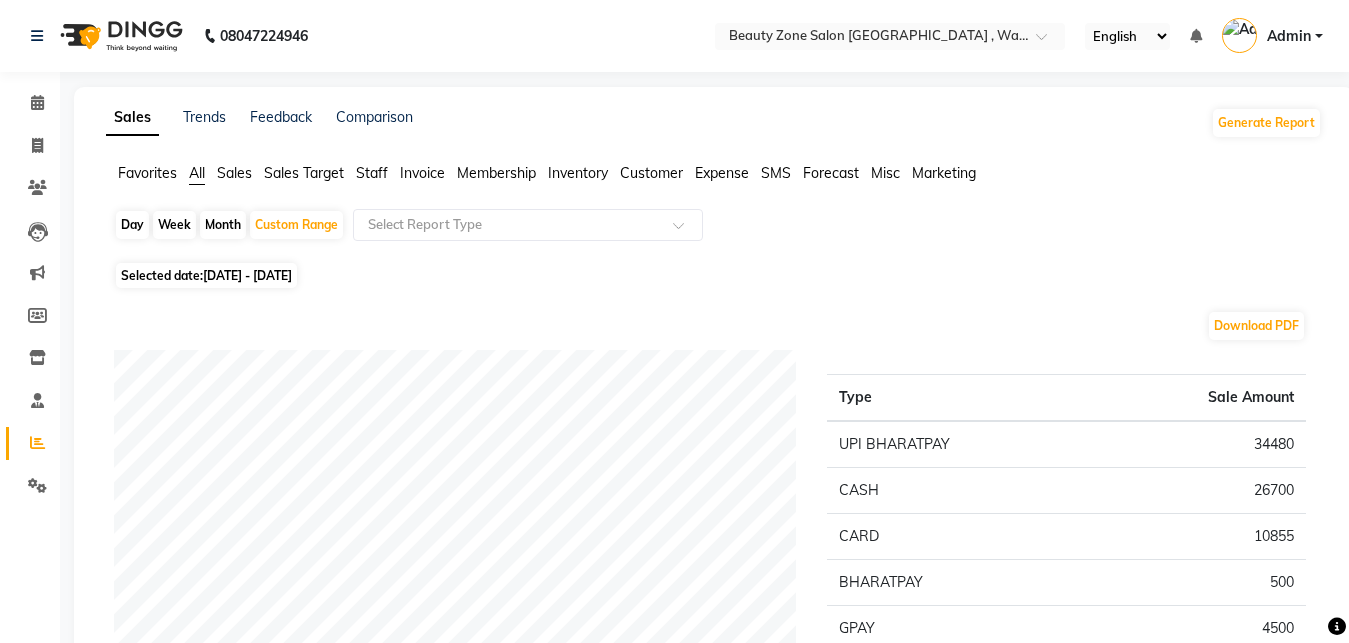 scroll, scrollTop: 609, scrollLeft: 0, axis: vertical 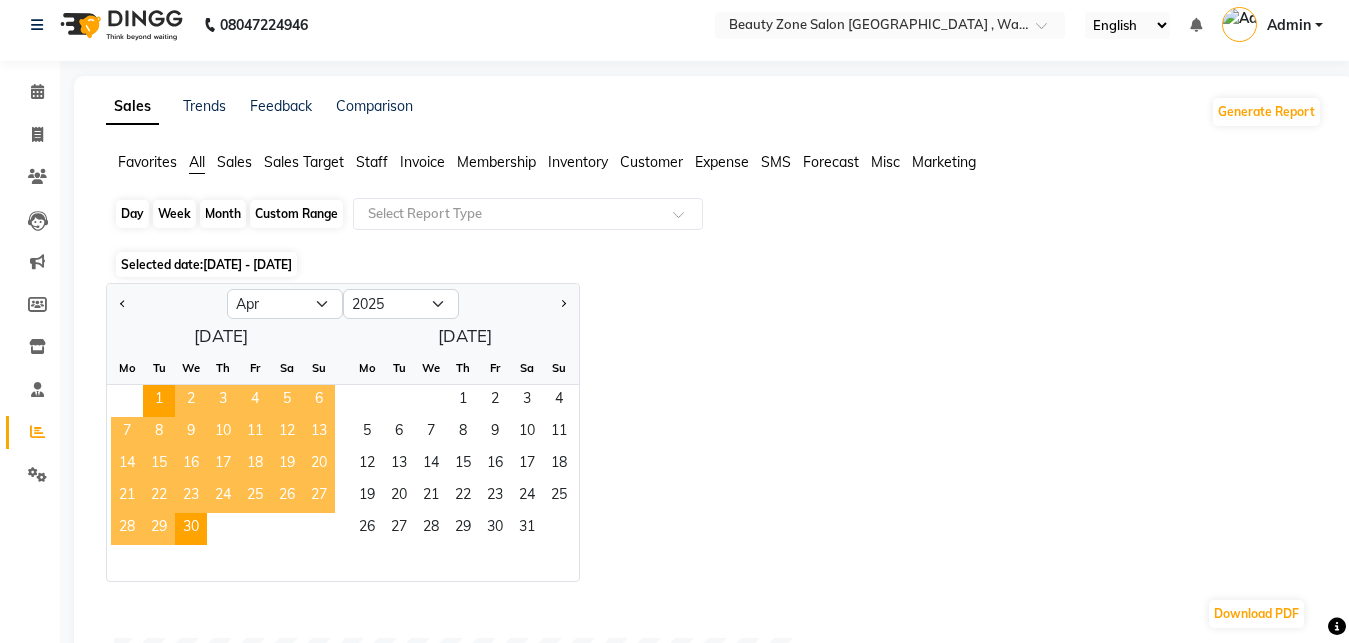 click on "Custom Range" 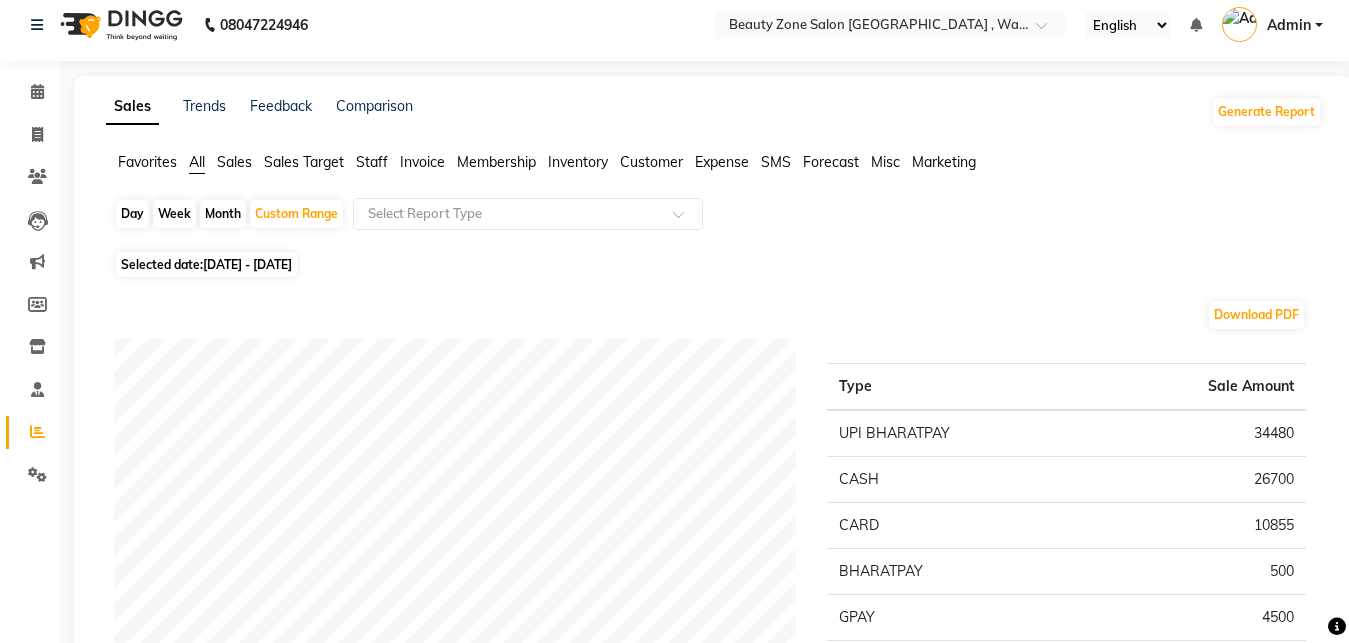 click on "Selected date:  [DATE] - [DATE]" 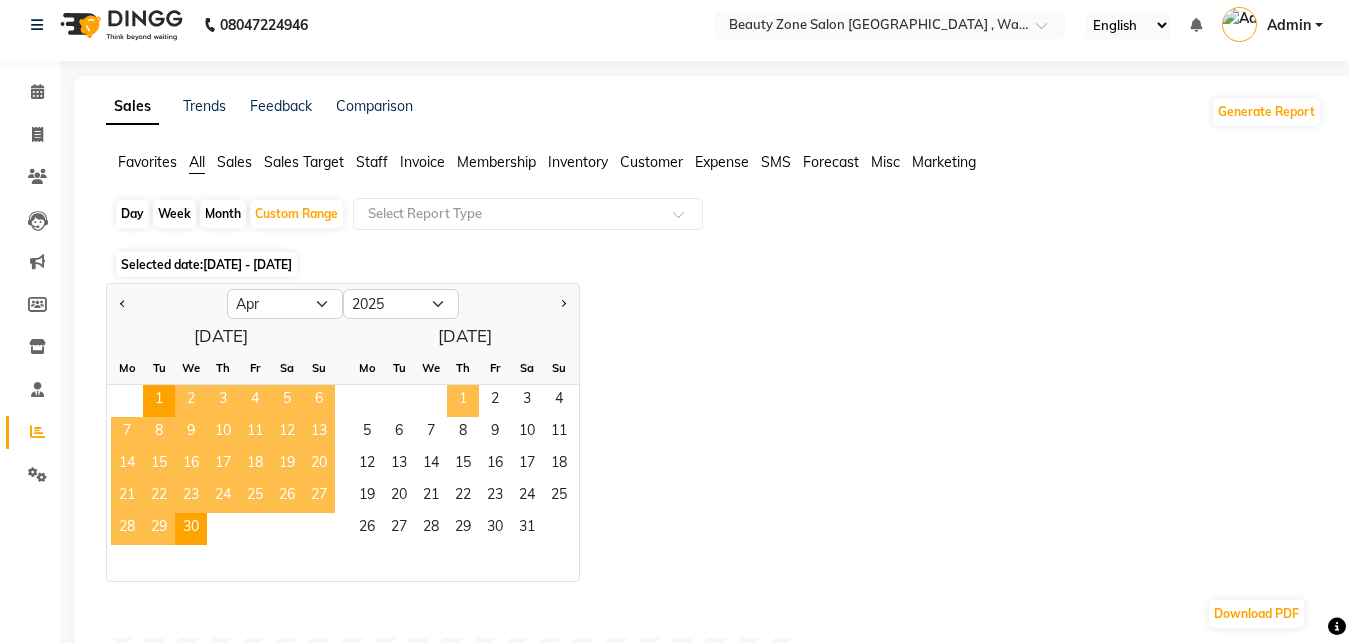 click on "1" 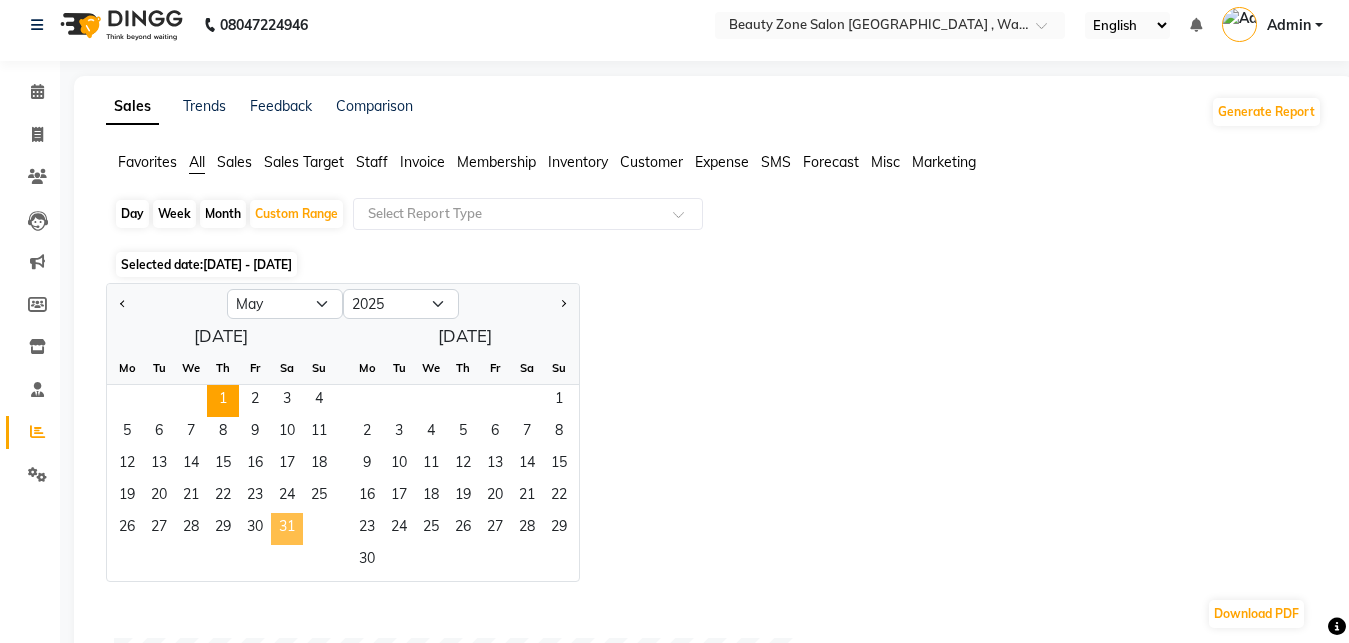 click on "31" 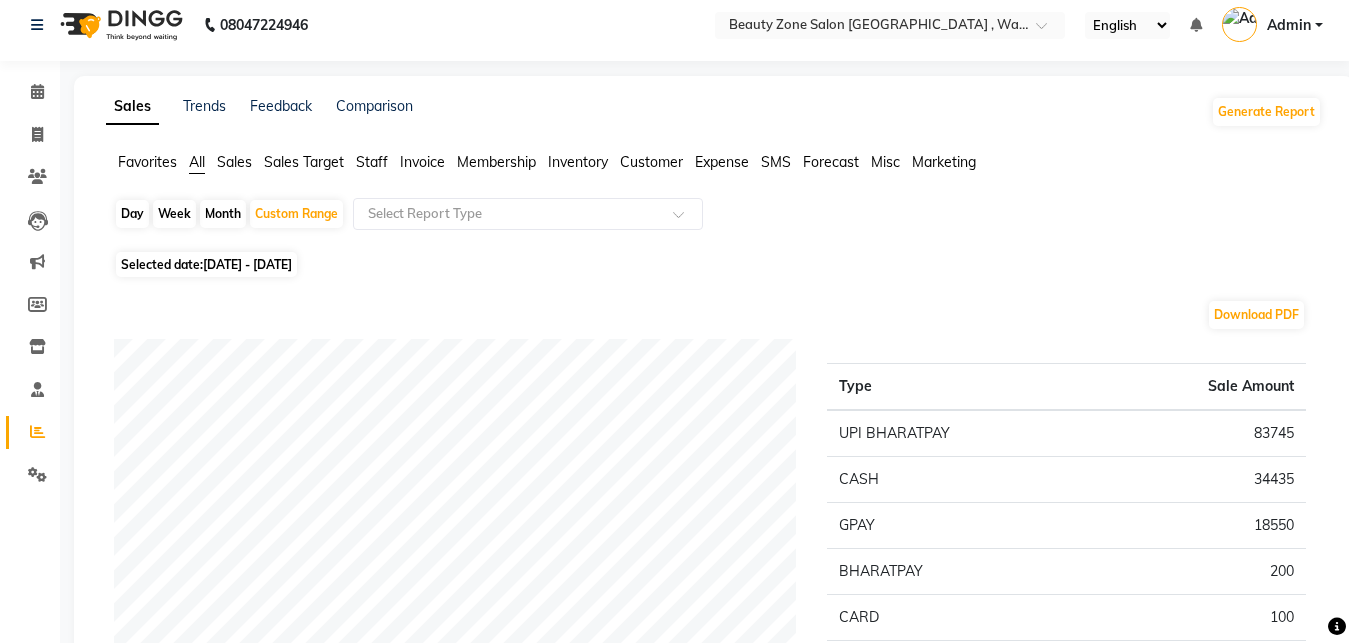 scroll, scrollTop: 620, scrollLeft: 0, axis: vertical 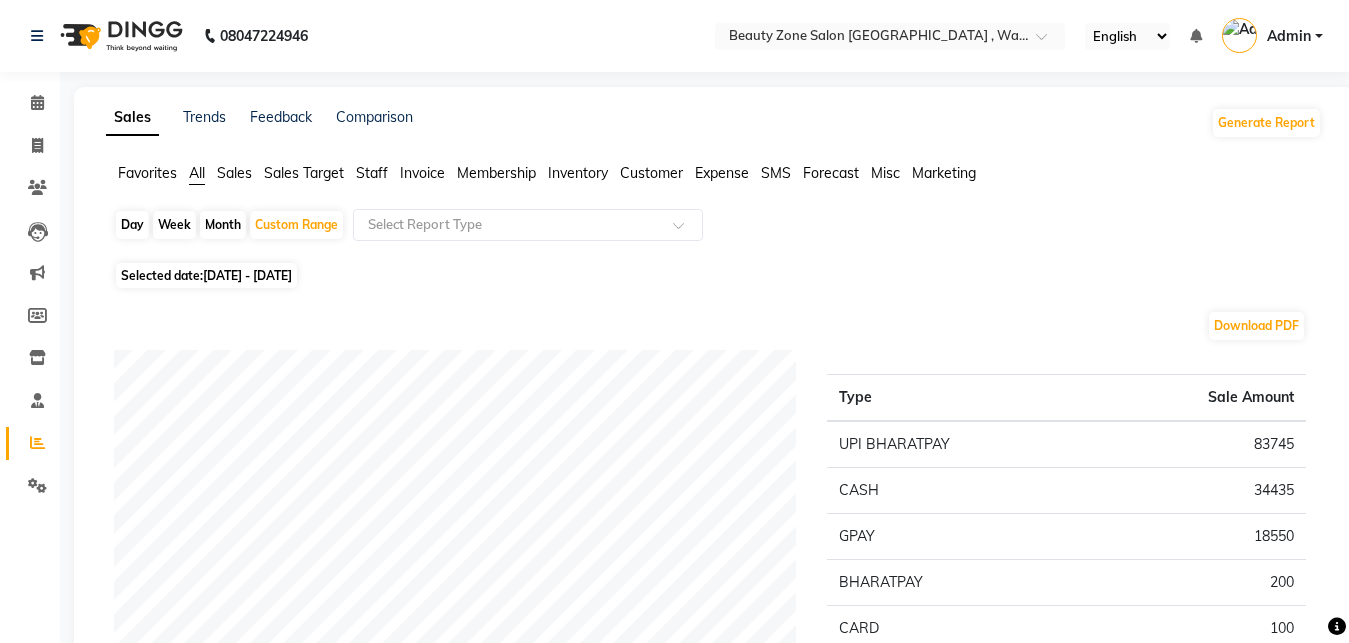 click on "[DATE] - [DATE]" 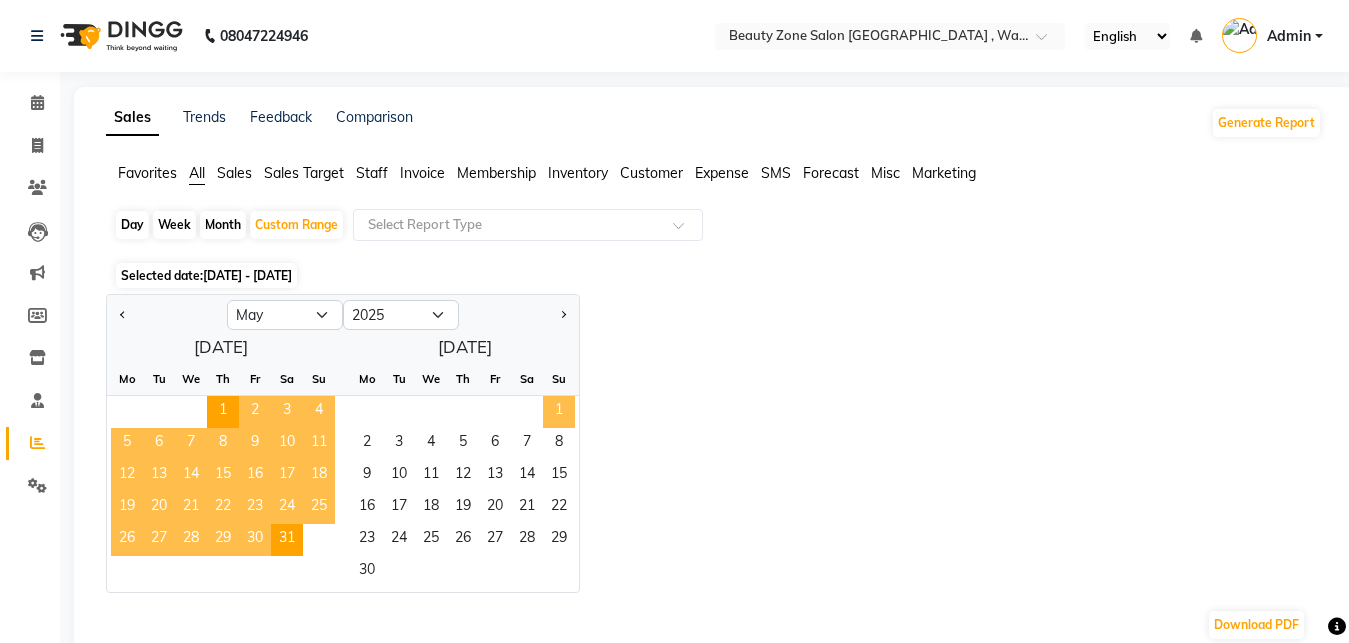 click on "1" 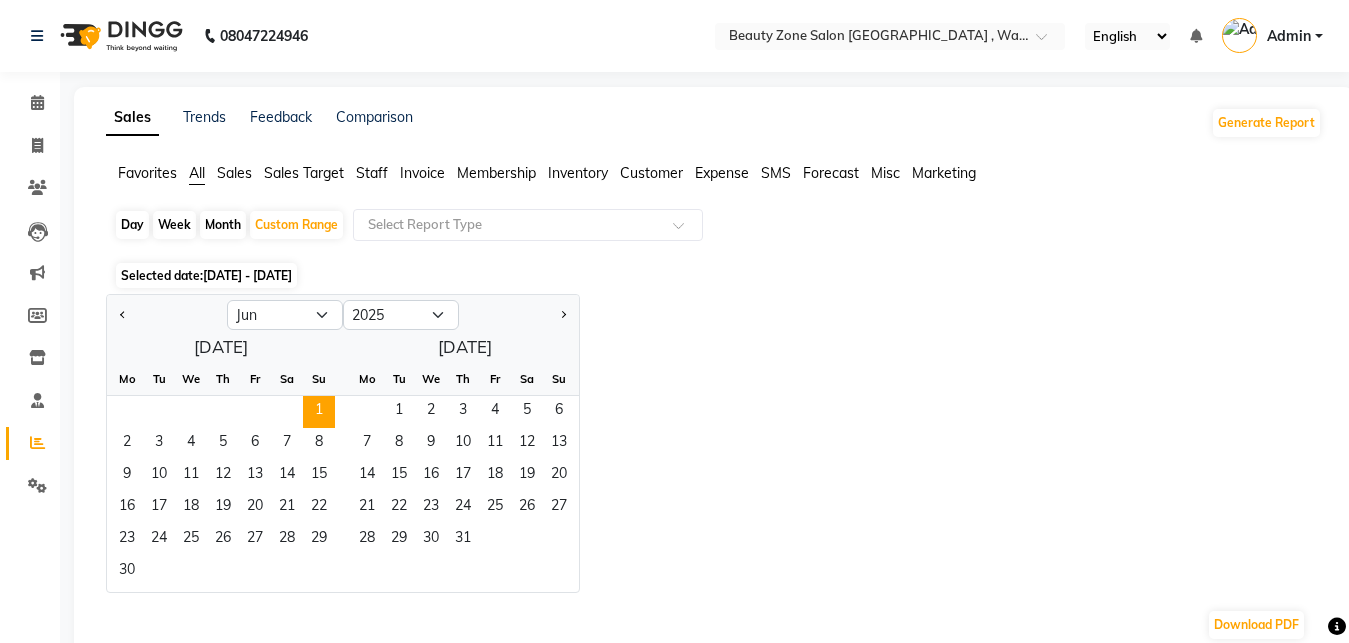 click on "30" 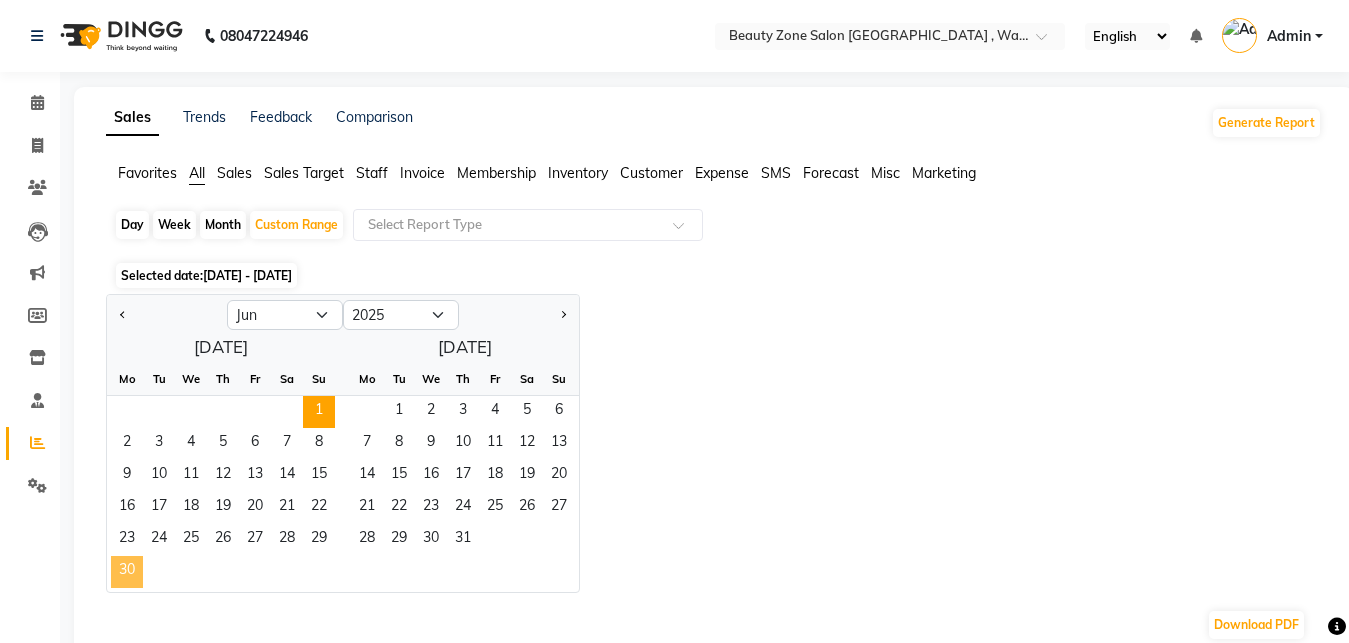 click on "30" 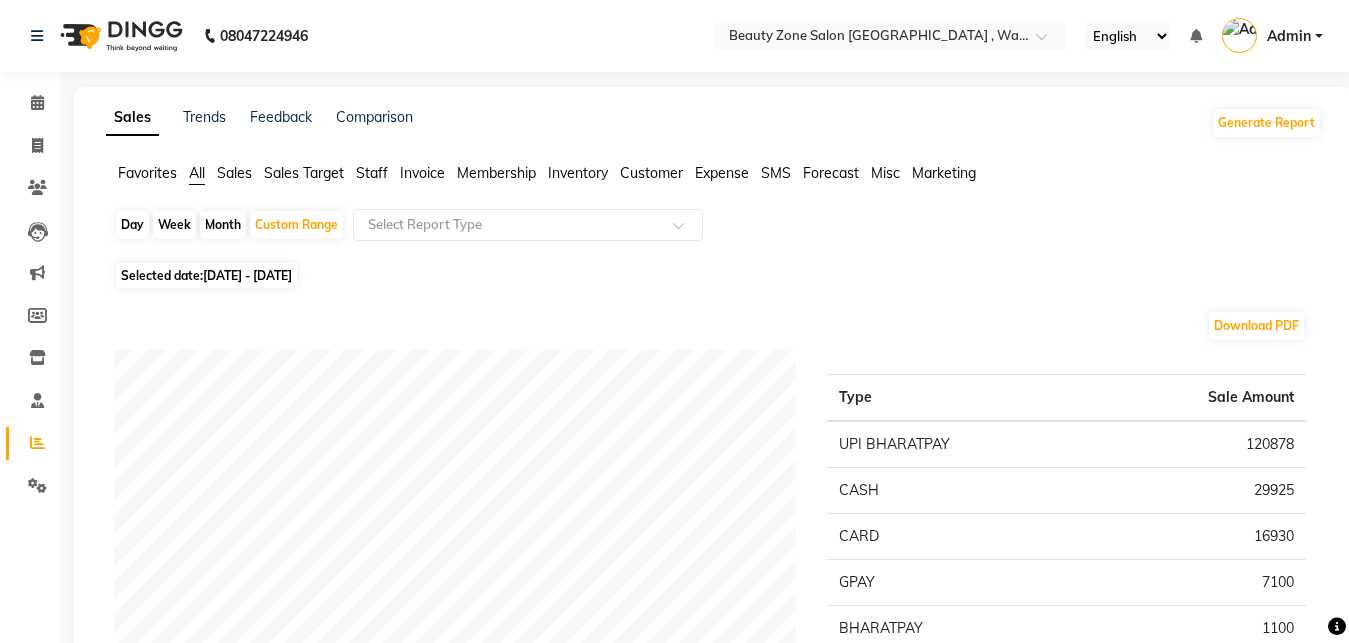 scroll, scrollTop: 609, scrollLeft: 0, axis: vertical 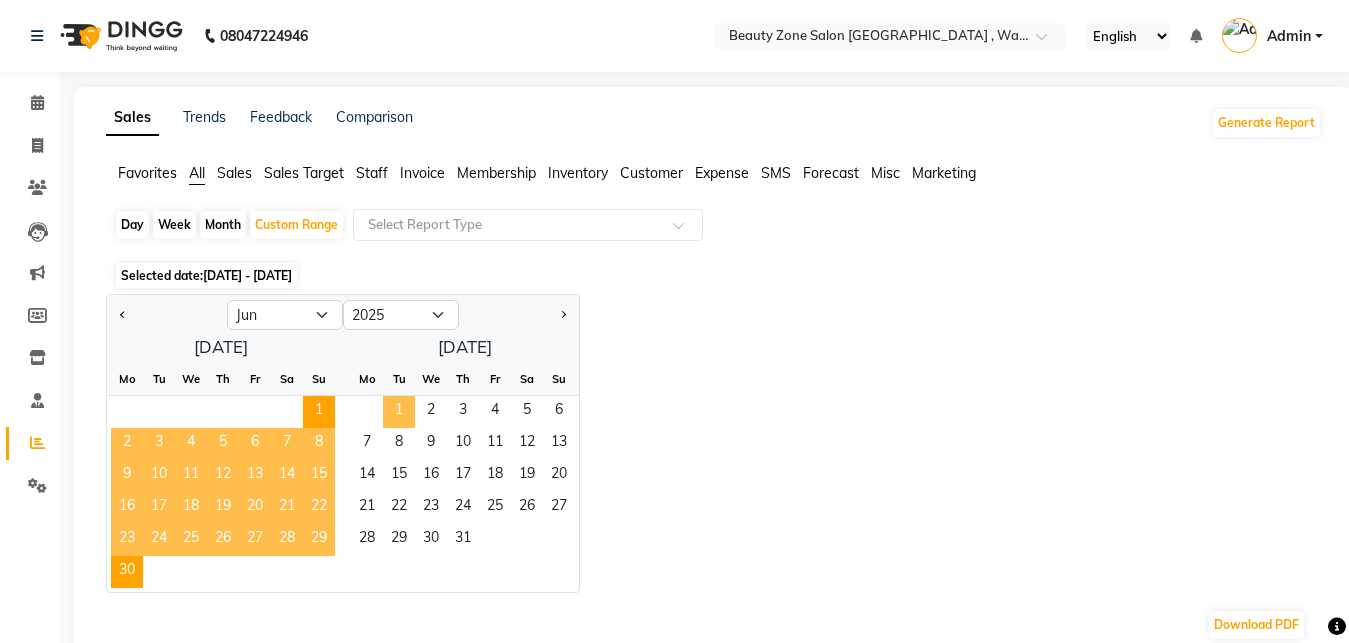 click on "1" 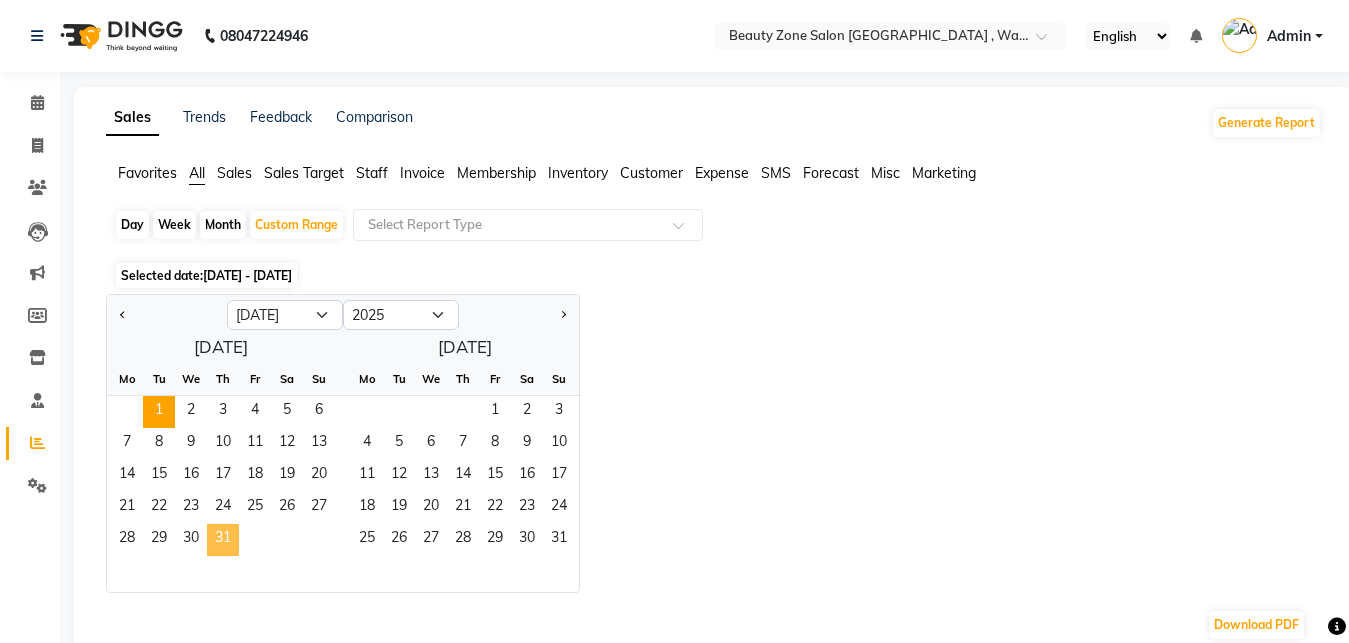 click on "31" 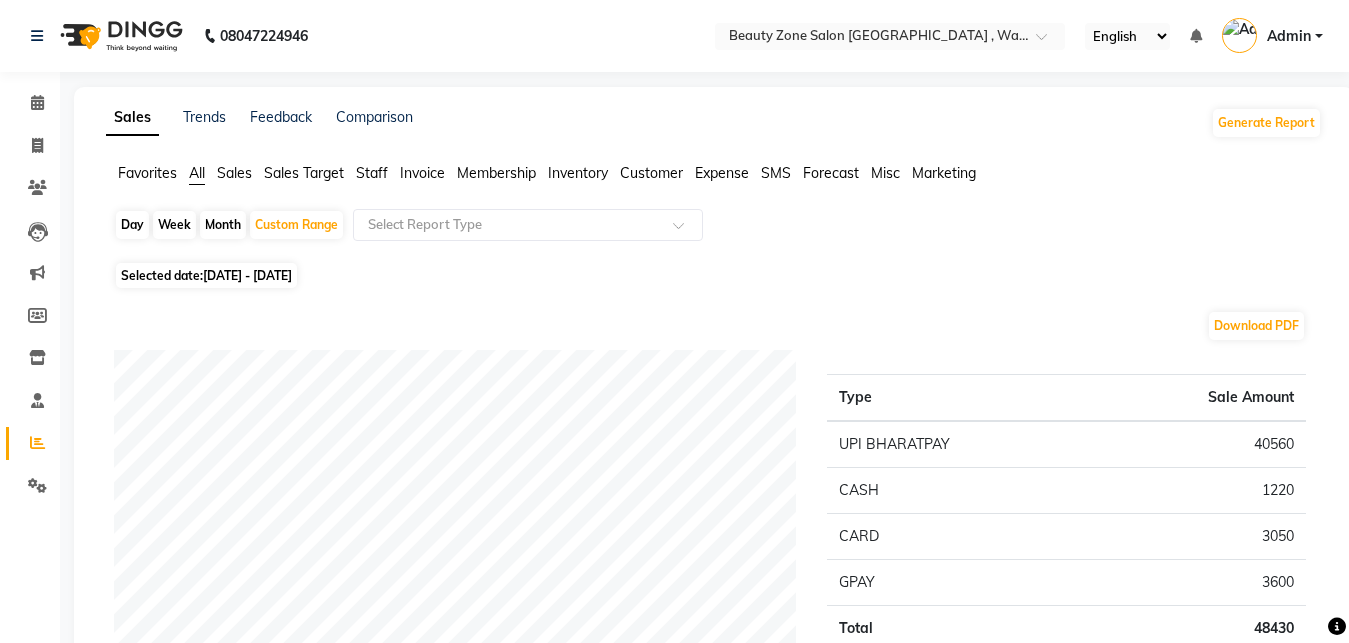 scroll, scrollTop: 609, scrollLeft: 0, axis: vertical 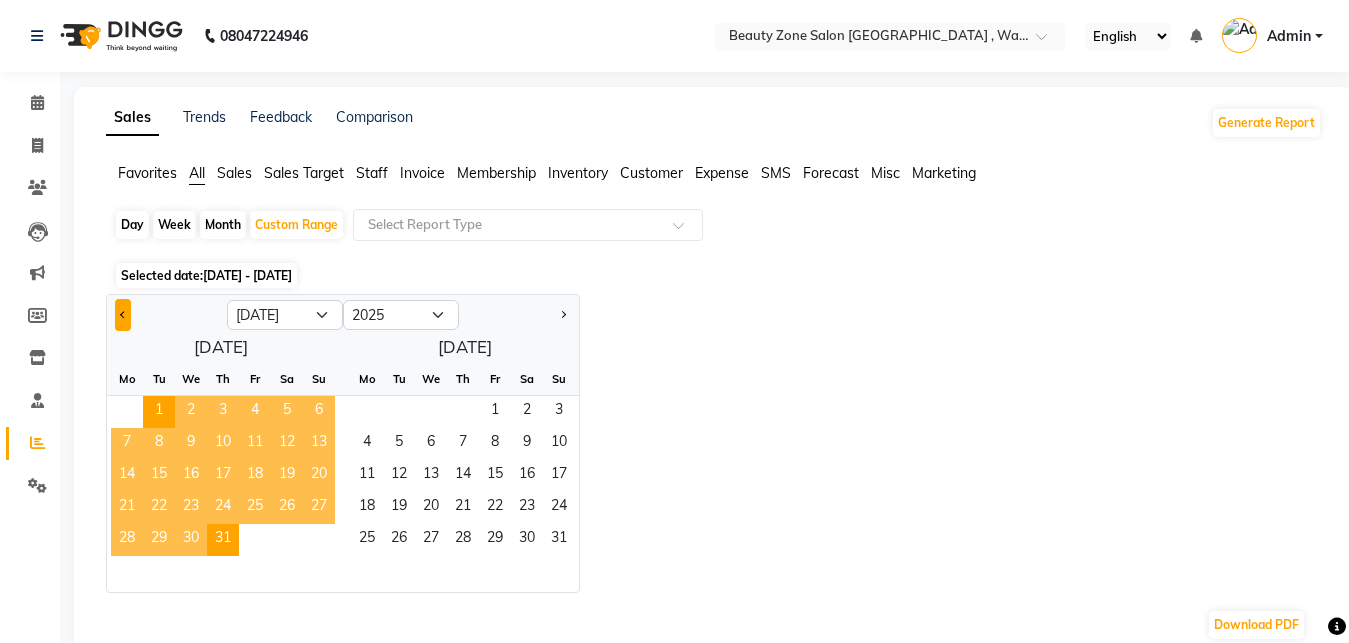 click 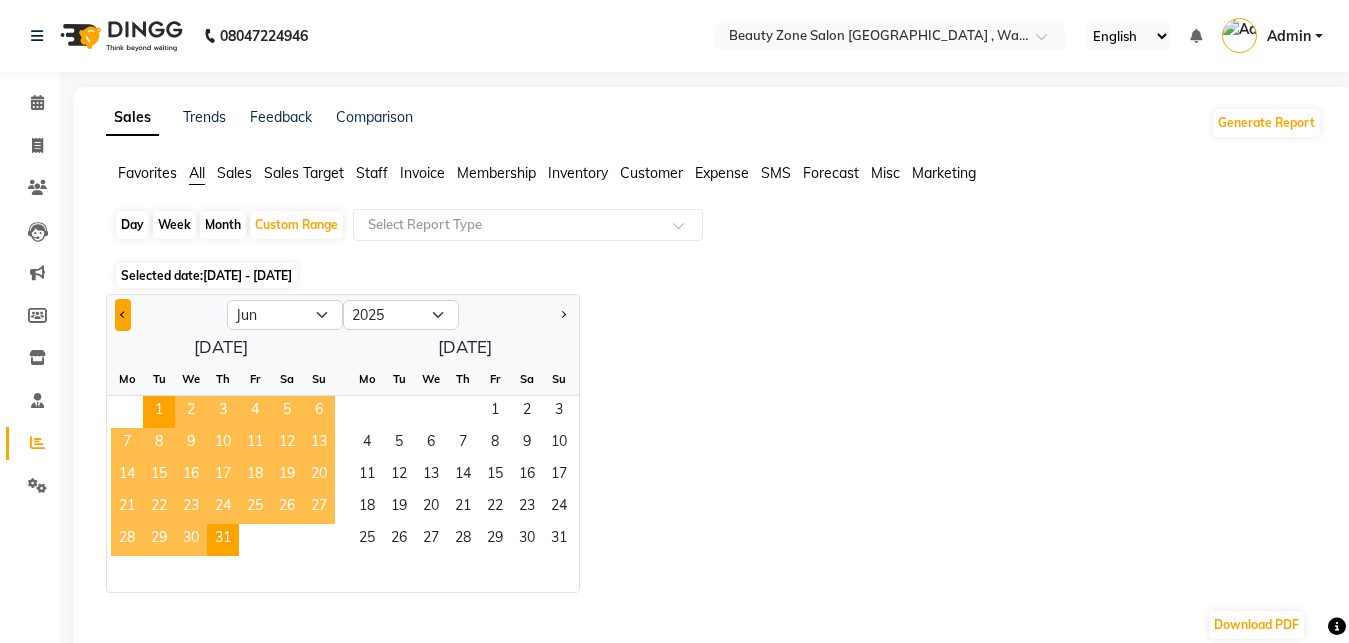 click 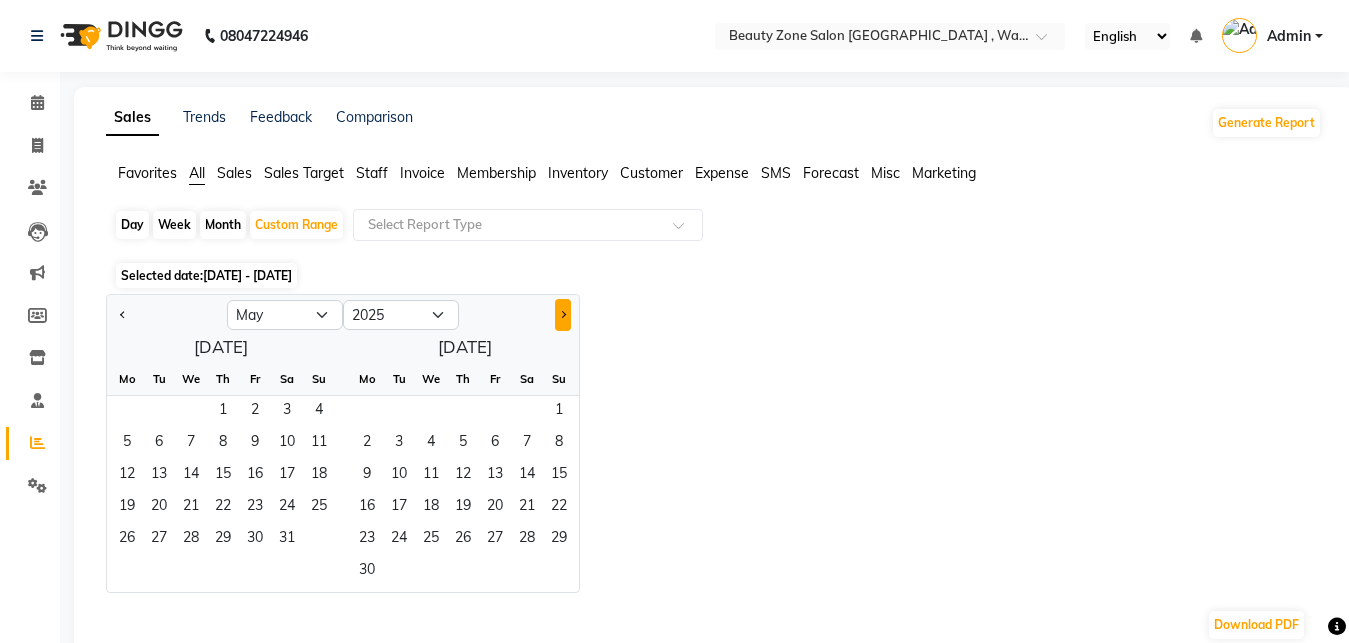 click 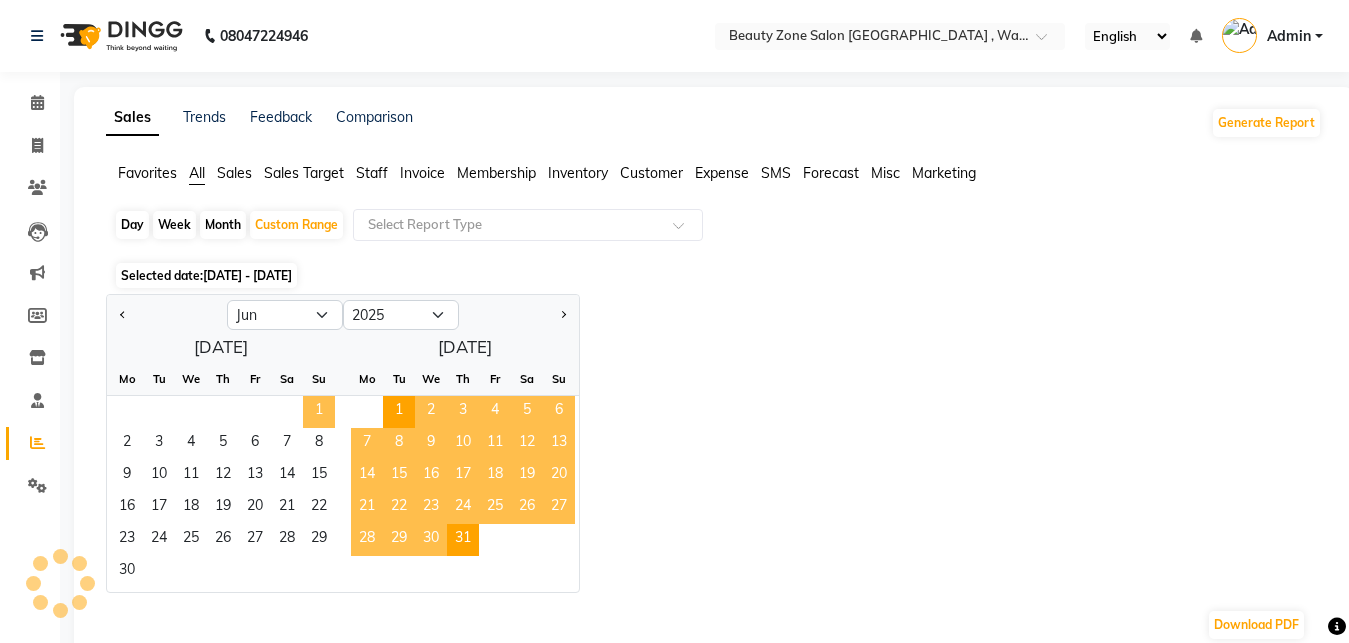 click on "1" 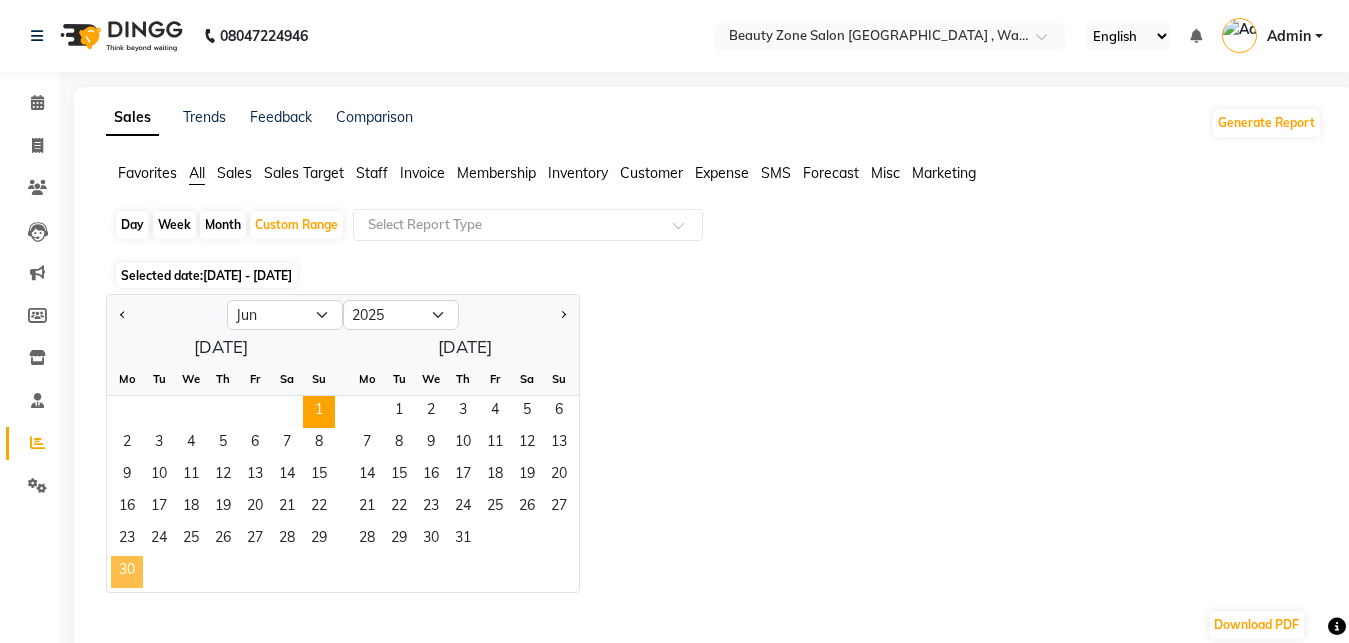 click on "30" 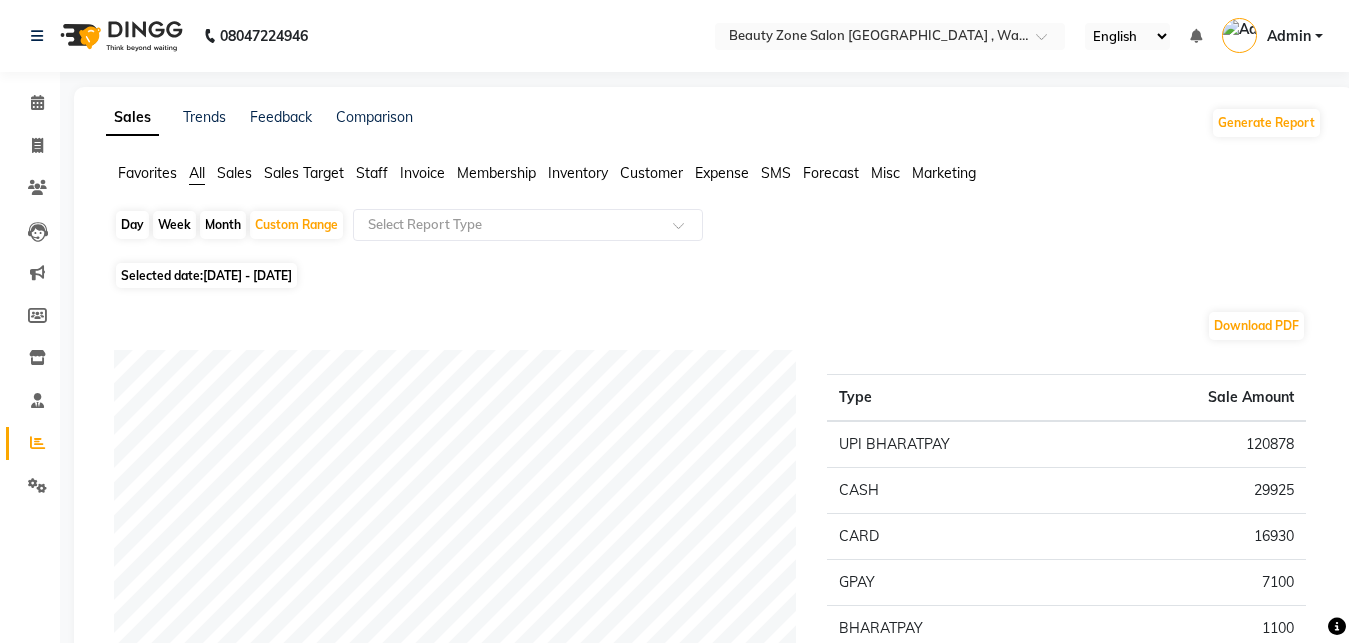 click on "[DATE] - [DATE]" 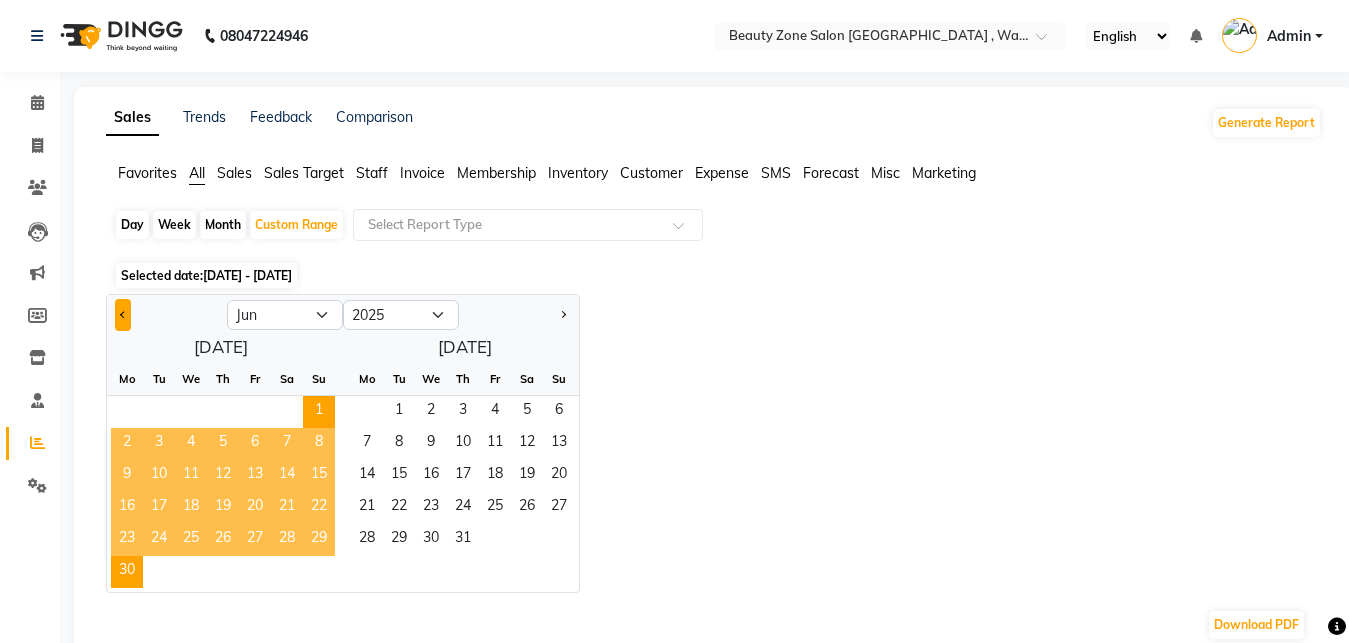 click 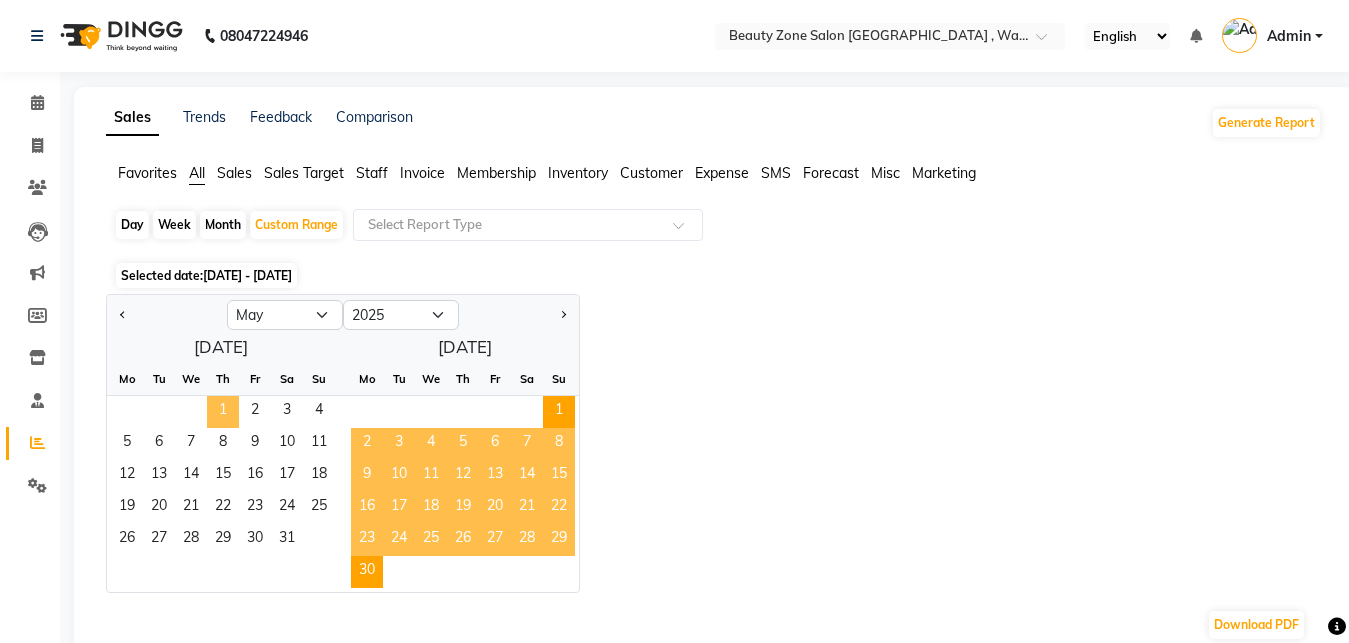 click on "1" 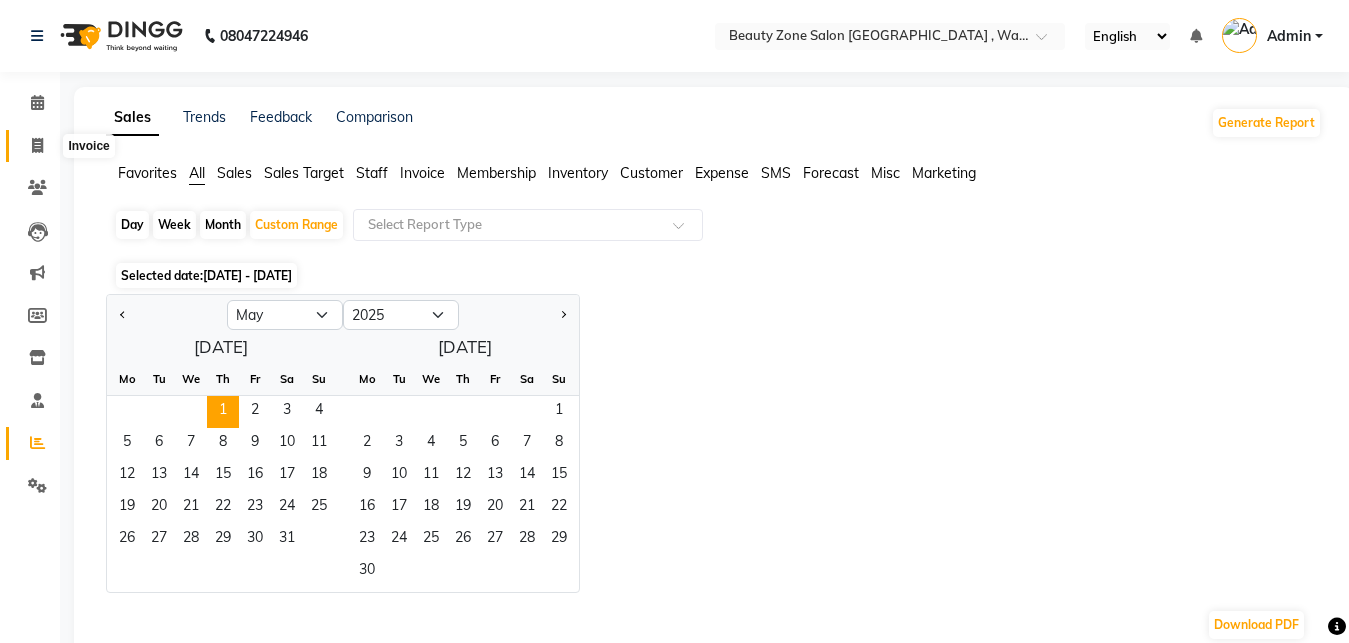 click 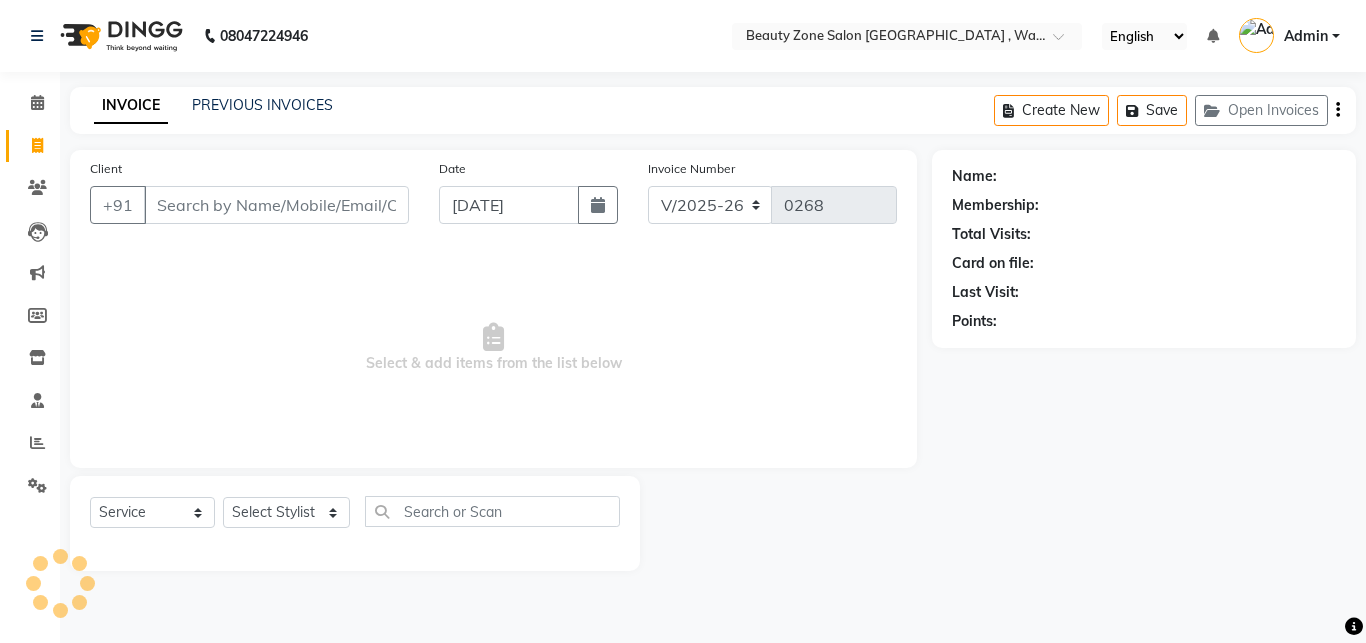 click on "Client" at bounding box center (276, 205) 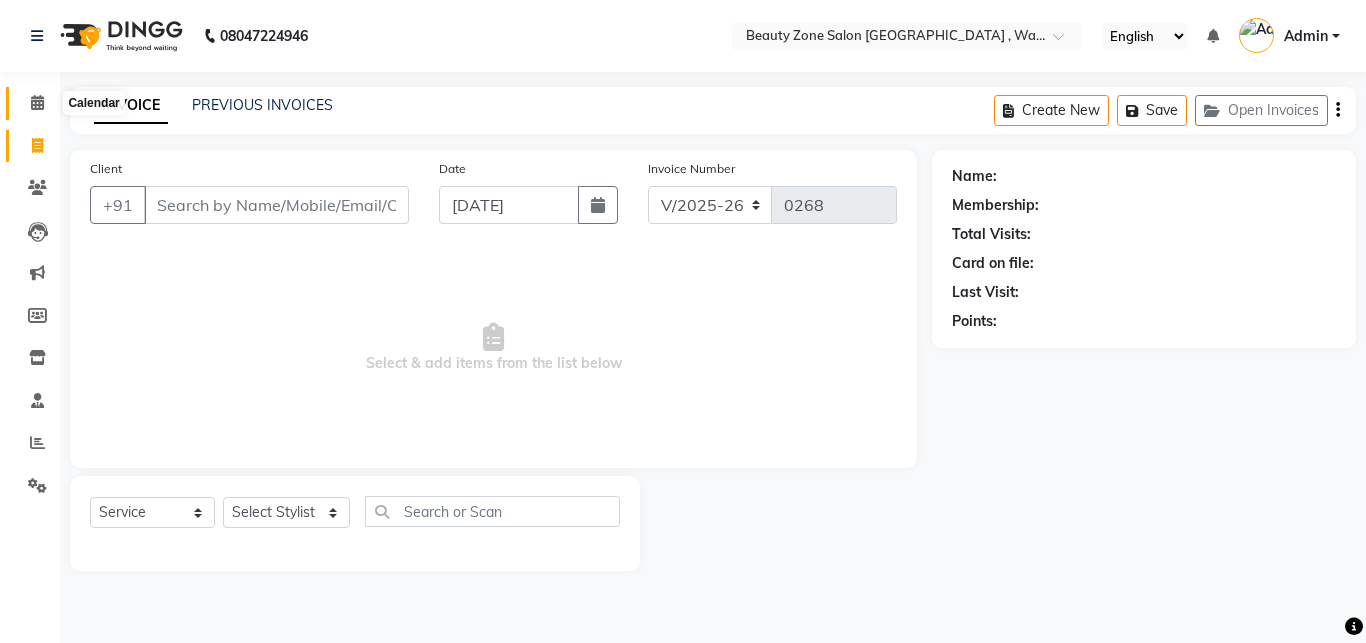click 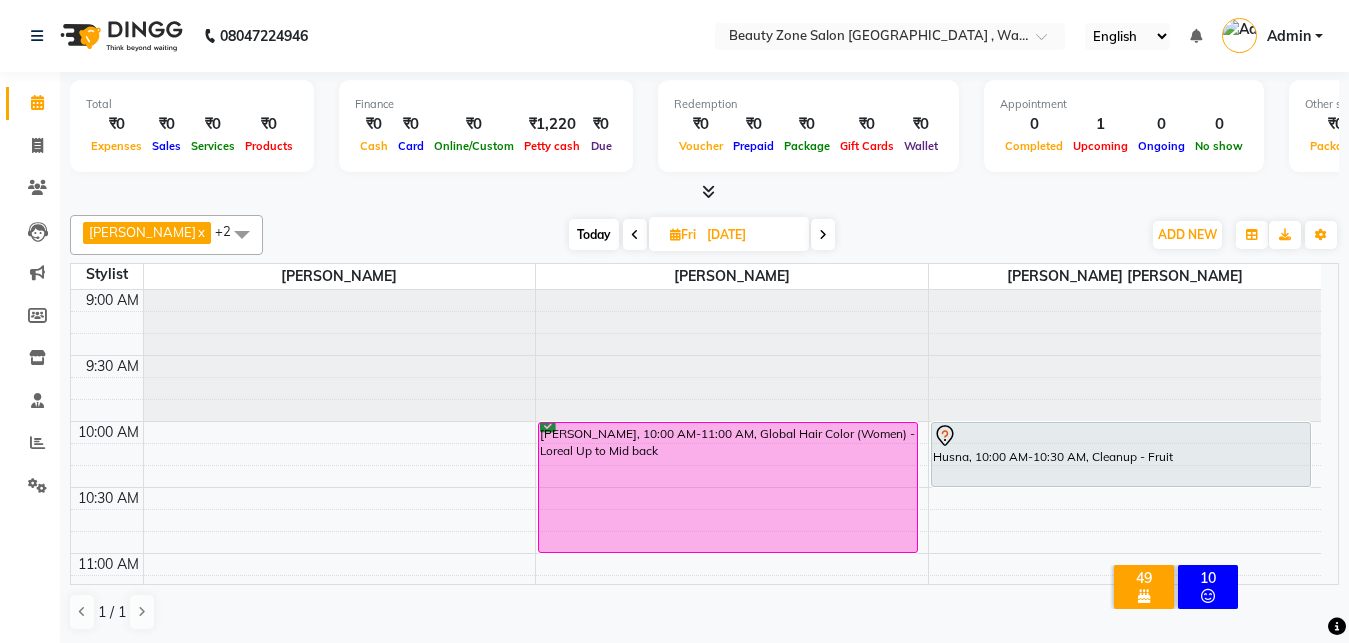 click on "Today" at bounding box center [594, 234] 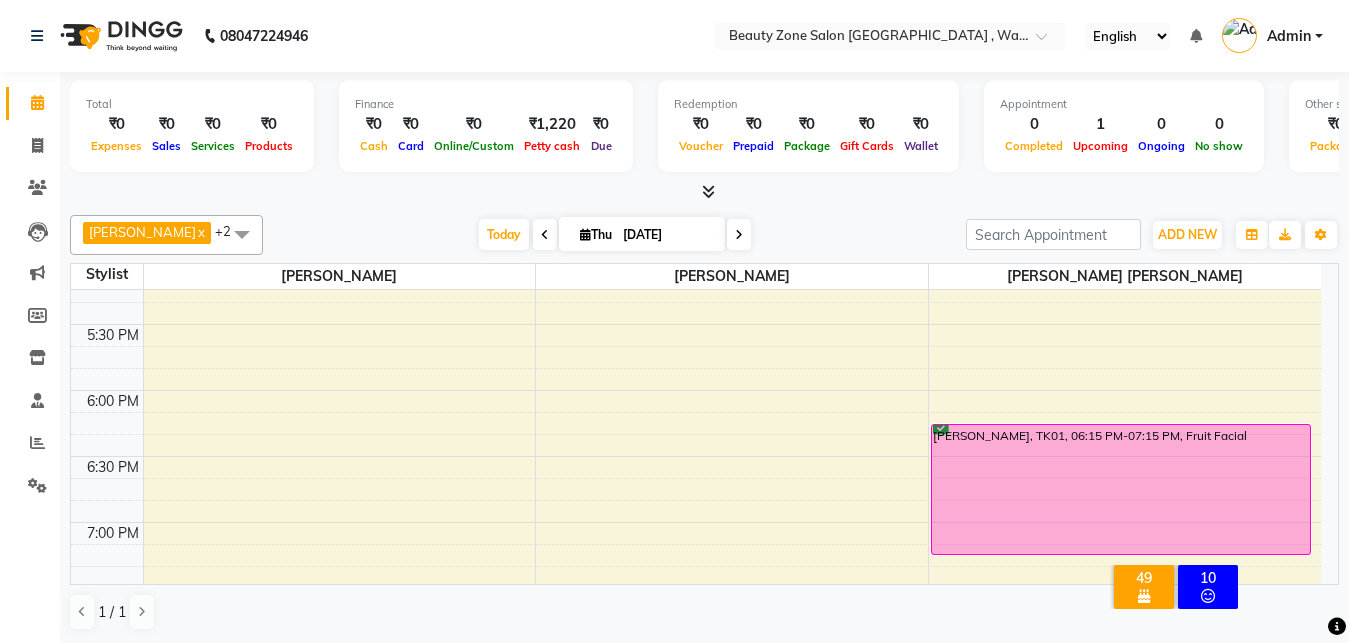 scroll, scrollTop: 1134, scrollLeft: 0, axis: vertical 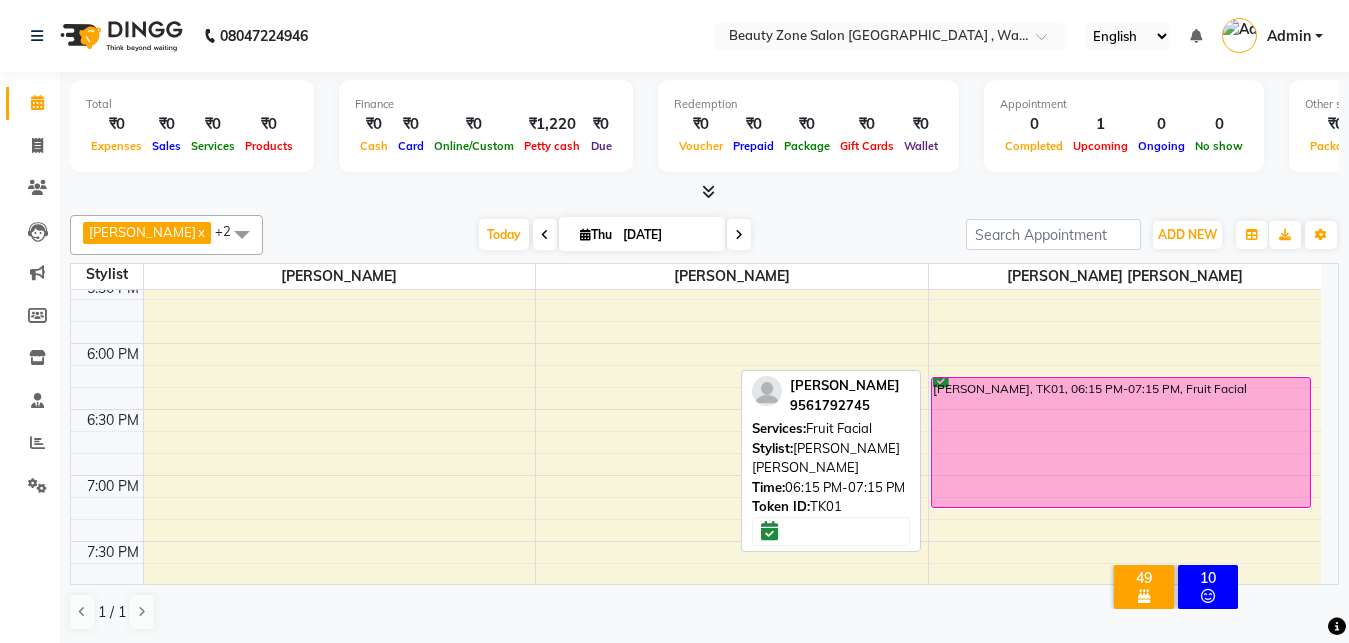 click on "[PERSON_NAME], TK01, 06:15 PM-07:15 PM, Fruit Facial" at bounding box center [1121, 442] 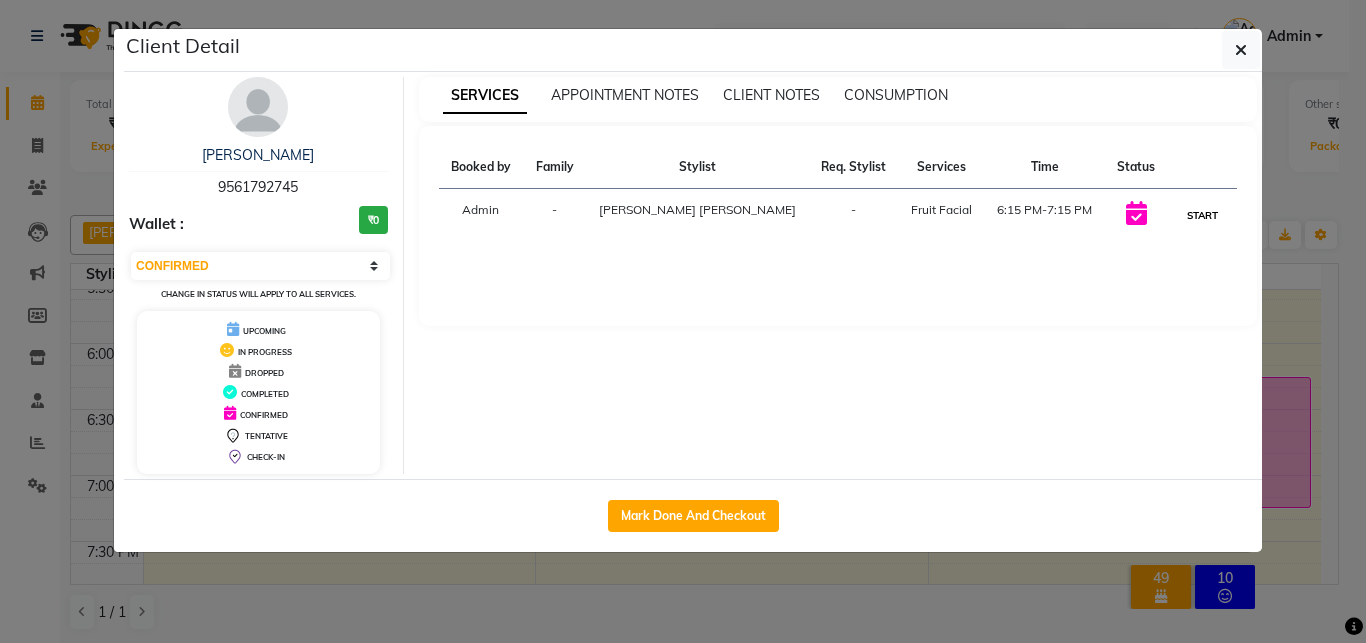 click on "START" at bounding box center [1202, 215] 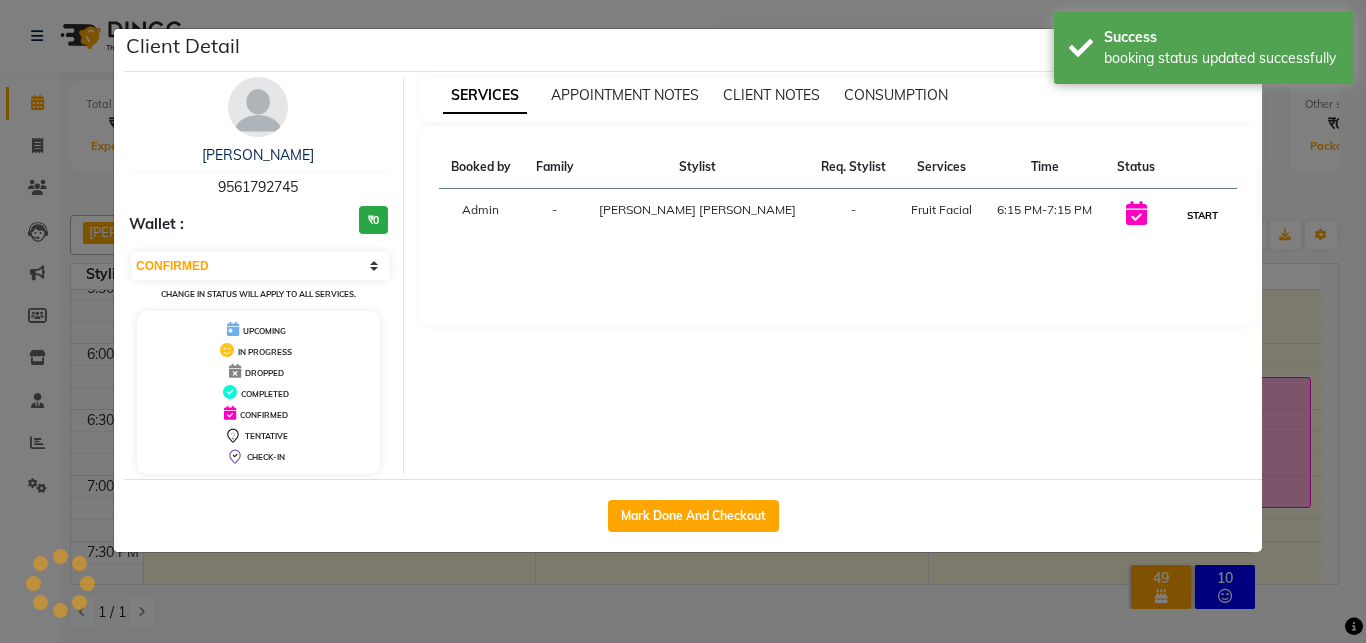 select on "1" 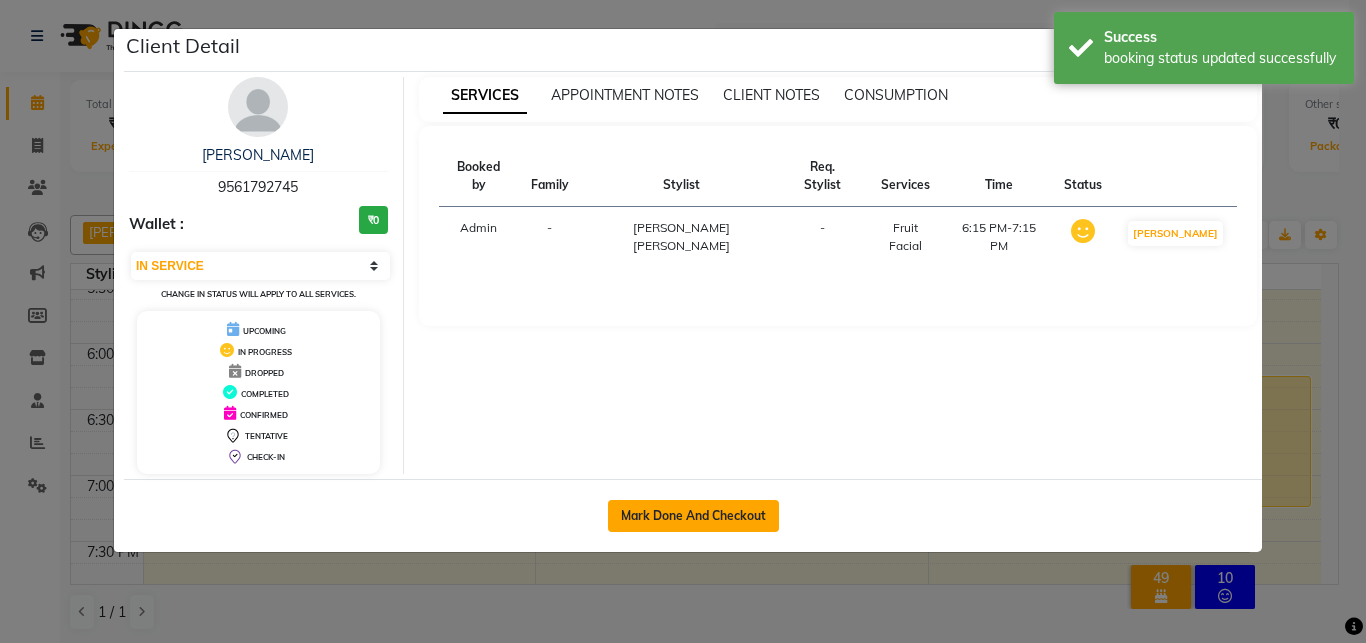 click on "Mark Done And Checkout" 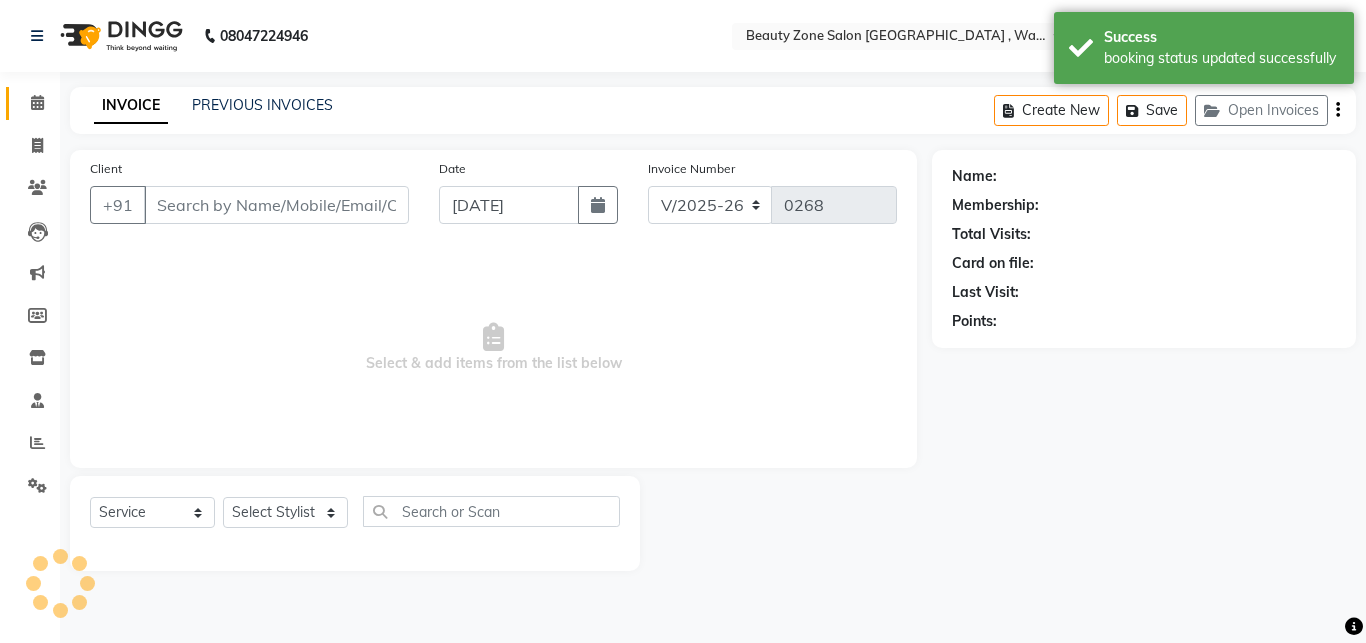 type on "9561792745" 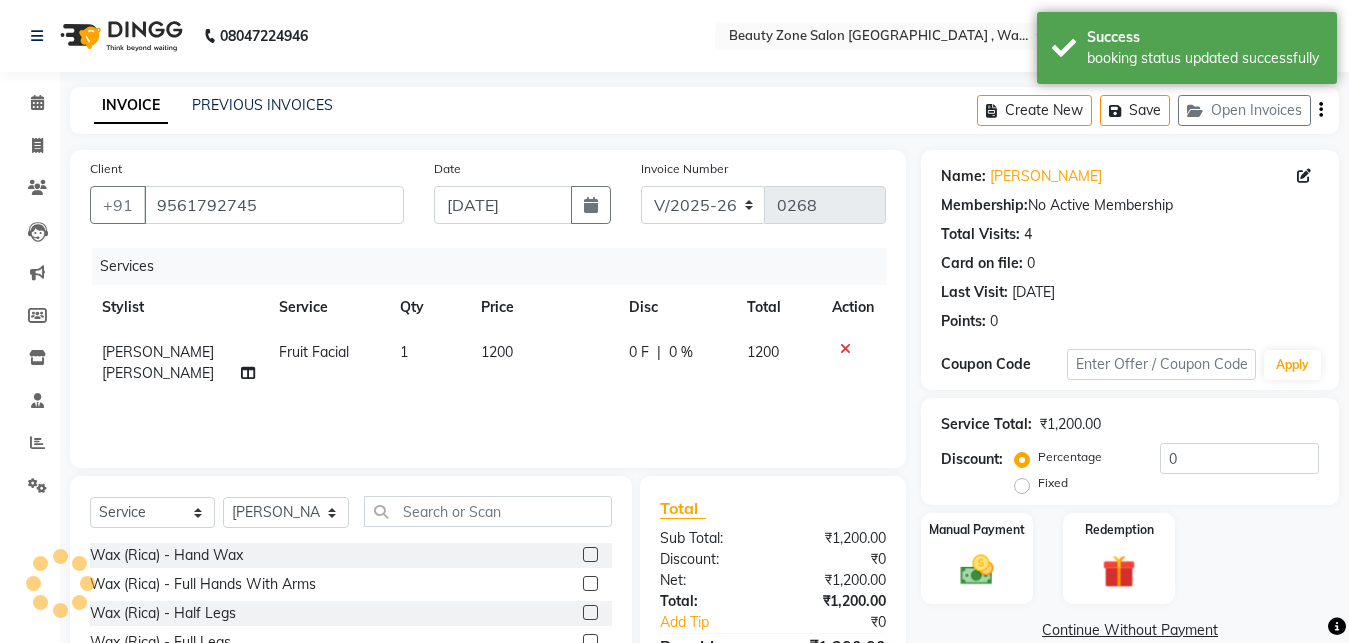 click on "Select  Service  Product  Membership  Package Voucher Prepaid Gift Card  Select Stylist [PERSON_NAME] [PERSON_NAME] [PERSON_NAME] [PERSON_NAME]" 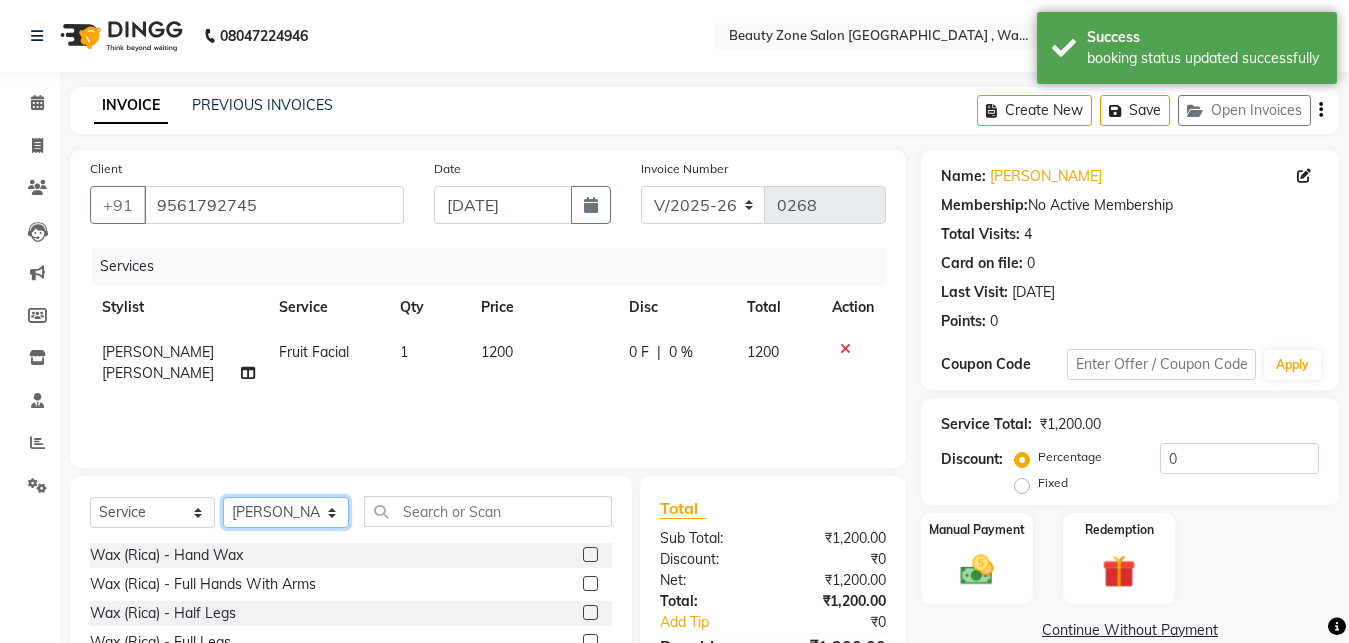 click on "[PERSON_NAME]" 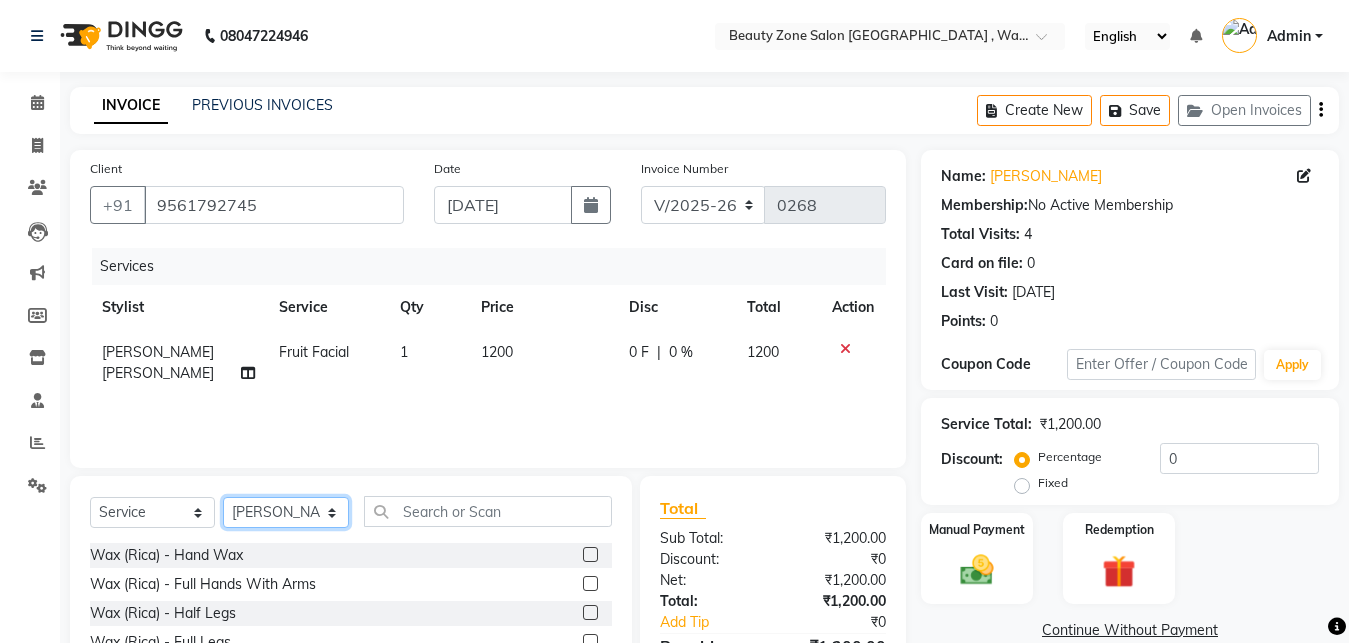 click on "Select Stylist [PERSON_NAME] [PERSON_NAME] [PERSON_NAME] [PERSON_NAME]" 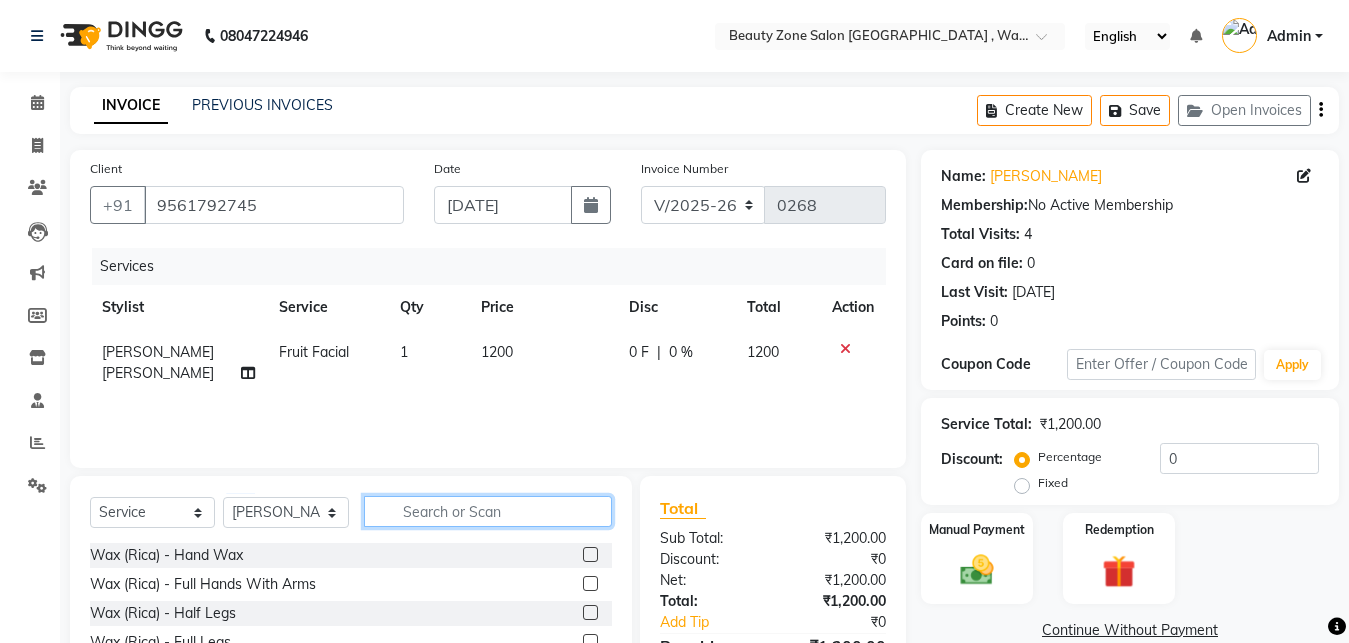 click 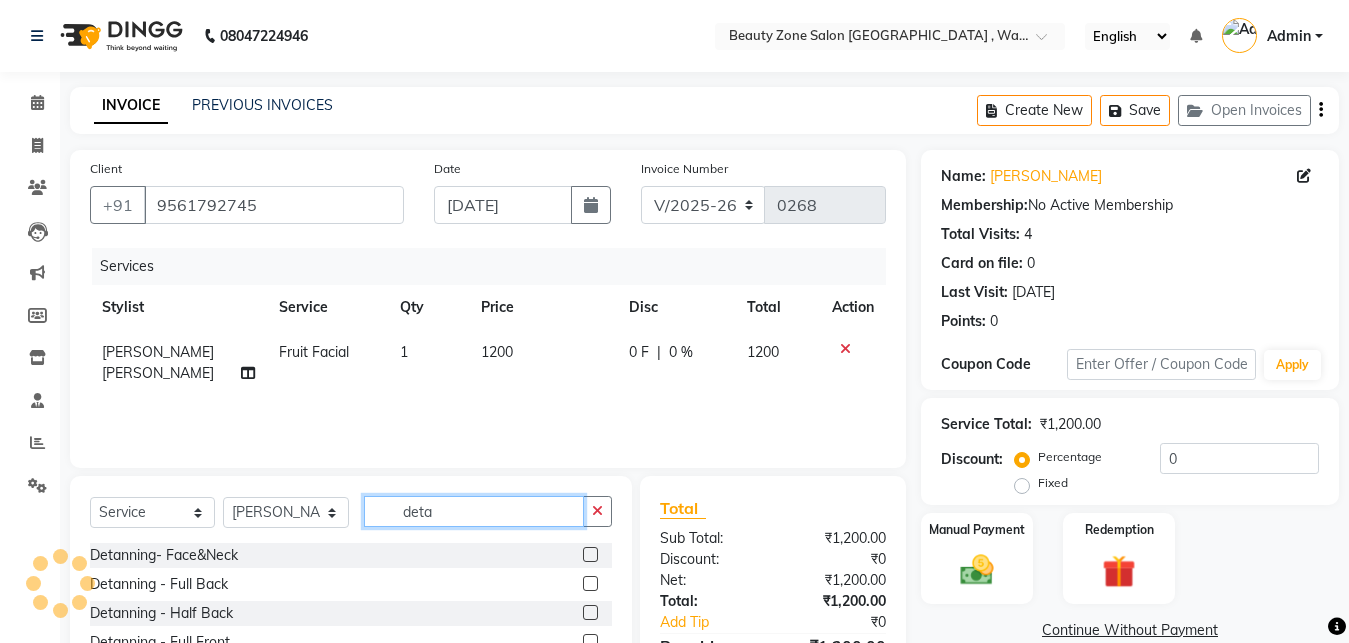 type on "deta" 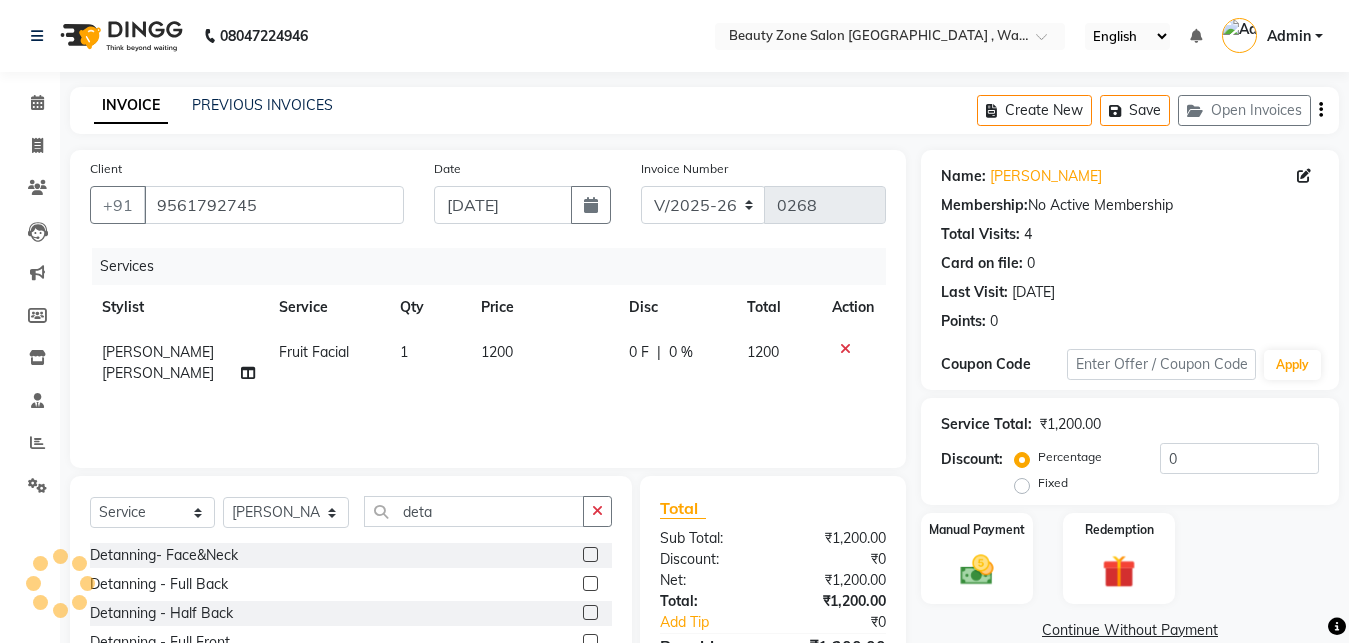 click 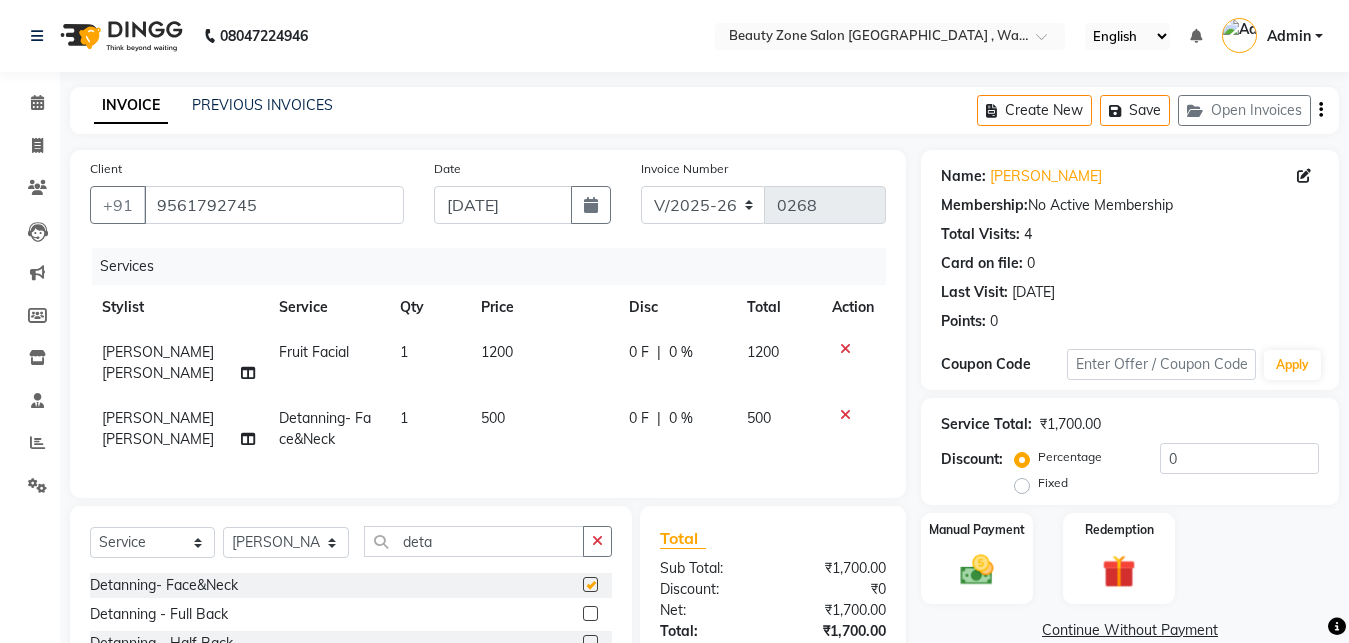 checkbox on "false" 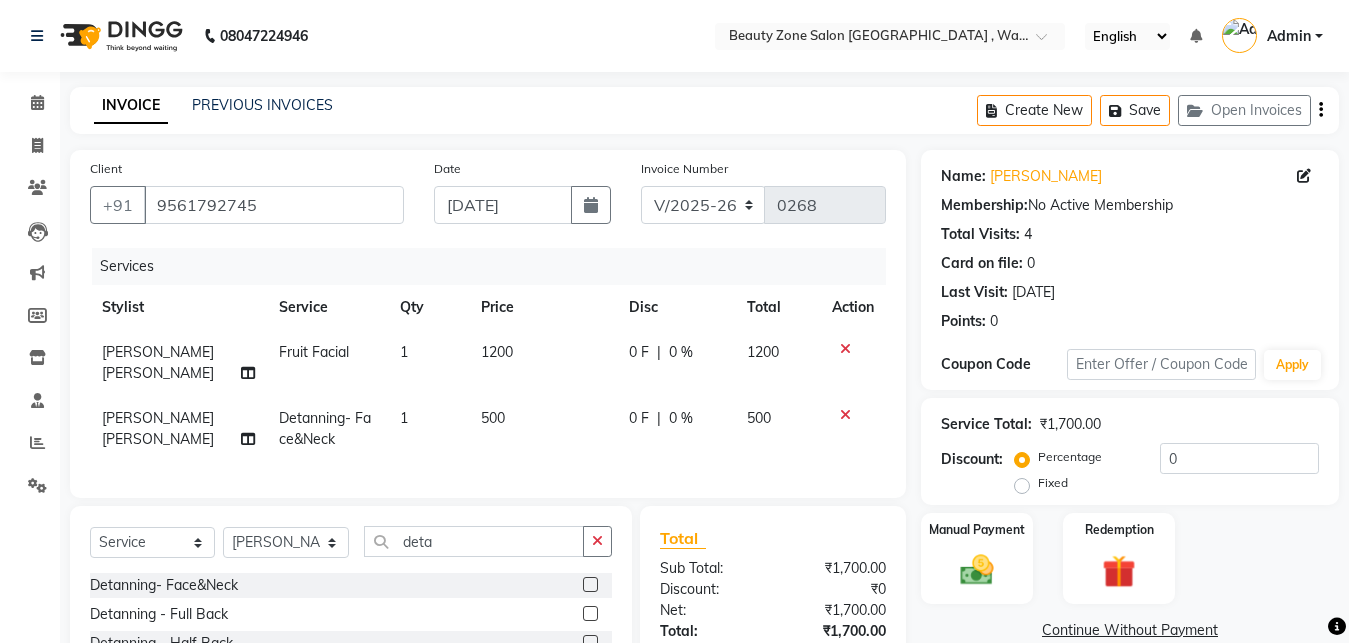 click on "0 %" 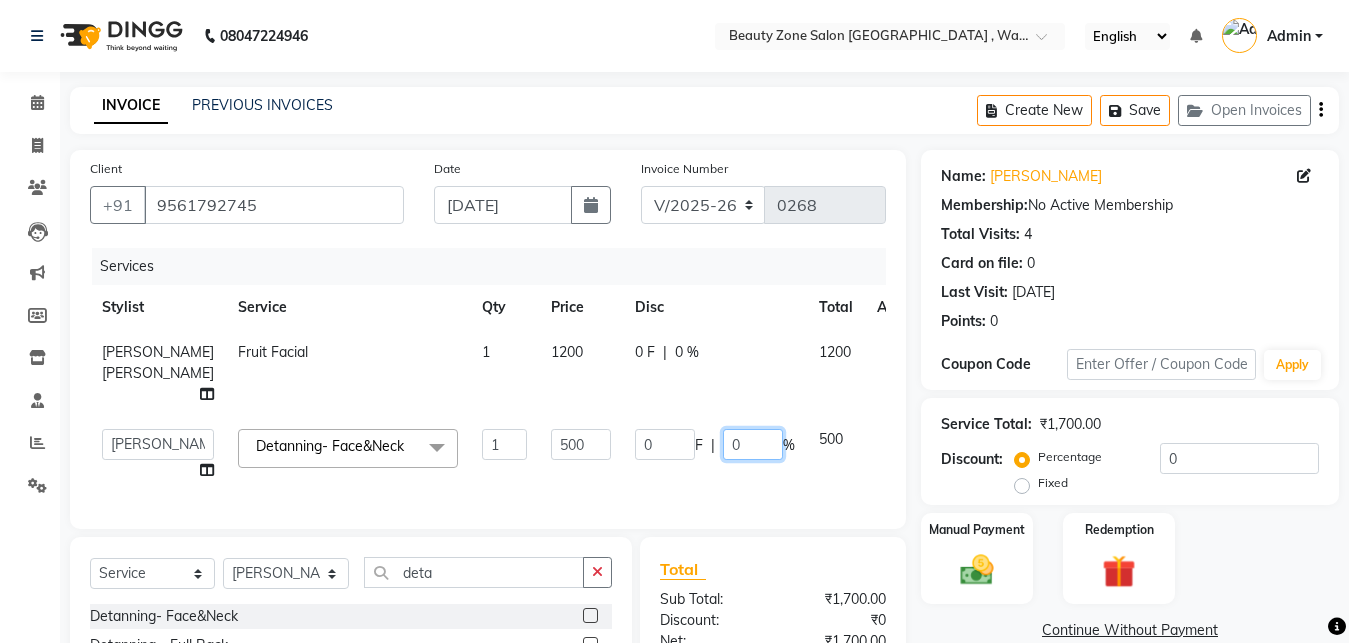 click on "0" 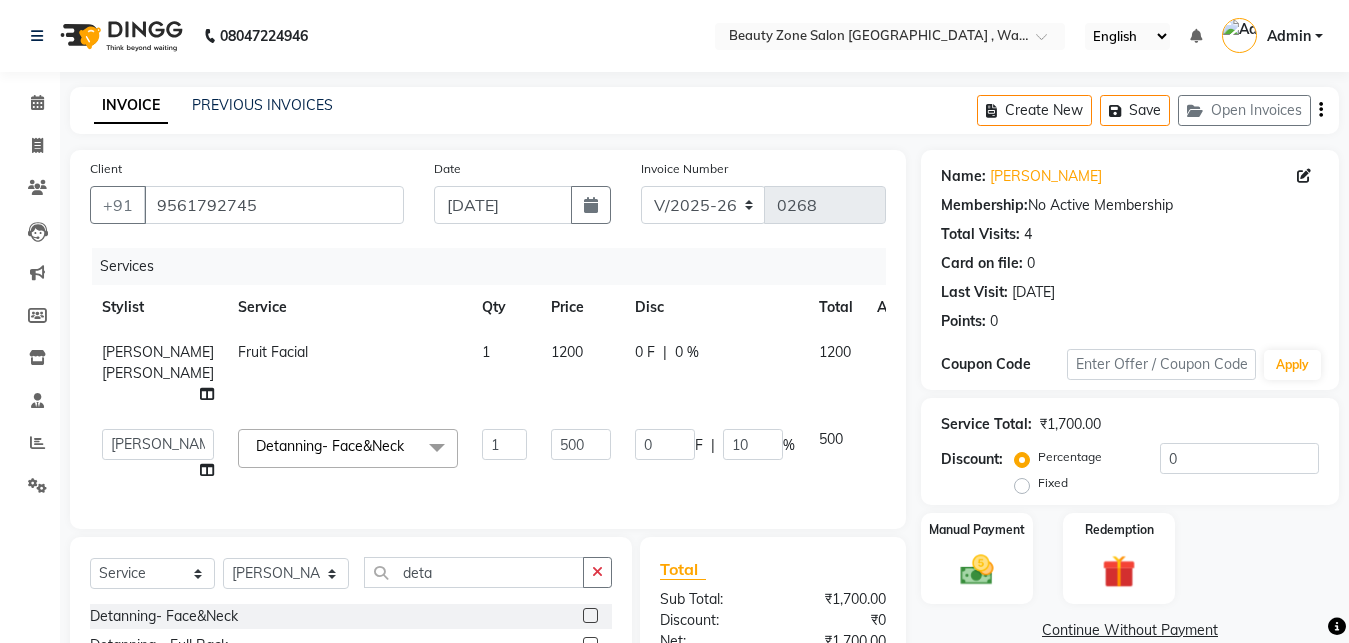 click on "Services Stylist Service Qty Price Disc Total Action [PERSON_NAME] [PERSON_NAME] Fruit Facial 1 1200 0 F | 0 % 1200  [PERSON_NAME]   [PERSON_NAME]   [PERSON_NAME] [PERSON_NAME]  Detanning- Face&Neck  x Wax (Rica)  -  Hand Wax Wax (Rica)  -  Full Hands With Arms Wax (Rica)  -  Half Legs Wax (Rica)  -  Full Legs Wax (Rica)  -  Half Back Wax (Rica)  -  Full Back Wax (Rica)  -  [MEDICAL_DATA] Wax (Rica)  -  Full Front Wax (Rica) - Peel Off- Underarms Wax (Rica) -full Hand, leg and Underarms  Wax (Rica) - Full Body  Full Body Full Arms, Full Leg with chocolate underarms} Wax (Rica) -full Hand, leg With Chocolet Underarms  Wax (Rica) -Blouse line Wax (Rica) -Buttocks  Wax Full Leg(Men) Threading   -  Eyebrows Threading   -  Upper Lips Threading   -  Lower Lips Threading   -  Chin Threading   -  Forehead Threading   -  Double Chin Threading   -  Side Locks (Depends) Threading   -  Face Threading Threading - (Eyebrows with bean wax)  Rejuvenating Mask Anti - Tan Pack Quick Glow Mask Anti Smoothning Mask O3+ Detox Mask O3+ [MEDICAL_DATA] Mask 1" 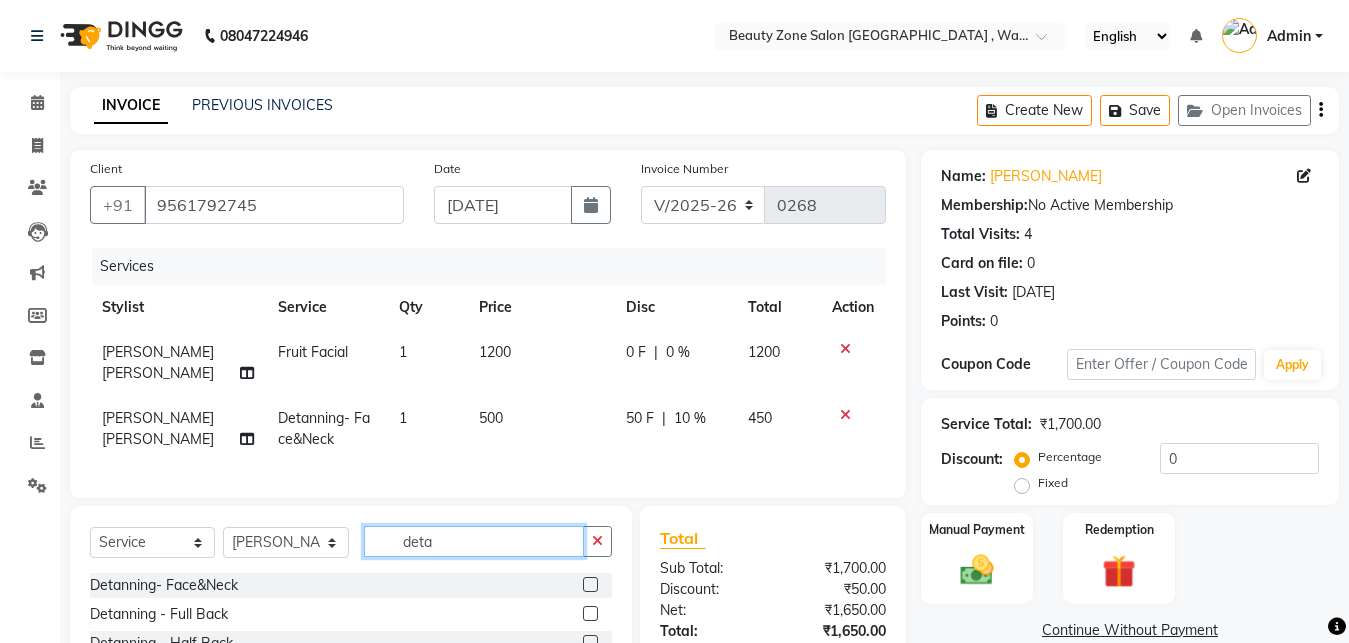 click on "deta" 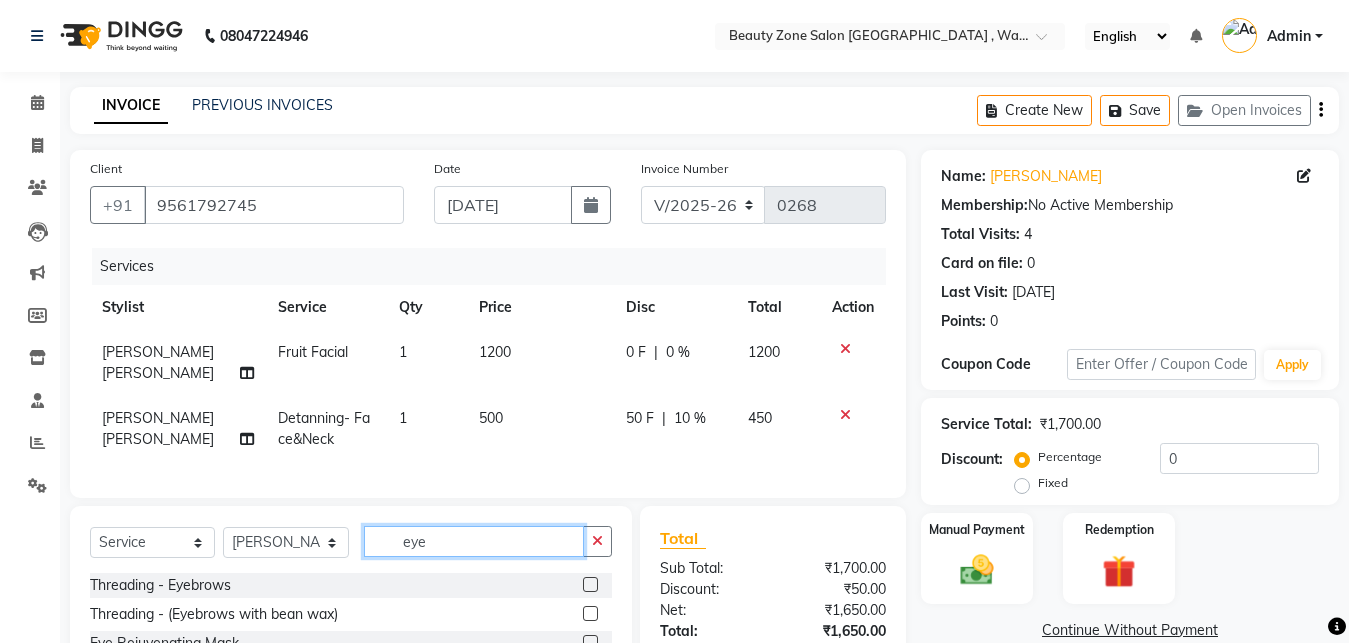 type on "eye" 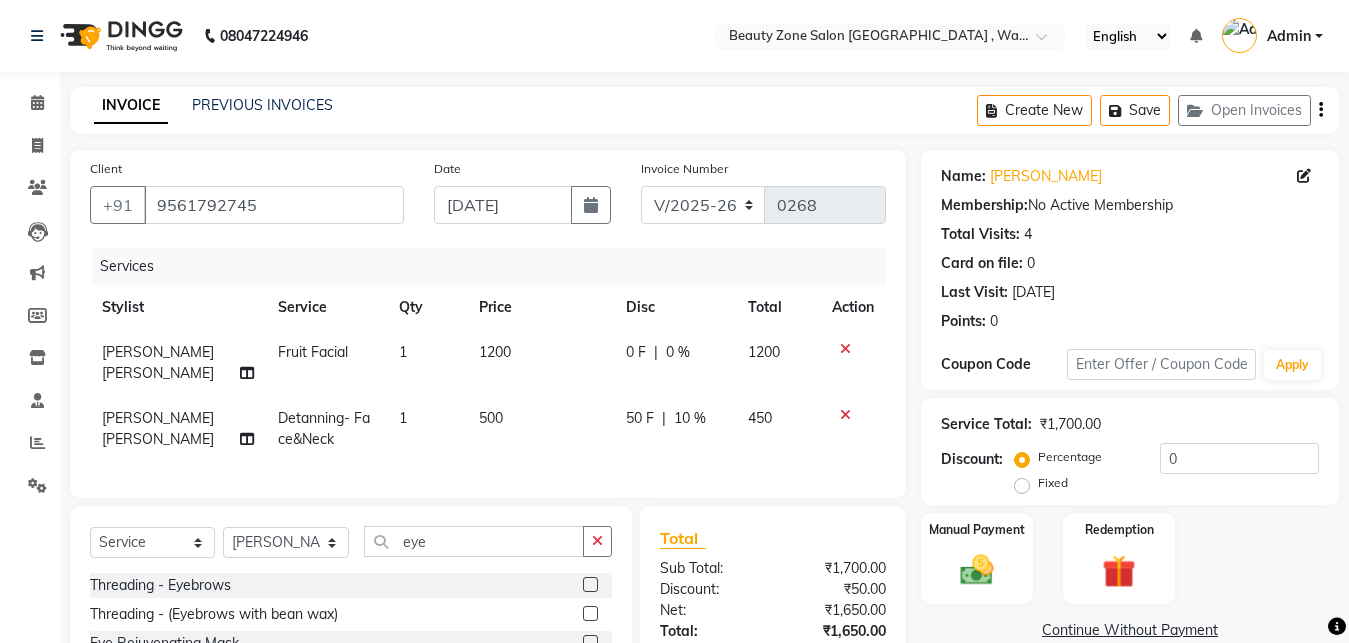 click 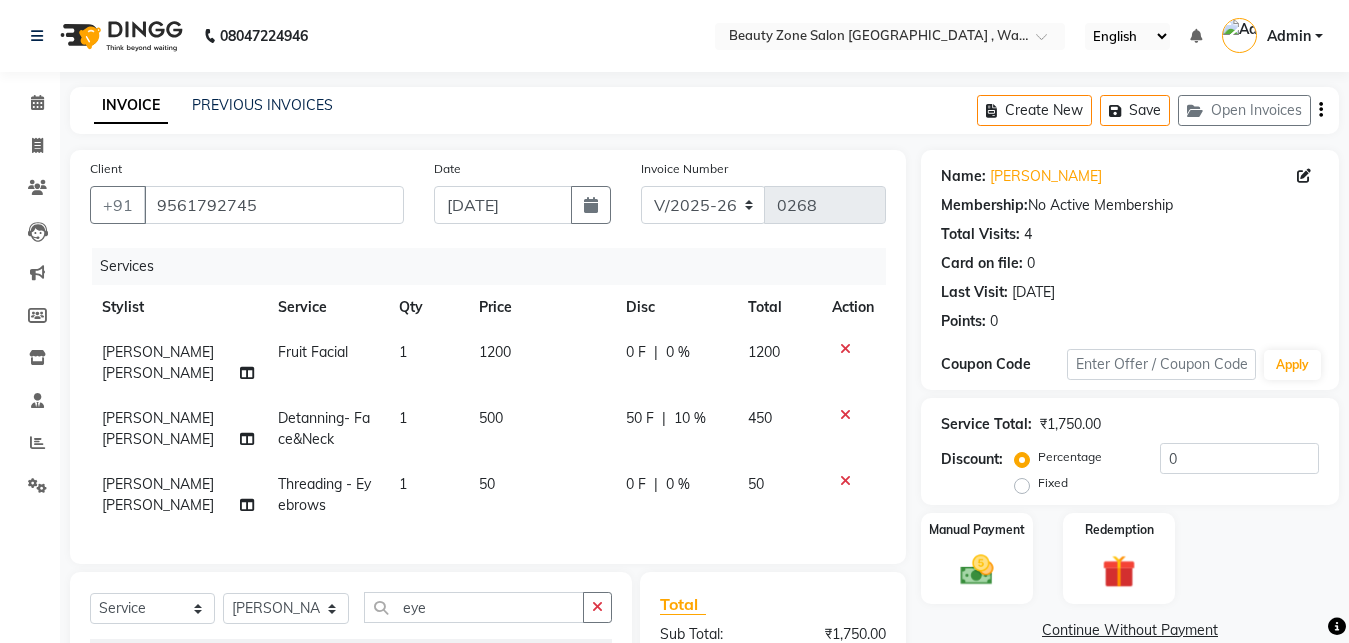 checkbox on "false" 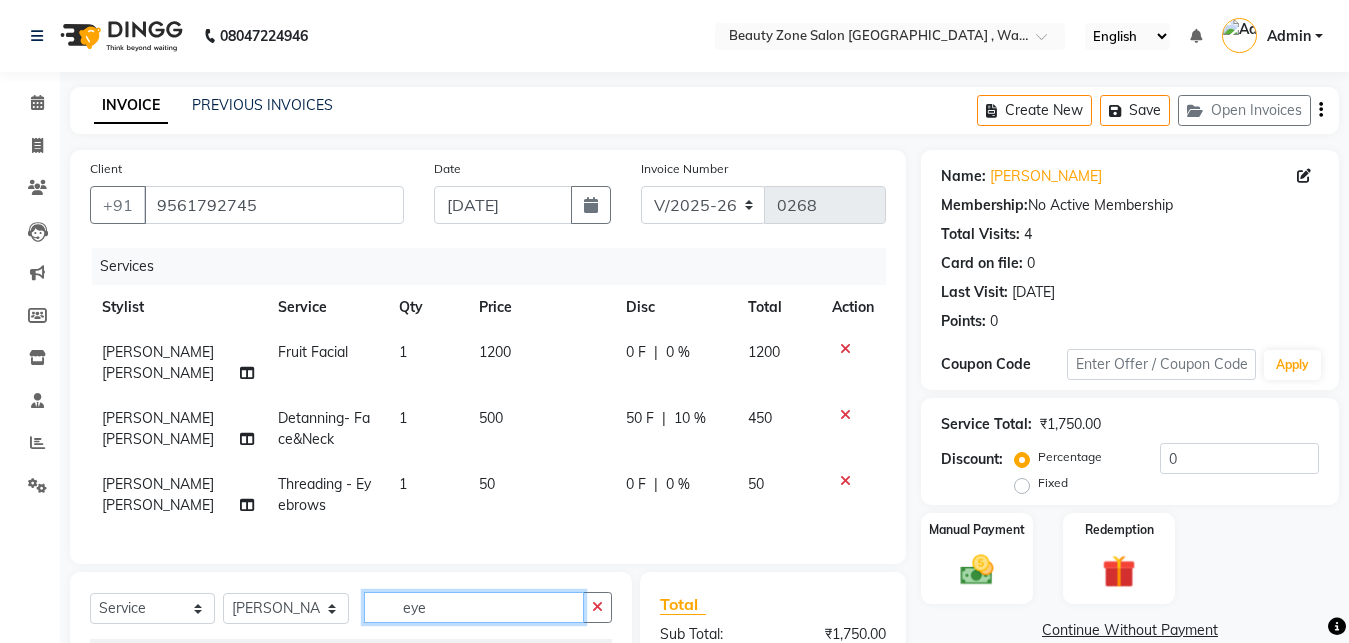 click on "eye" 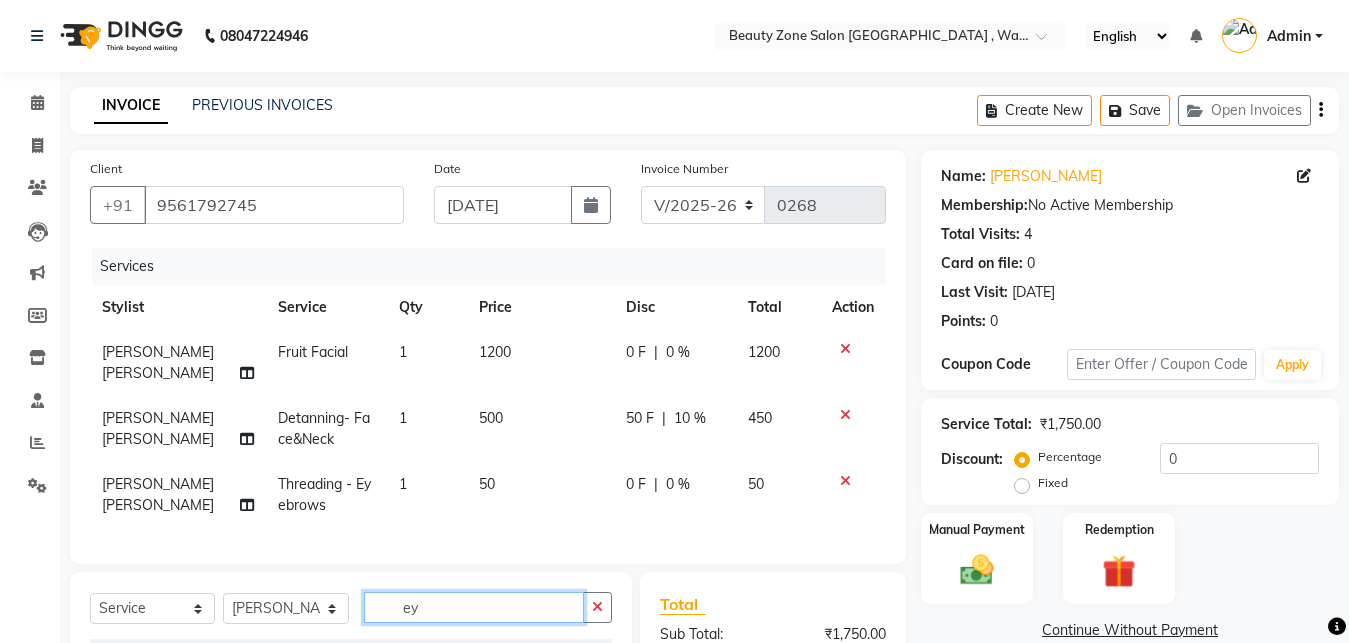 type on "e" 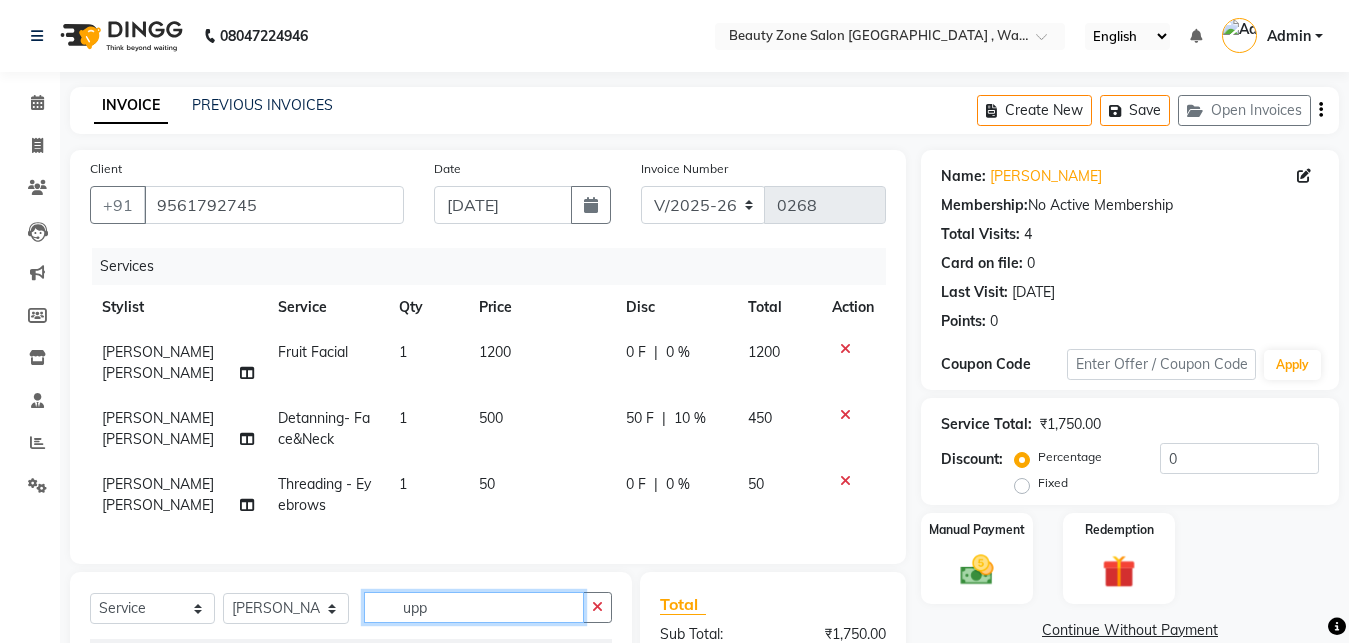 scroll, scrollTop: 228, scrollLeft: 0, axis: vertical 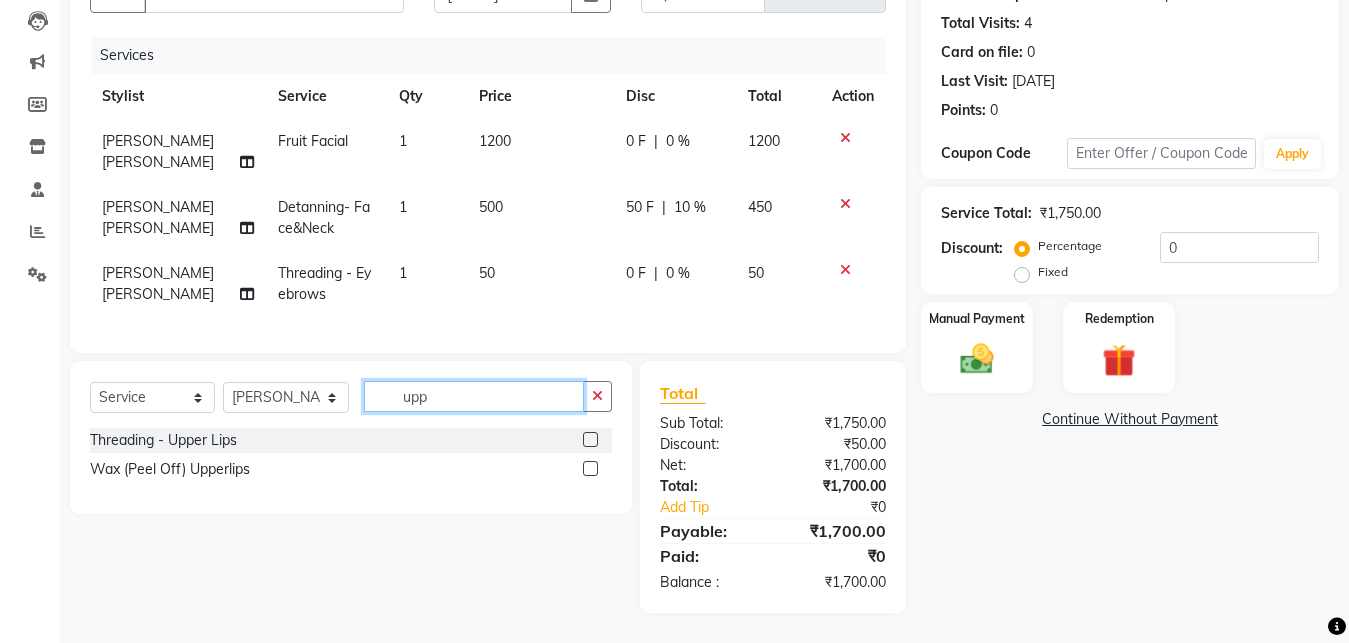 type on "upp" 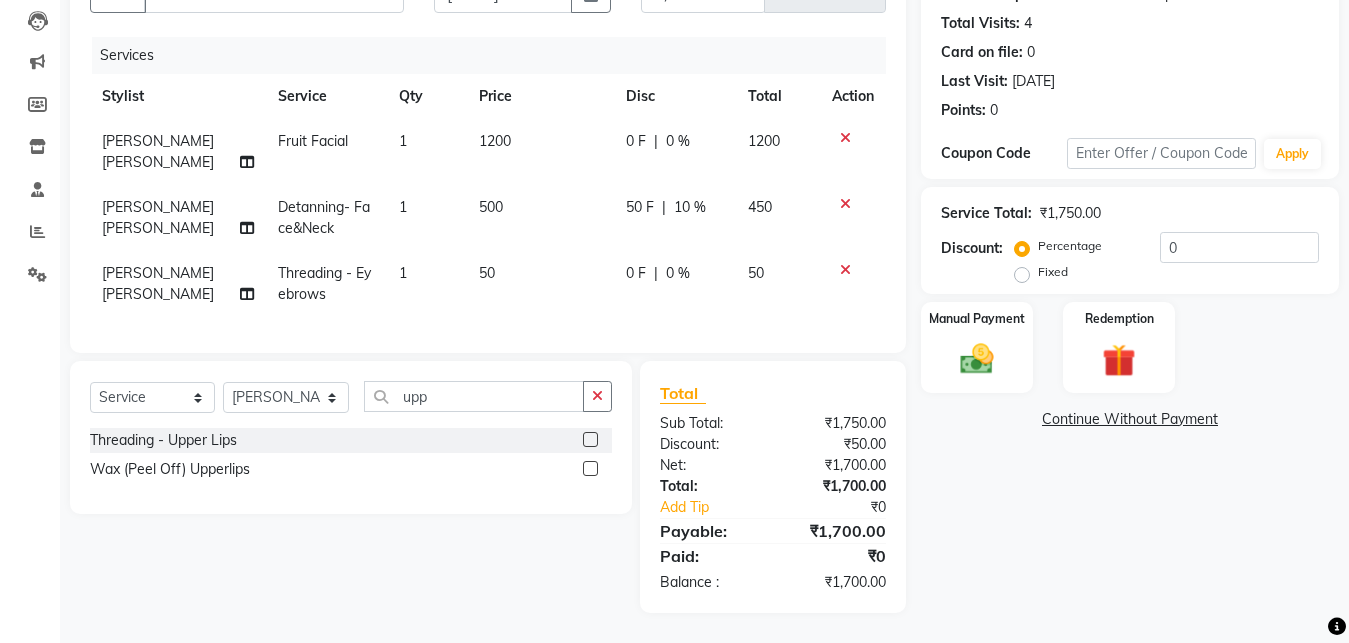 click 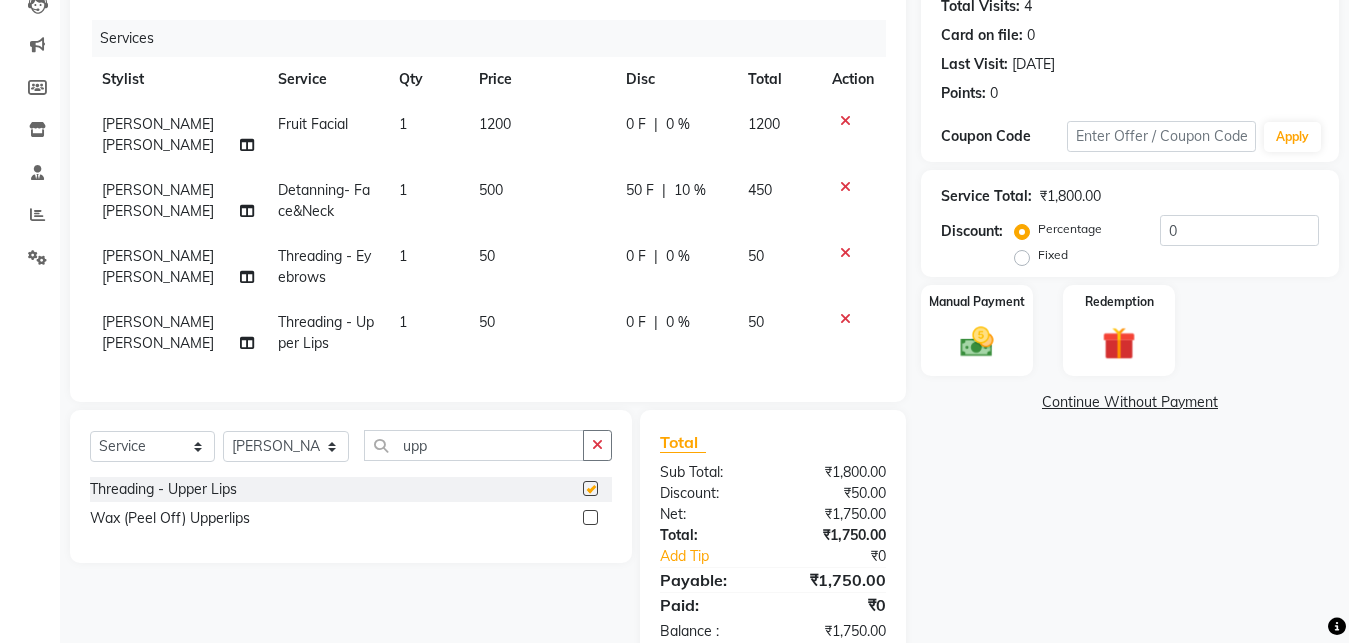 checkbox on "false" 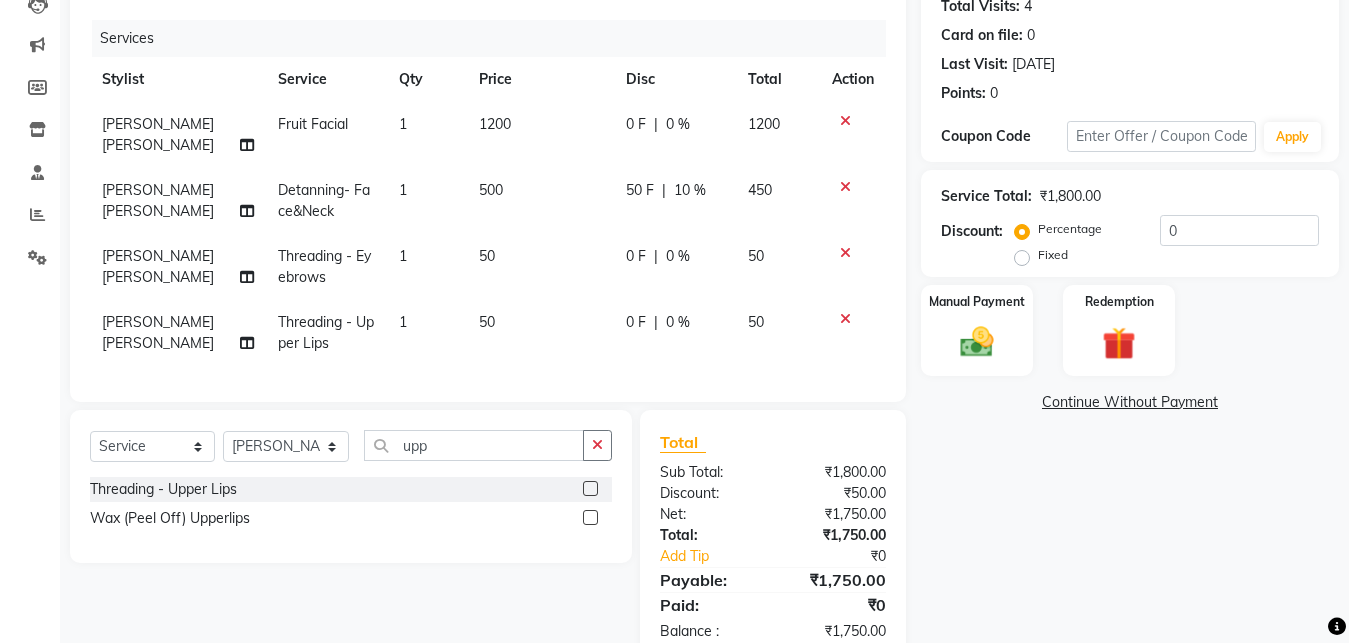 click on "500" 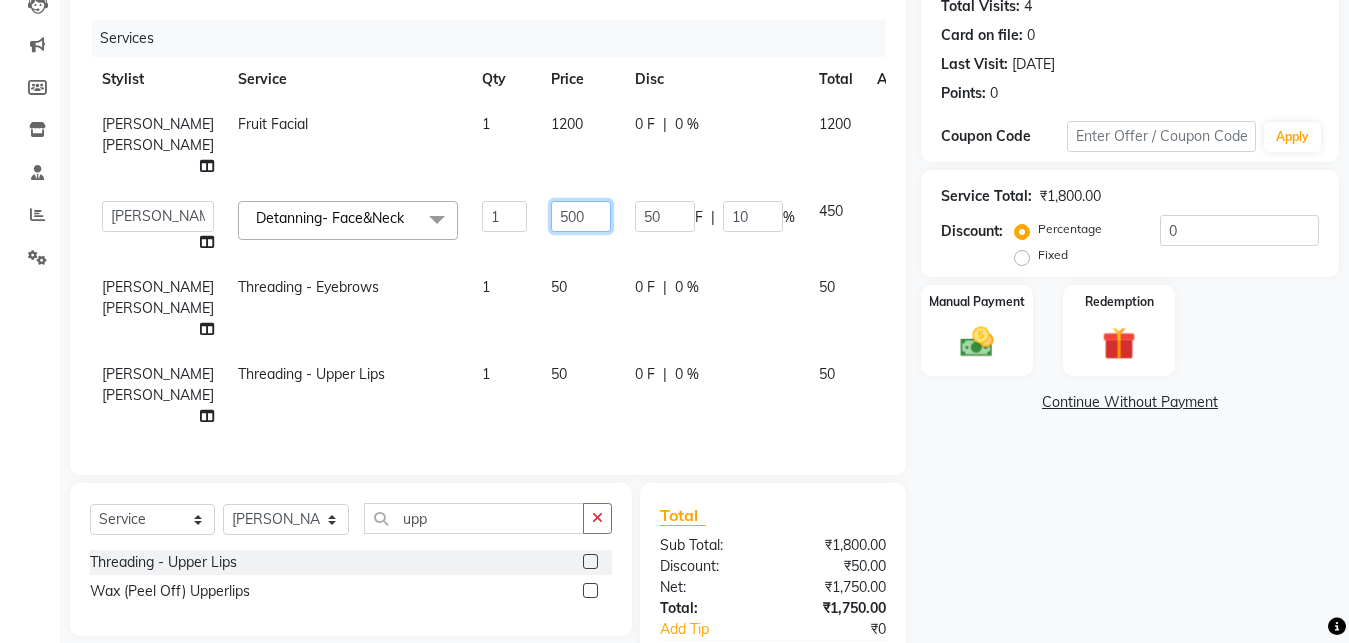 click on "500" 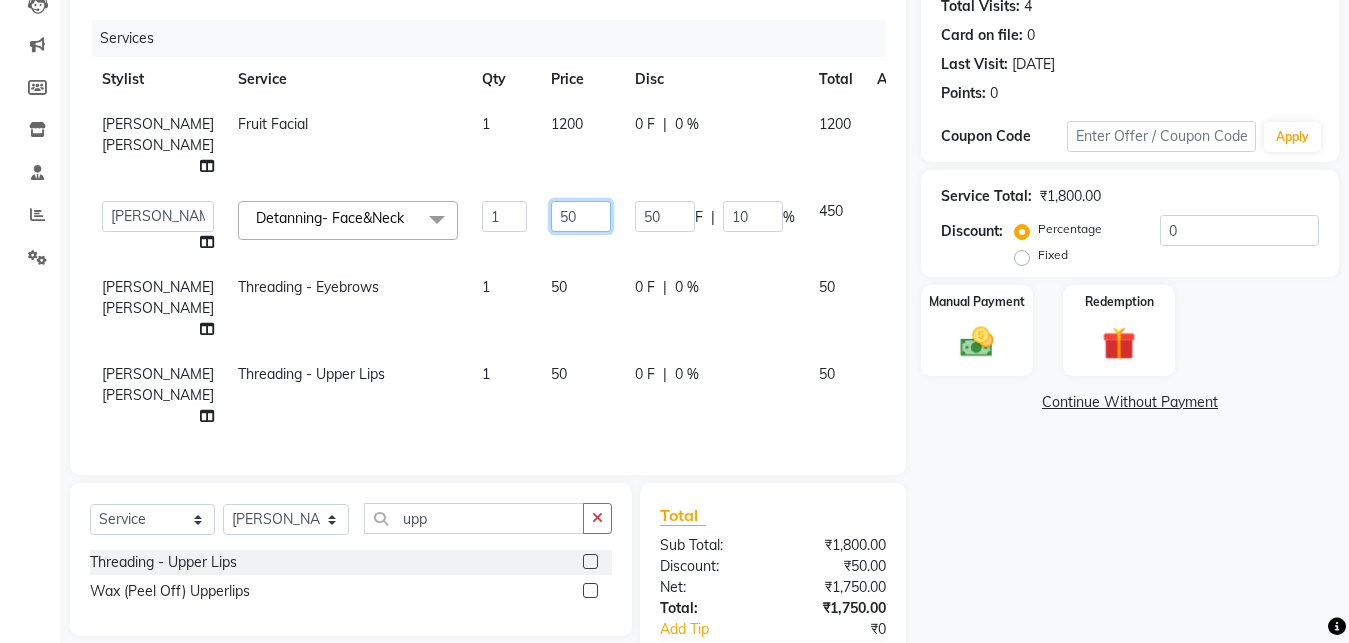 type on "550" 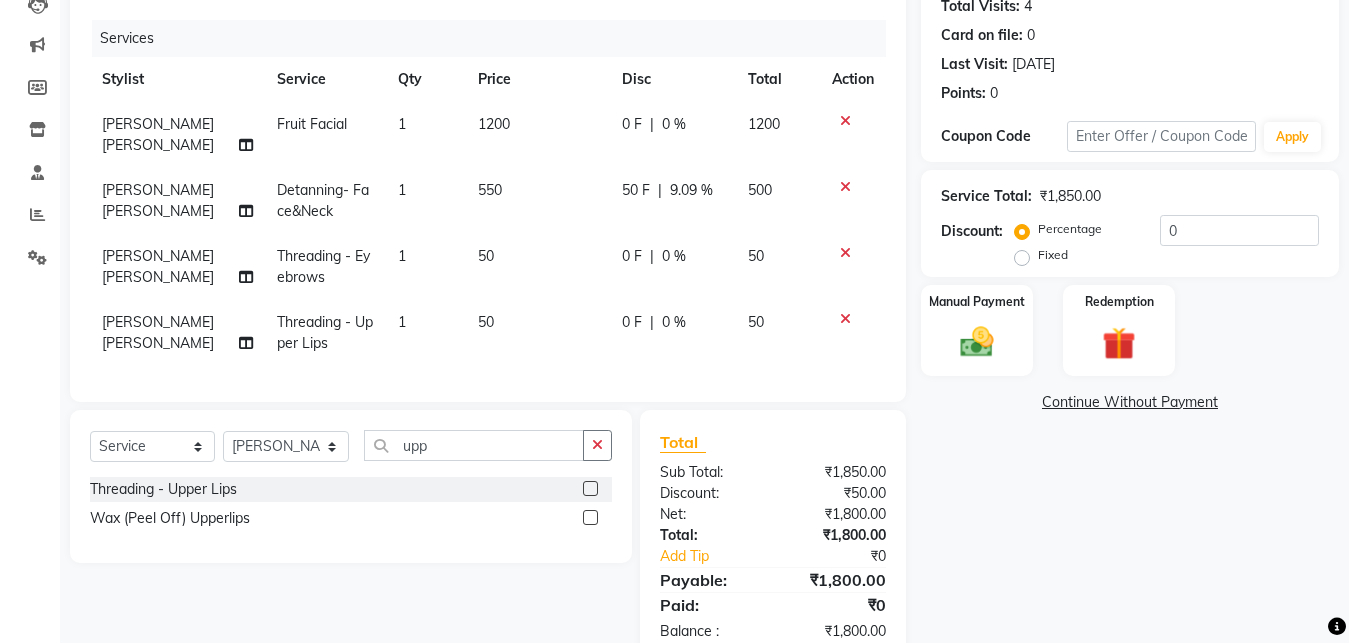 click on "Name: [PERSON_NAME] Membership:  No Active Membership  Total Visits:  4 Card on file:  0 Last Visit:   [DATE] Points:   0  Coupon Code Apply Service Total:  ₹1,850.00  Discount:  Percentage   Fixed  0 Manual Payment Redemption  Continue Without Payment" 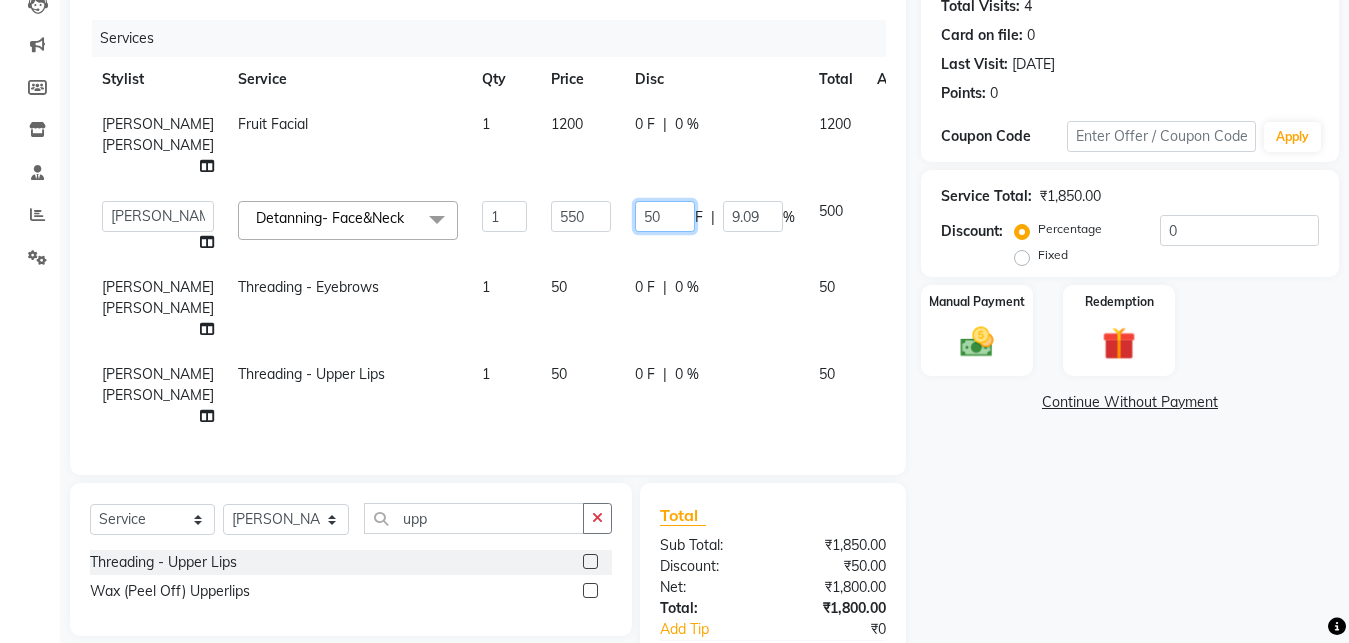 click on "50" 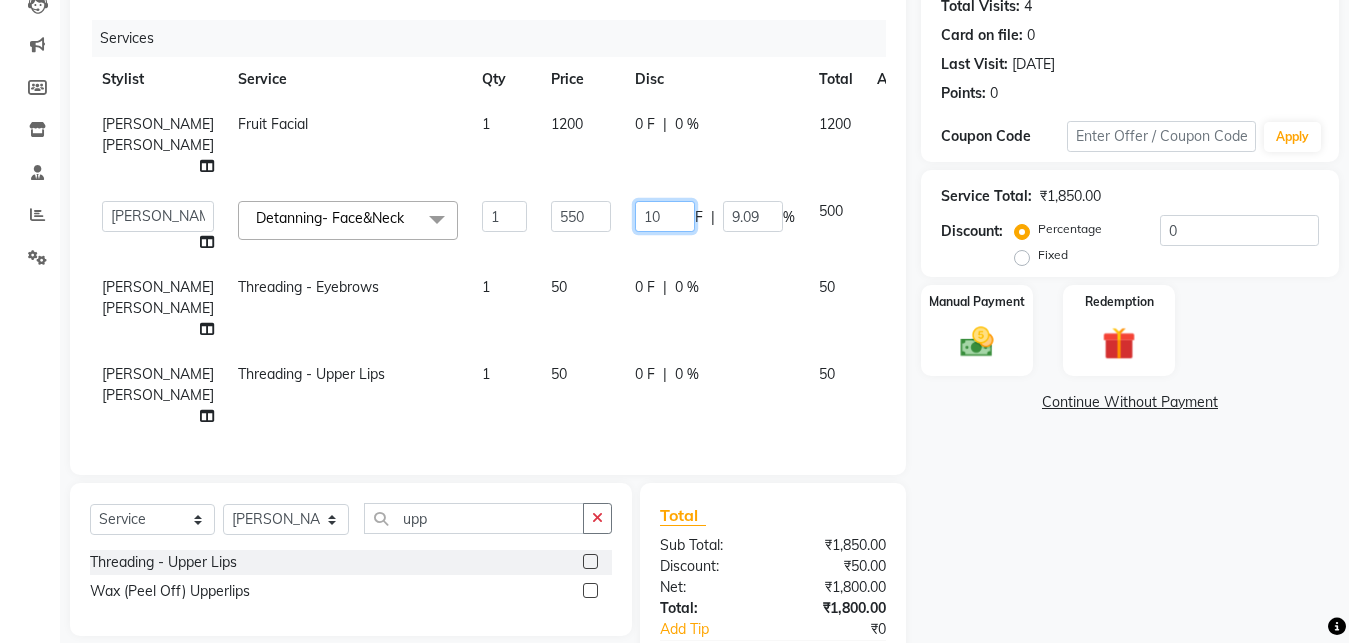 type on "100" 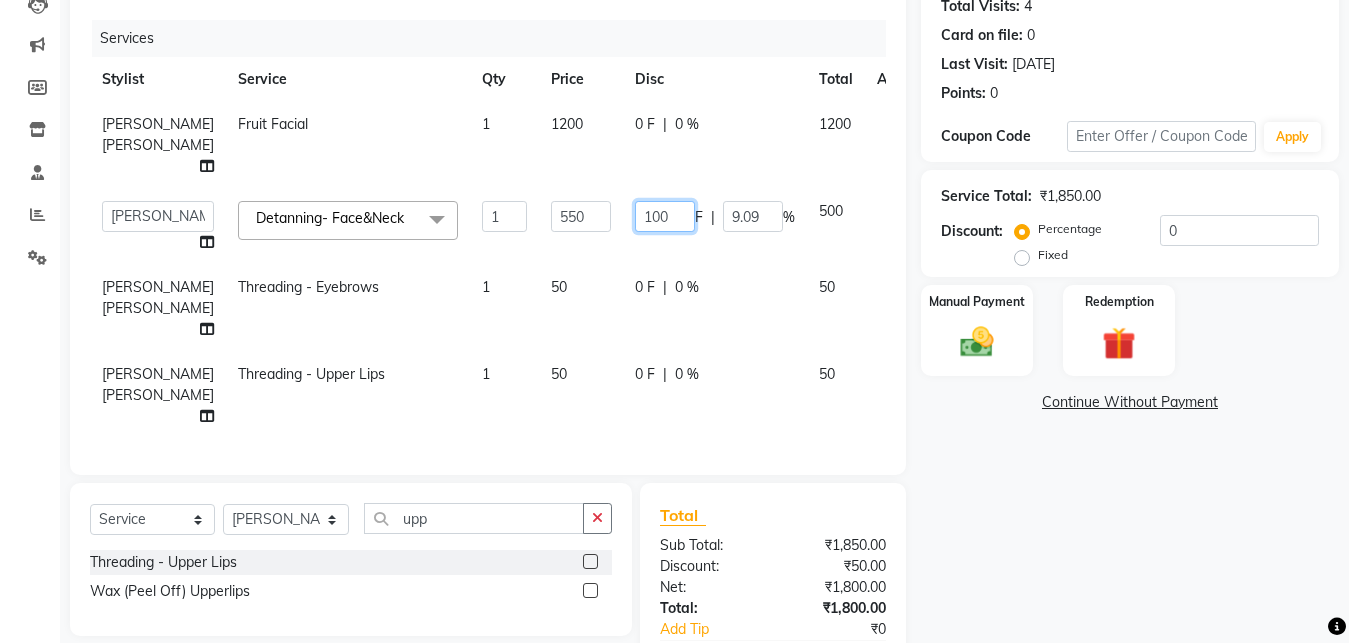 scroll, scrollTop: 0, scrollLeft: 2, axis: horizontal 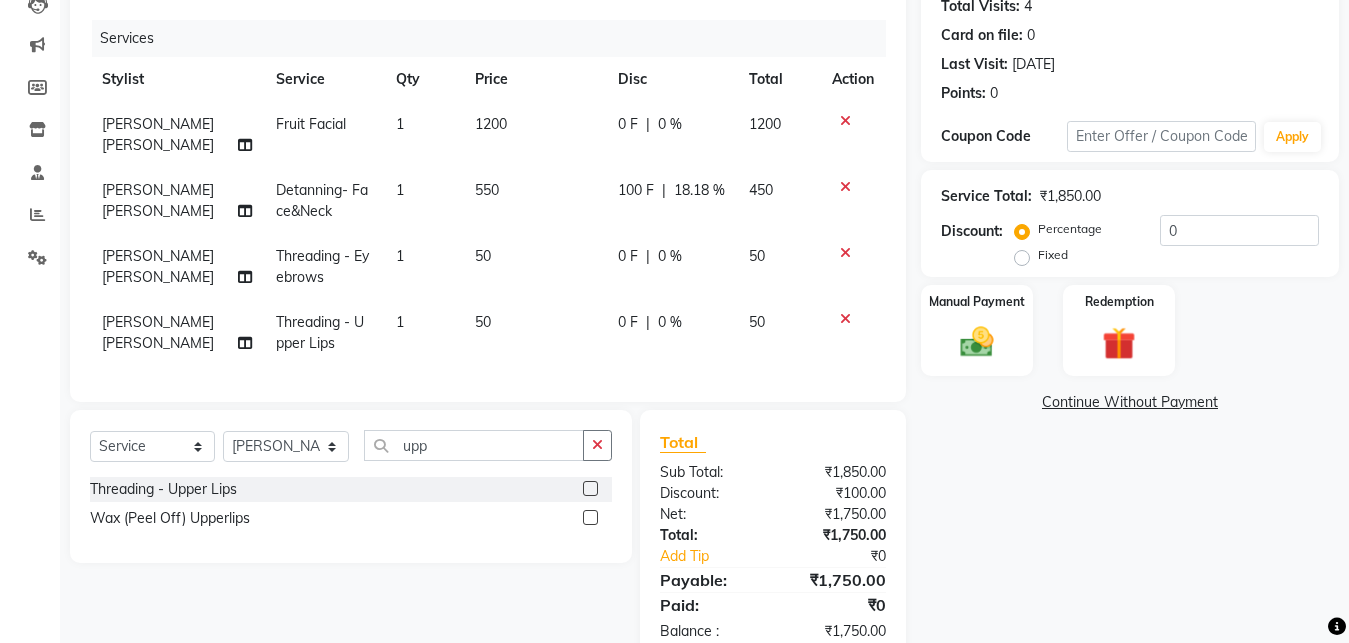 click on "Name: [PERSON_NAME] Membership:  No Active Membership  Total Visits:  4 Card on file:  0 Last Visit:   [DATE] Points:   0  Coupon Code Apply Service Total:  ₹1,850.00  Discount:  Percentage   Fixed  0 Manual Payment Redemption  Continue Without Payment" 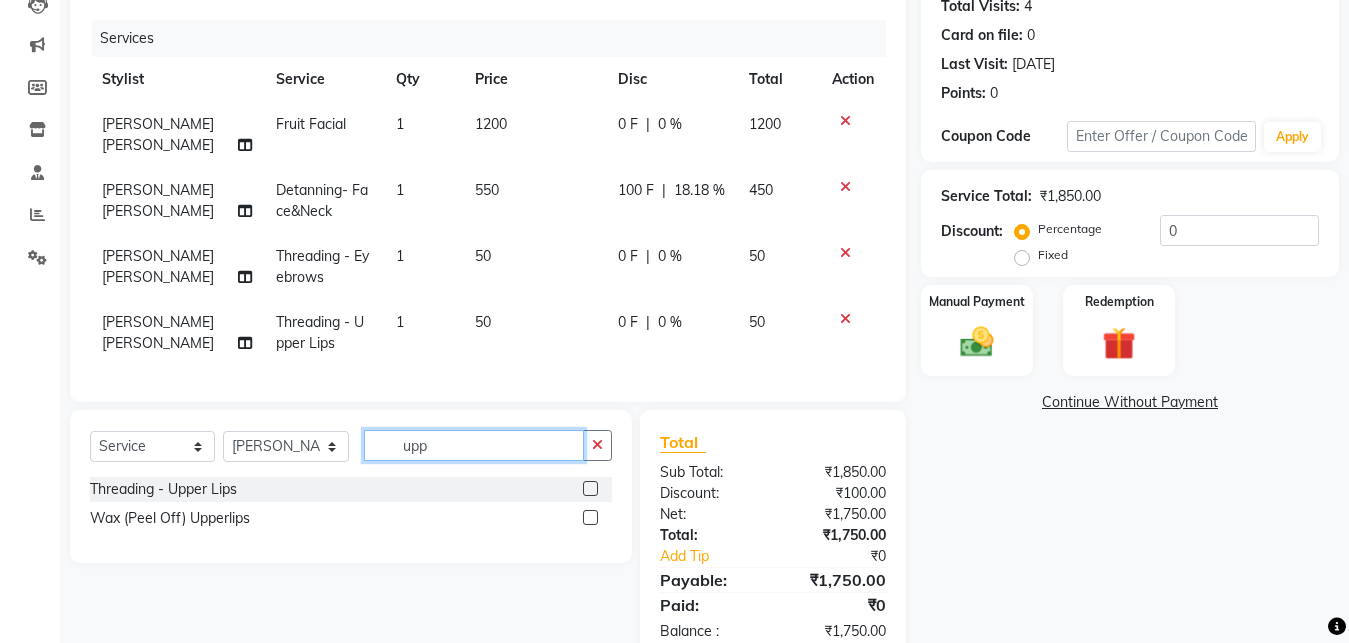 click on "upp" 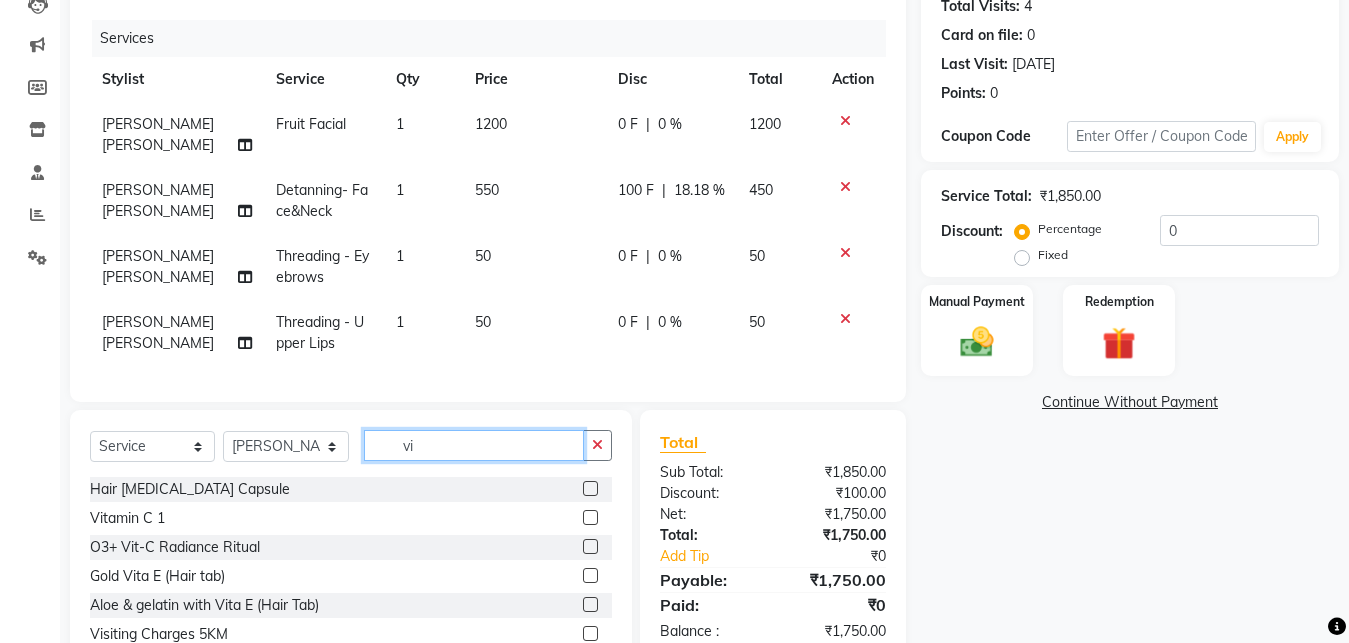 type on "vi" 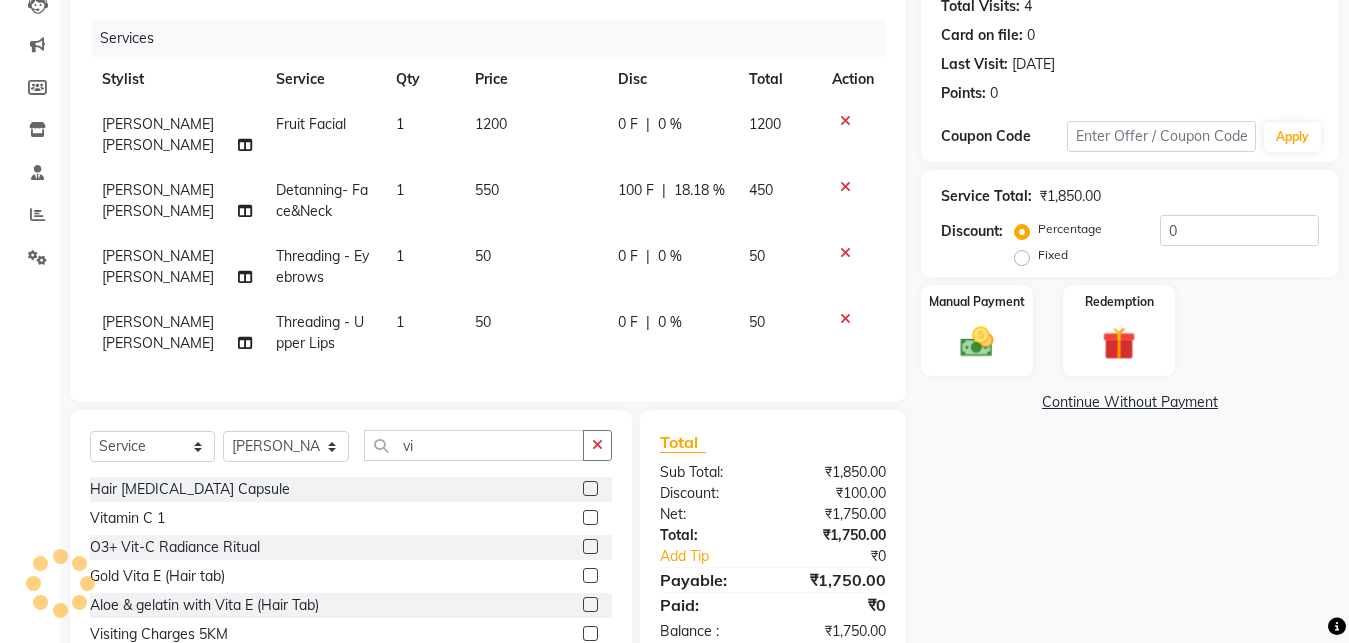 click 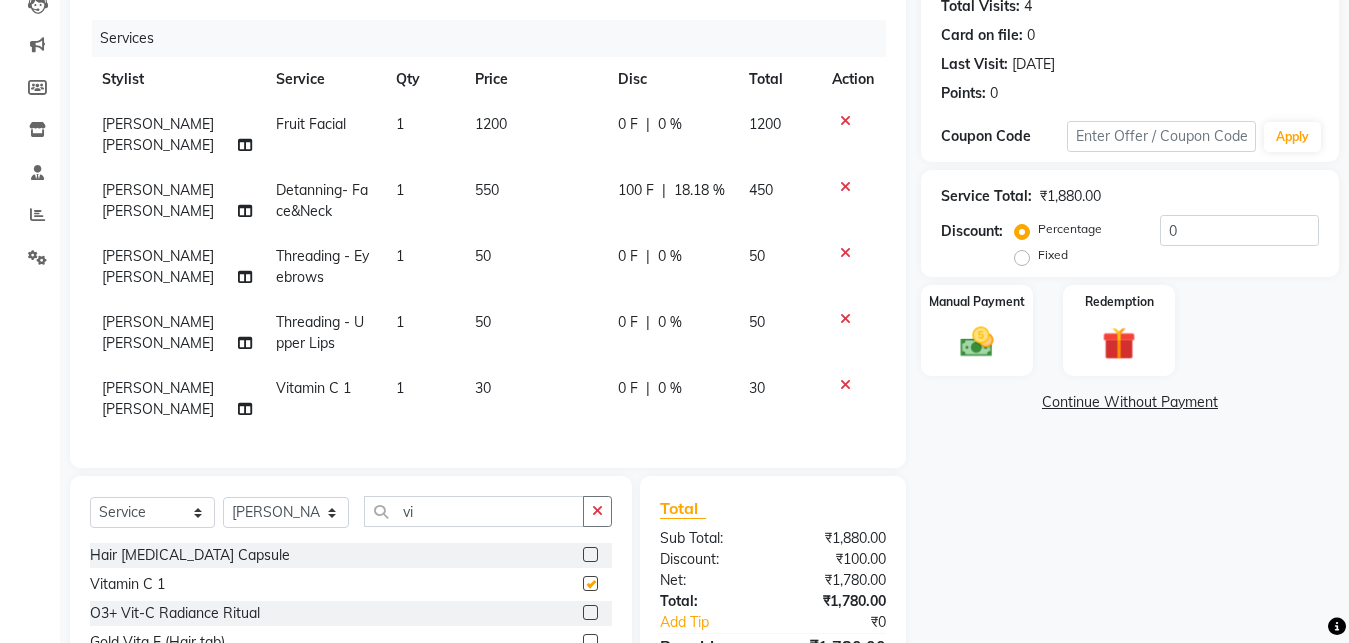 checkbox on "false" 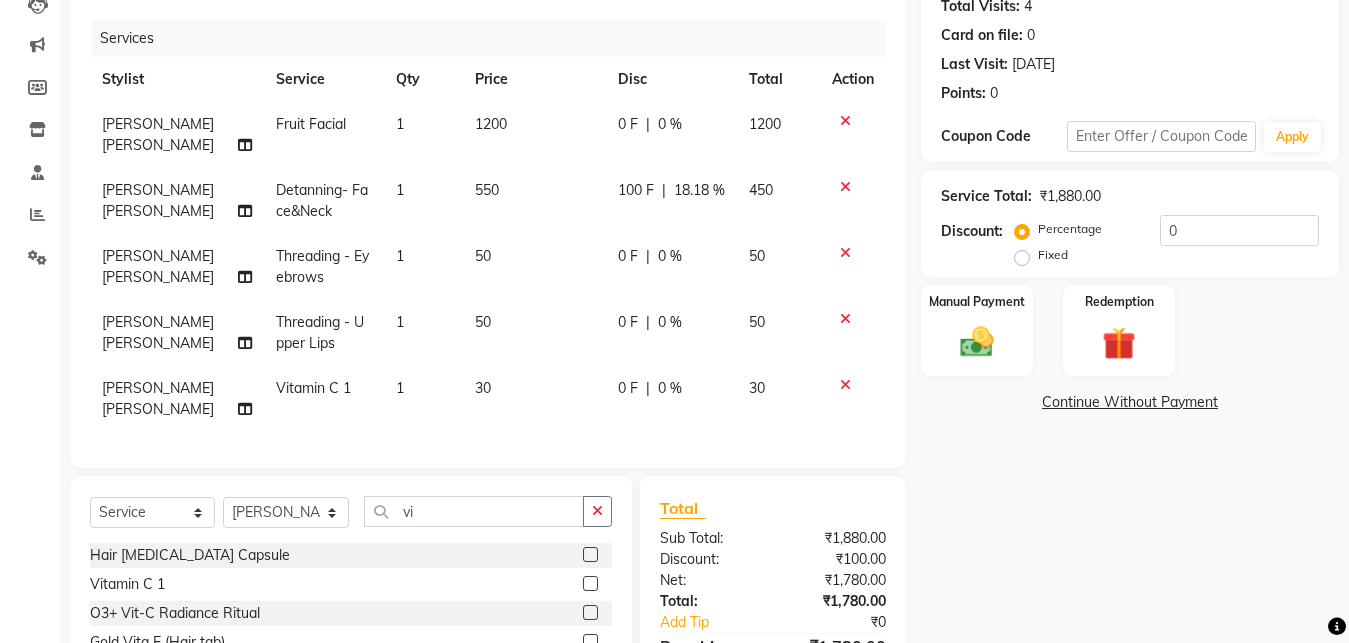 click on "30" 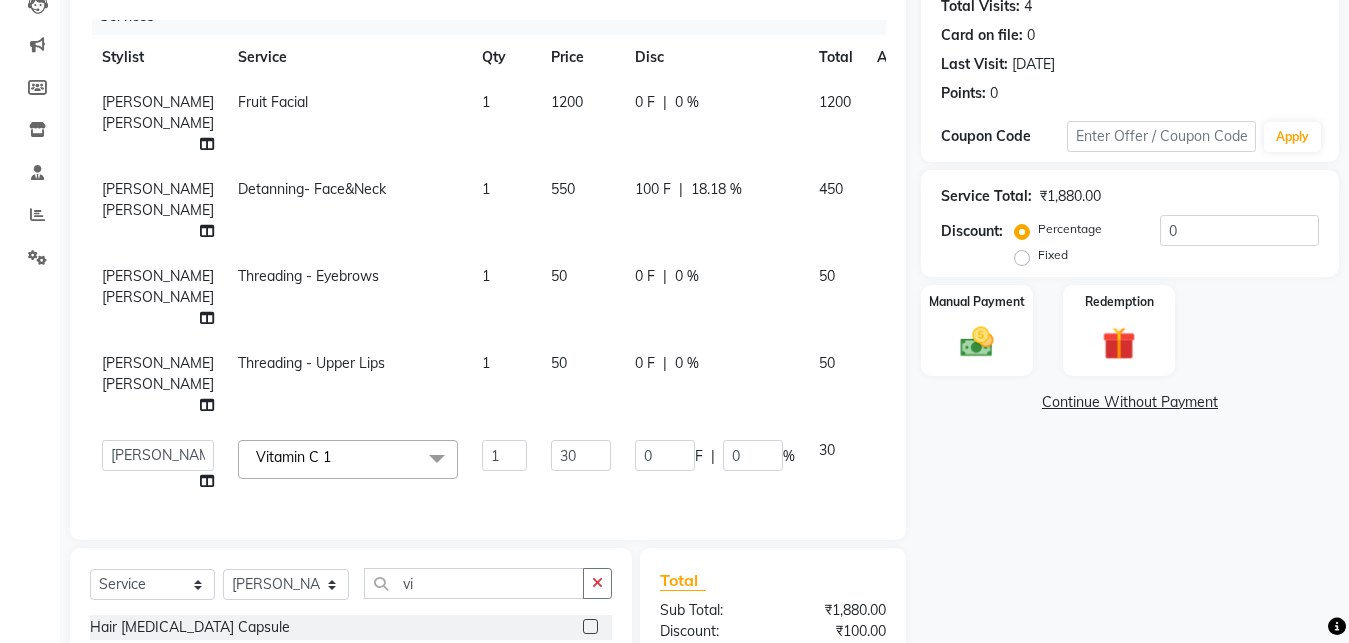 scroll, scrollTop: 123, scrollLeft: 0, axis: vertical 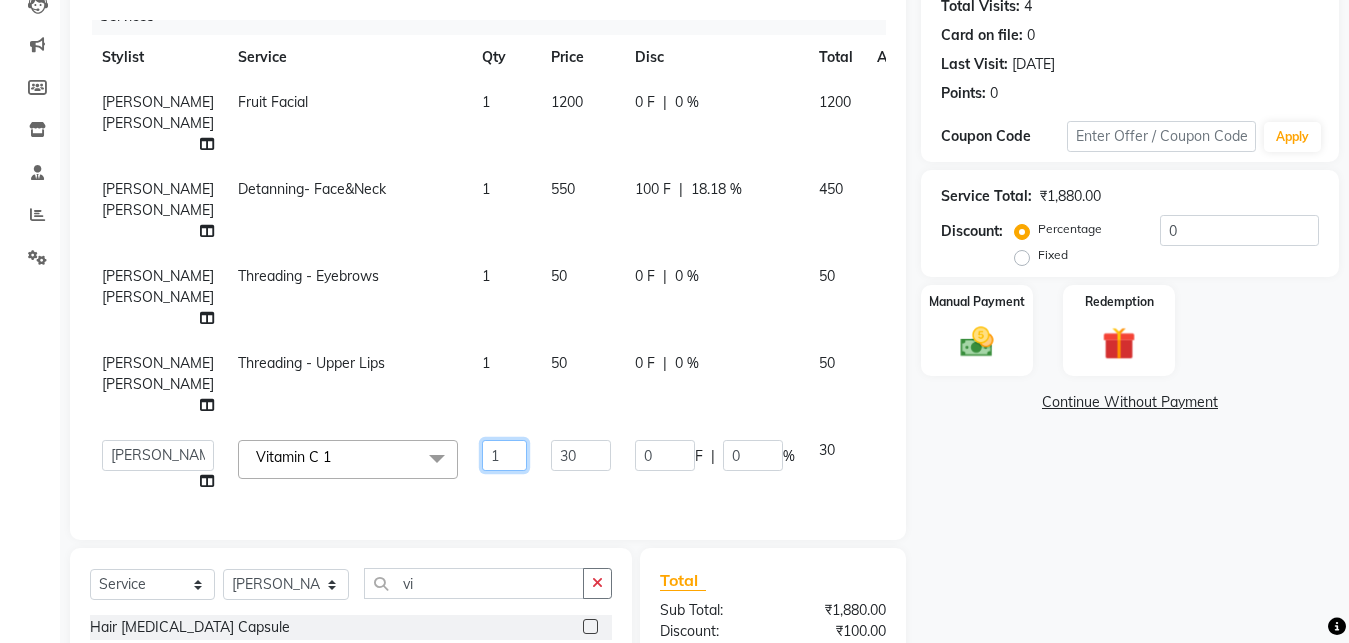click on "1" 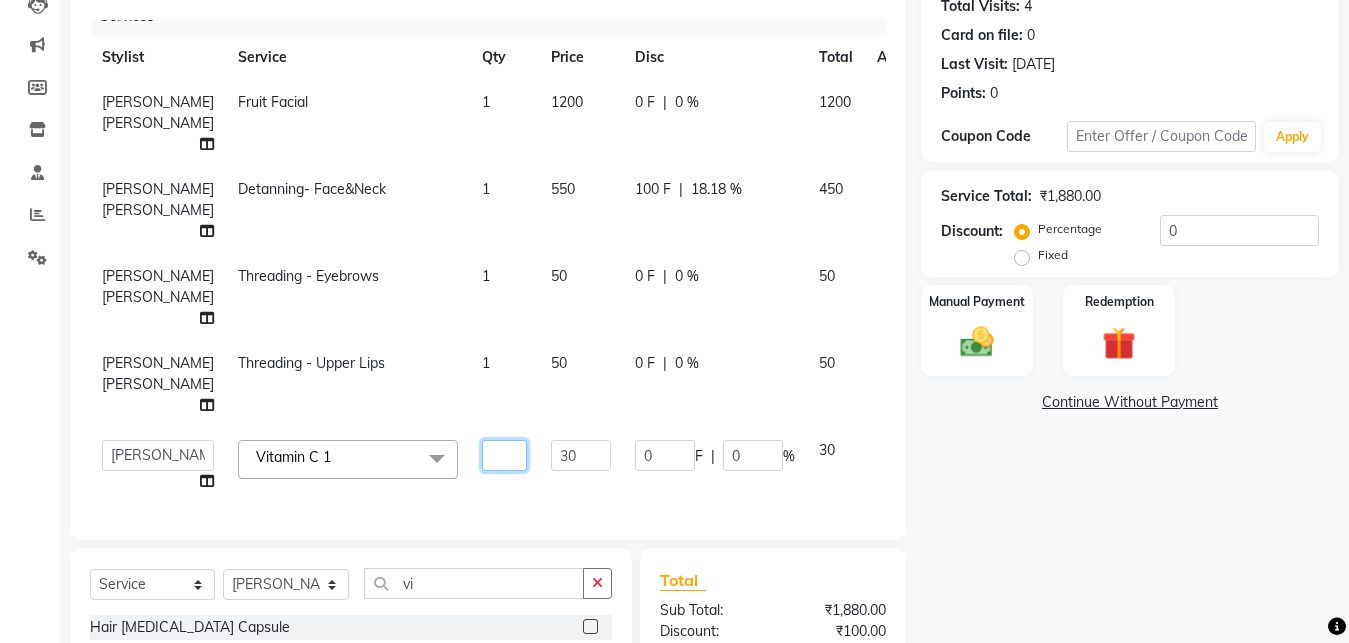 type on "2" 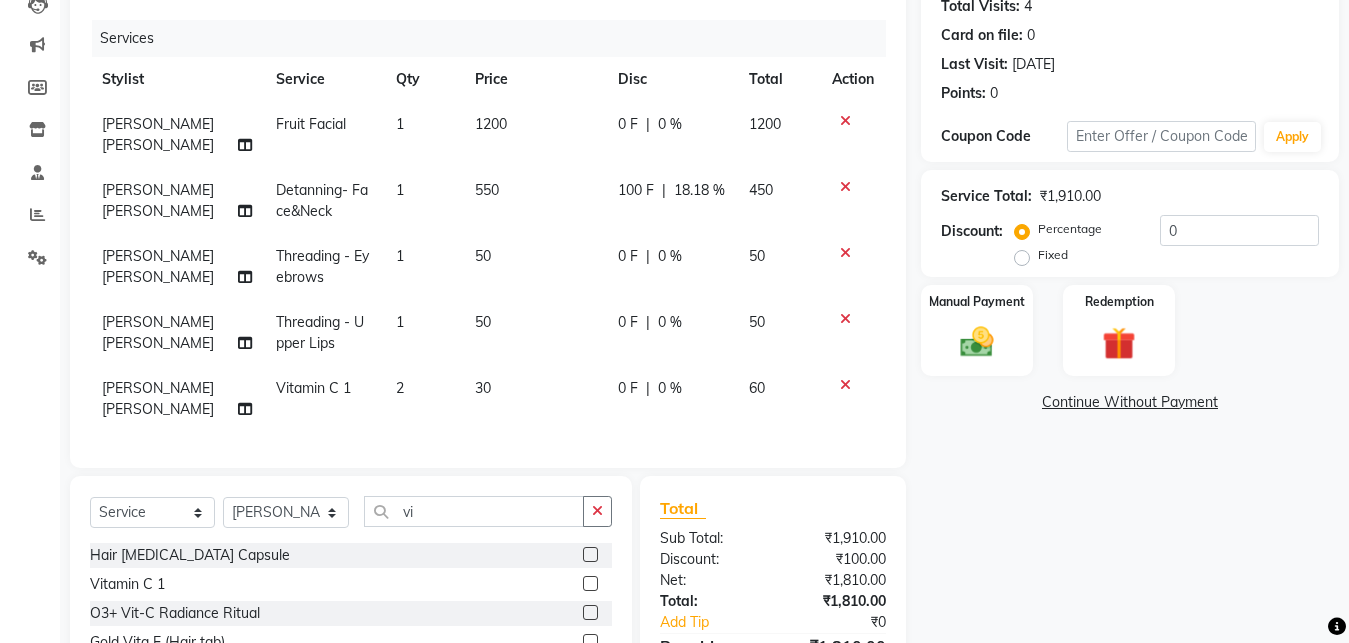 scroll, scrollTop: 0, scrollLeft: 0, axis: both 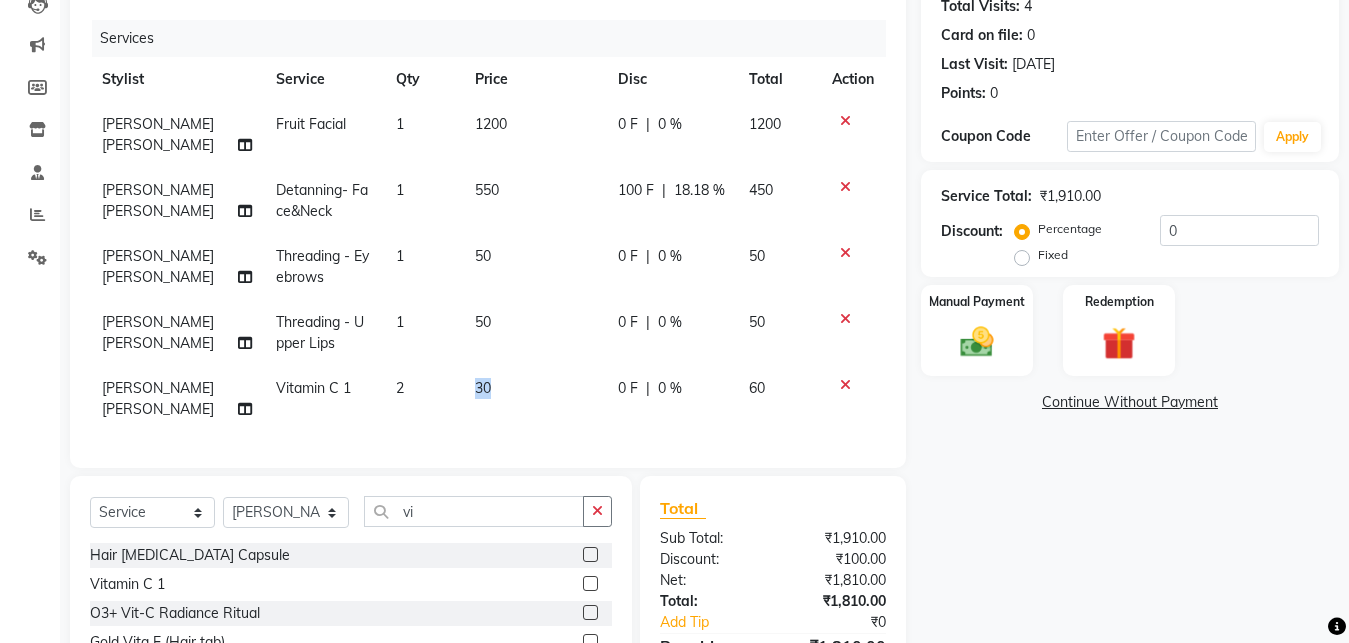 click on "30" 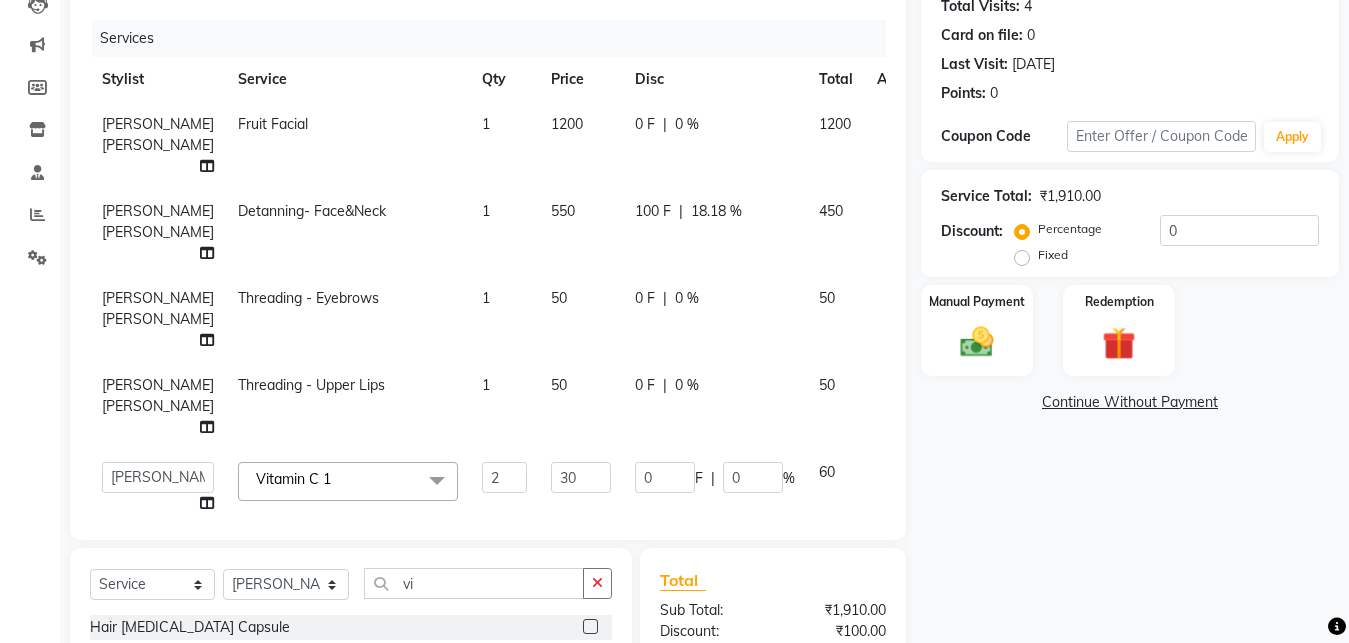 scroll, scrollTop: 123, scrollLeft: 0, axis: vertical 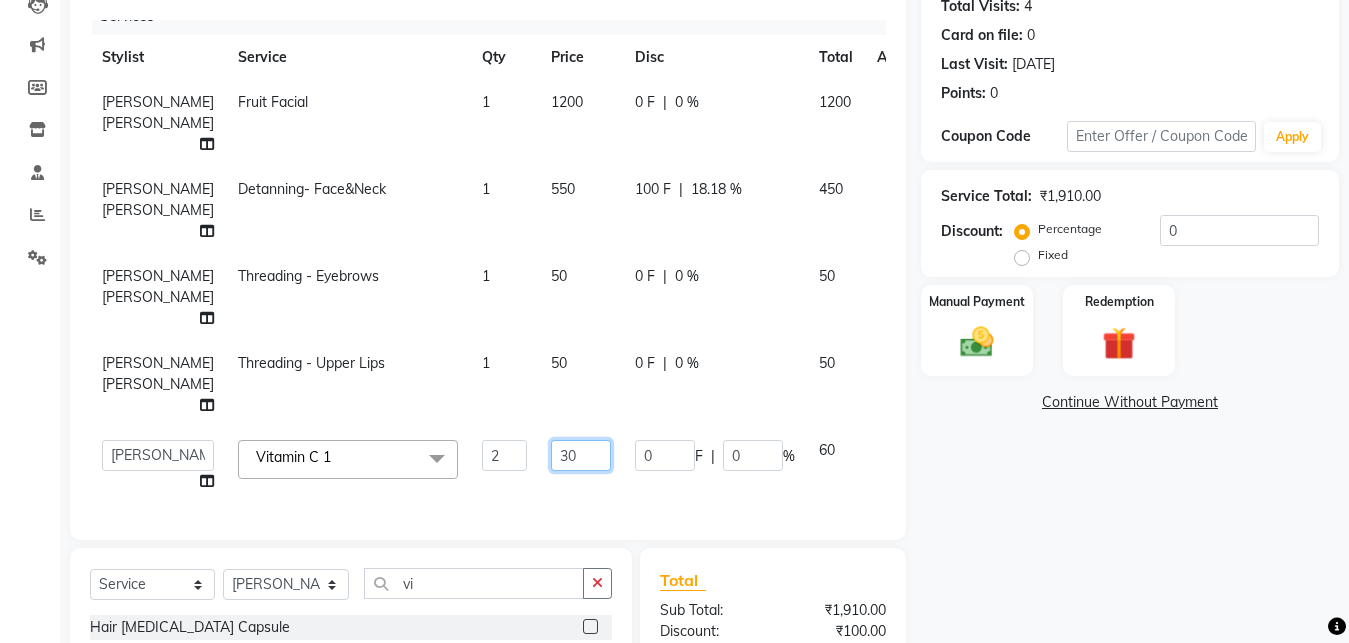 click on "30" 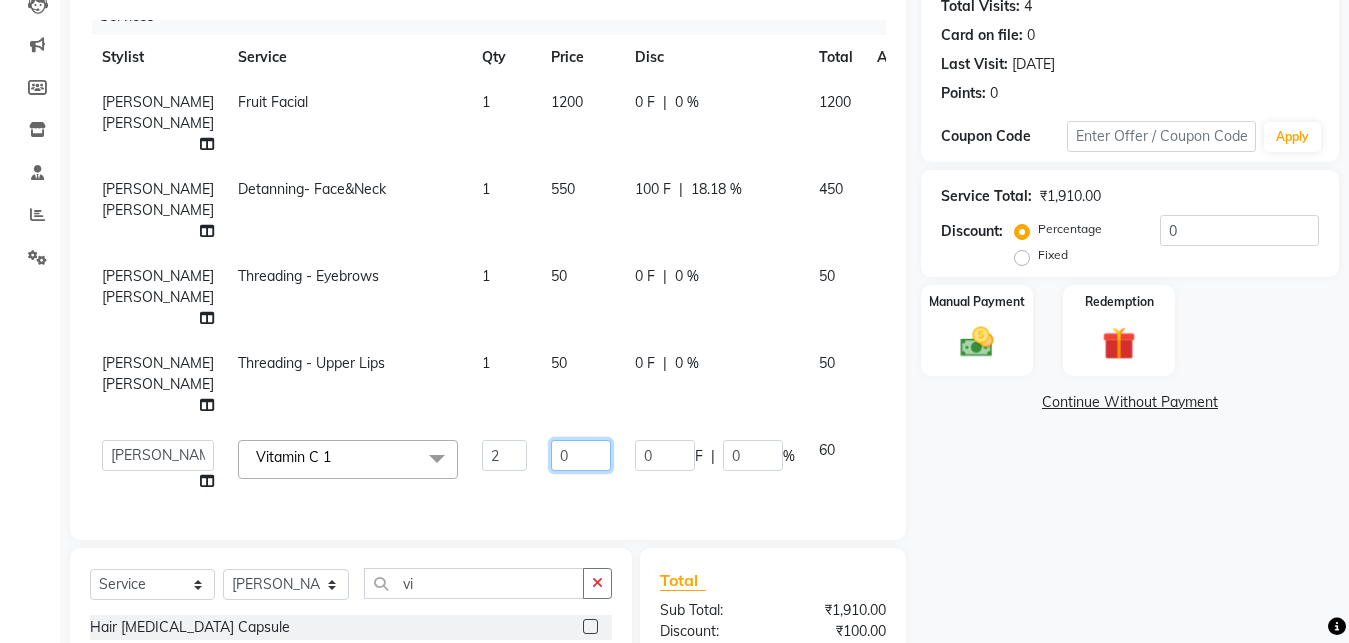 type on "50" 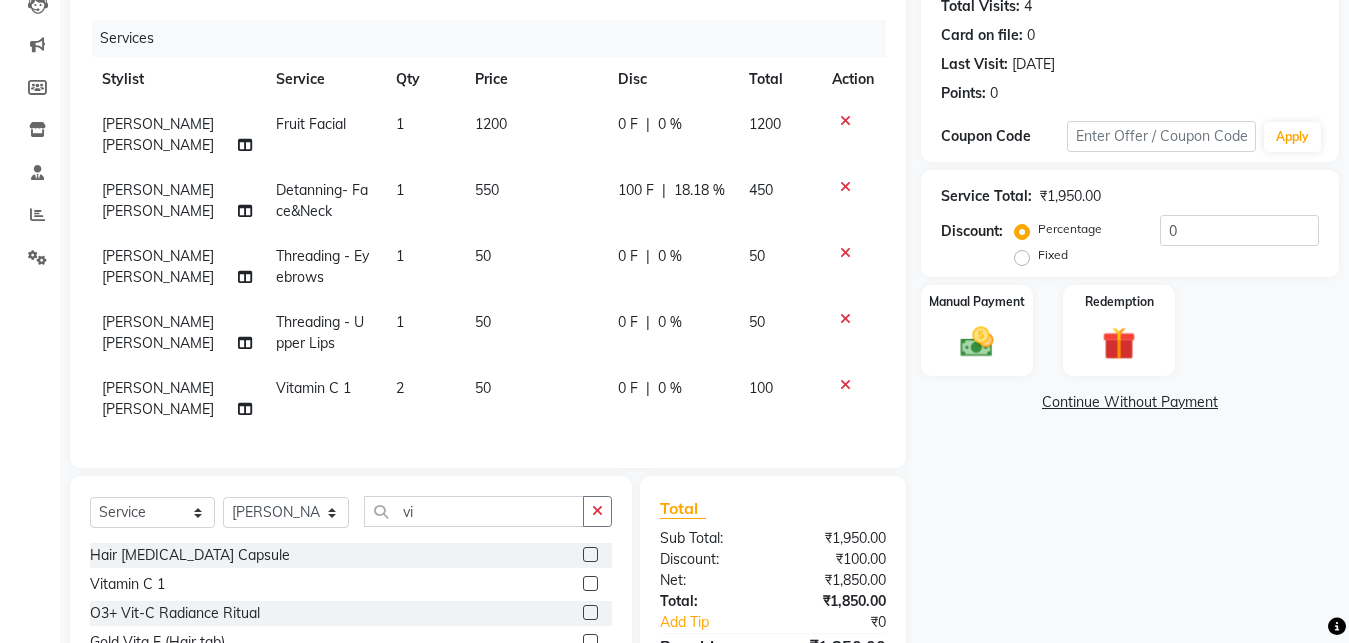 click on "Services Stylist Service Qty Price Disc Total Action [PERSON_NAME] [PERSON_NAME] Fruit Facial 1 1200 0 F | 0 % 1200 [PERSON_NAME] [PERSON_NAME] Detanning- Face&Neck 1 550 100 F | 18.18 % 450 [PERSON_NAME] [PERSON_NAME] Threading   -  Eyebrows 1 50 0 F | 0 % 50 [PERSON_NAME] [PERSON_NAME] Threading   -  Upper Lips 1 50 0 F | 0 % 50 [PERSON_NAME] [PERSON_NAME] Vitamin C 1 2 50 0 F | 0 % 100" 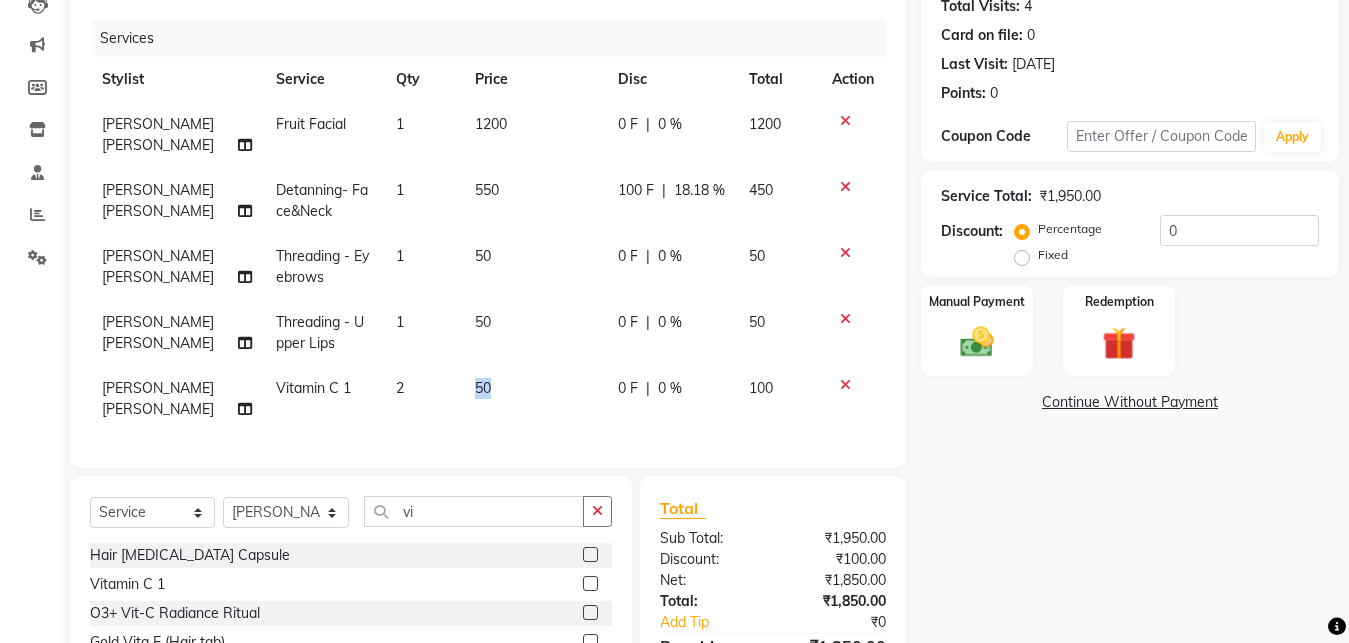 click on "Client [PHONE_NUMBER] Date [DATE] Invoice Number V/2025 V/[PHONE_NUMBER] Services Stylist Service Qty Price Disc Total Action [PERSON_NAME] [PERSON_NAME] Fruit Facial 1 1200 0 F | 0 % 1200 [PERSON_NAME] [PERSON_NAME] Detanning- Face&Neck 1 550 100 F | 18.18 % 450 [PERSON_NAME] [PERSON_NAME] Threading   -  Eyebrows 1 50 0 F | 0 % 50 [PERSON_NAME] [PERSON_NAME] Threading   -  Upper Lips 1 50 0 F | 0 % 50 [PERSON_NAME] [PERSON_NAME] Vitamin C 1 2 50 0 F | 0 % 100" 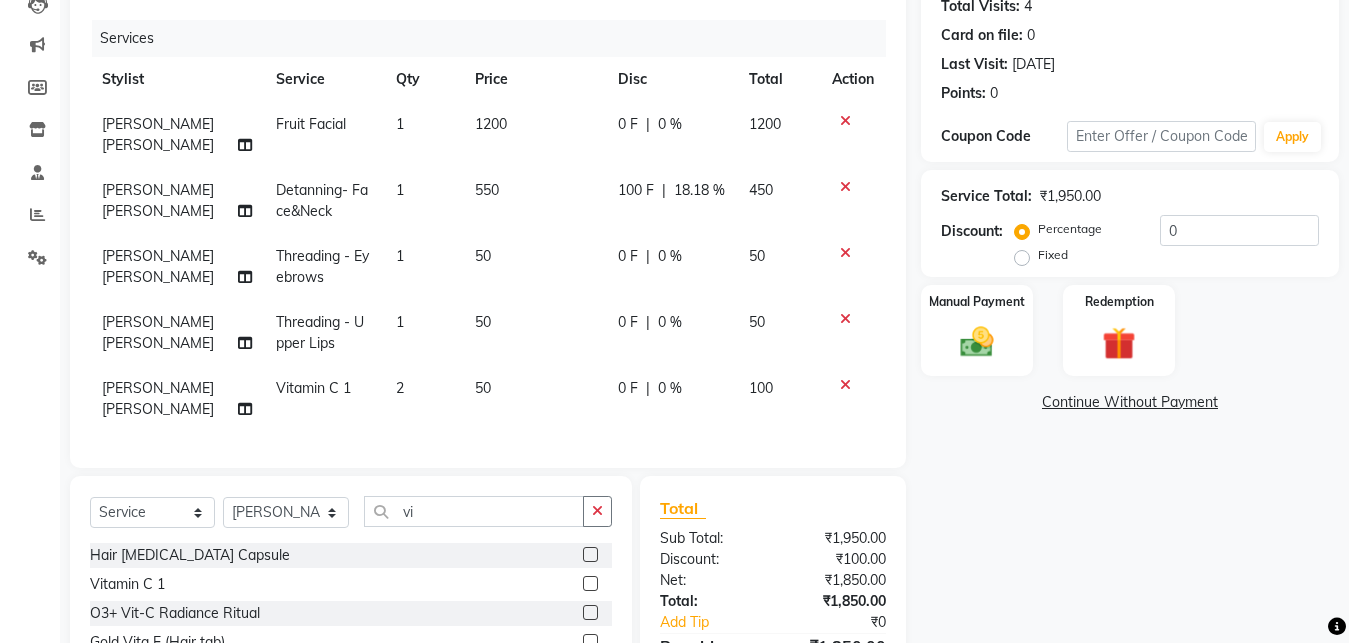 click on "0 F | 0 %" 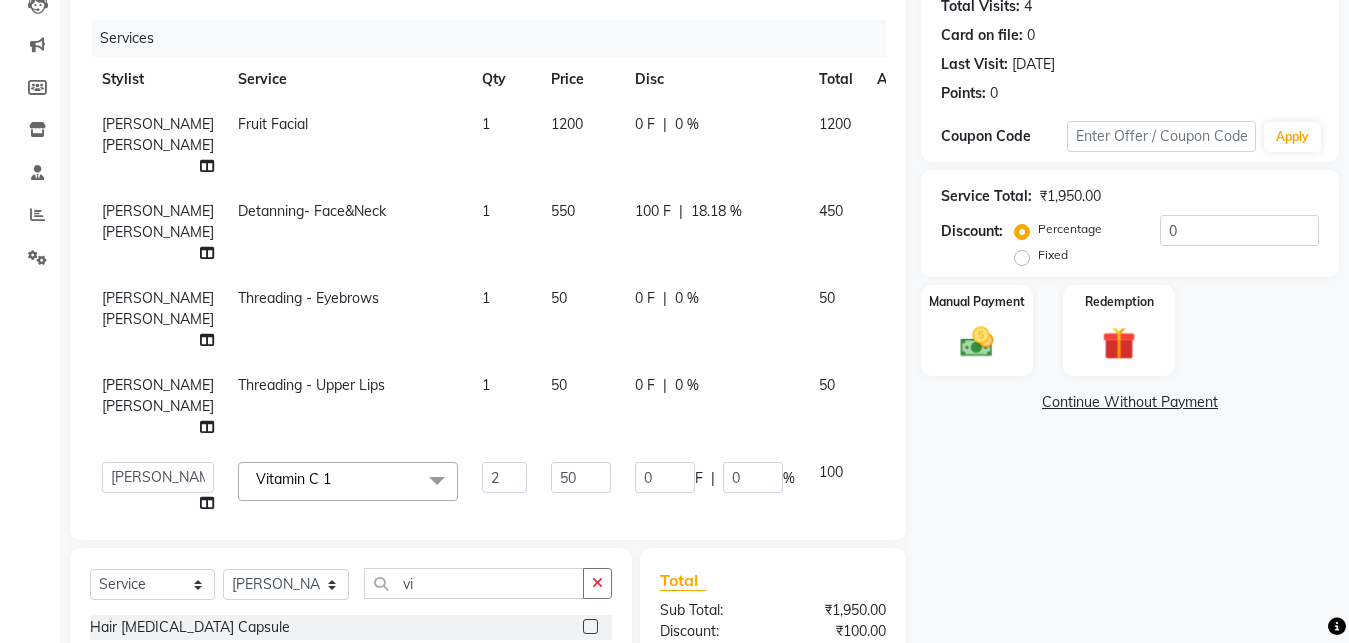 click on "0 F | 0 %" 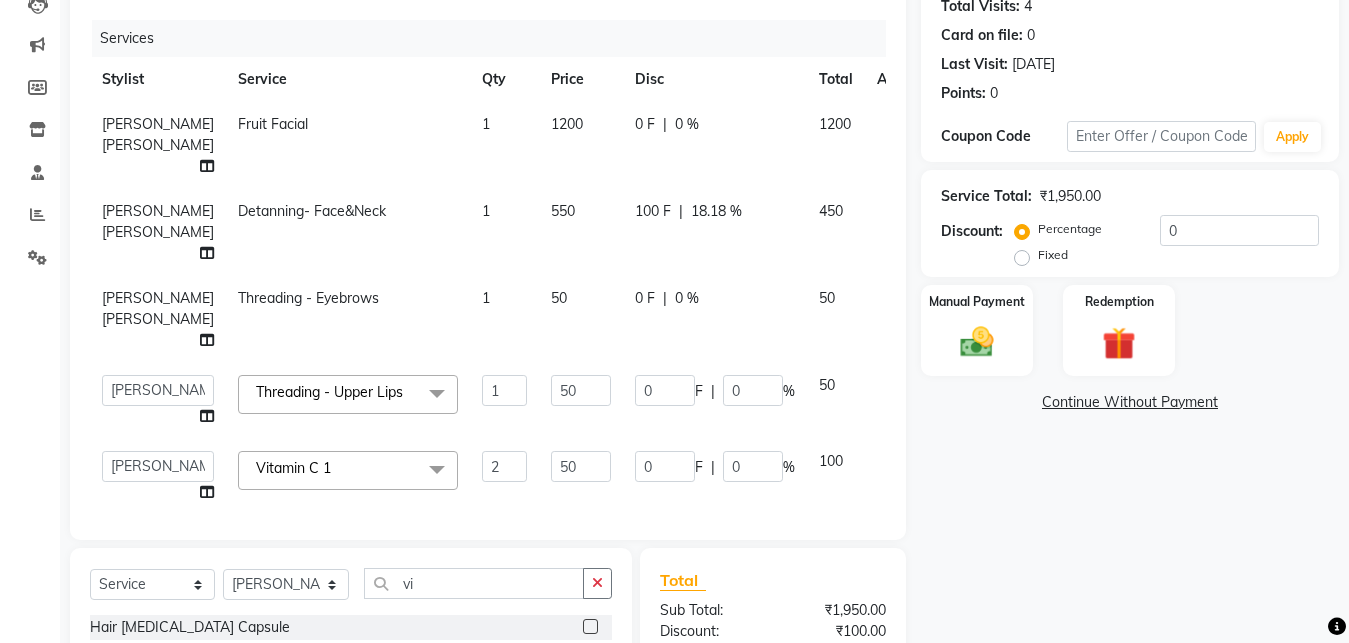 scroll, scrollTop: 90, scrollLeft: 0, axis: vertical 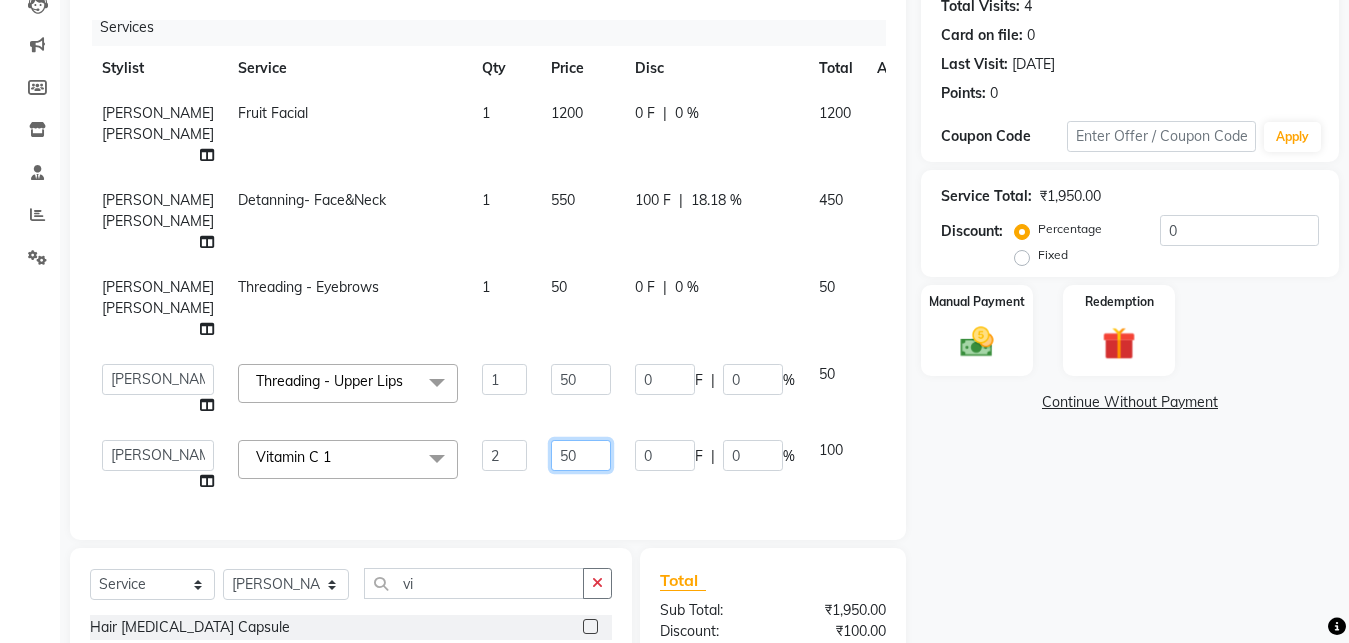 click on "50" 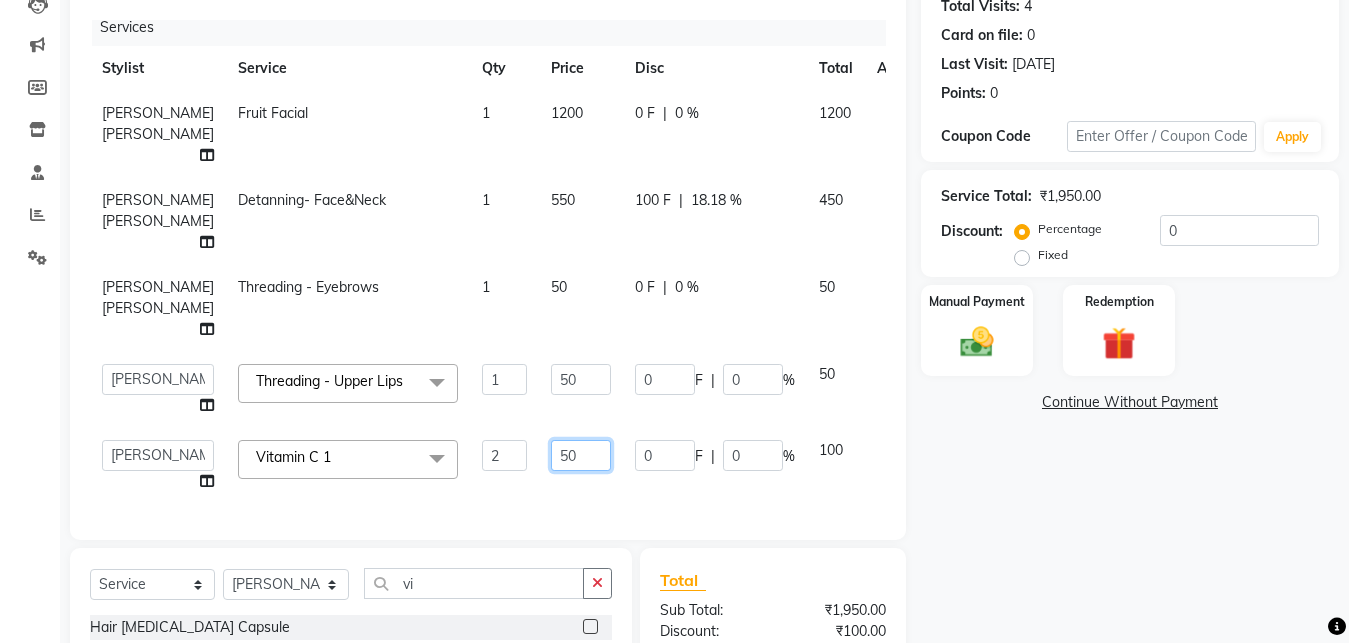 click on "50" 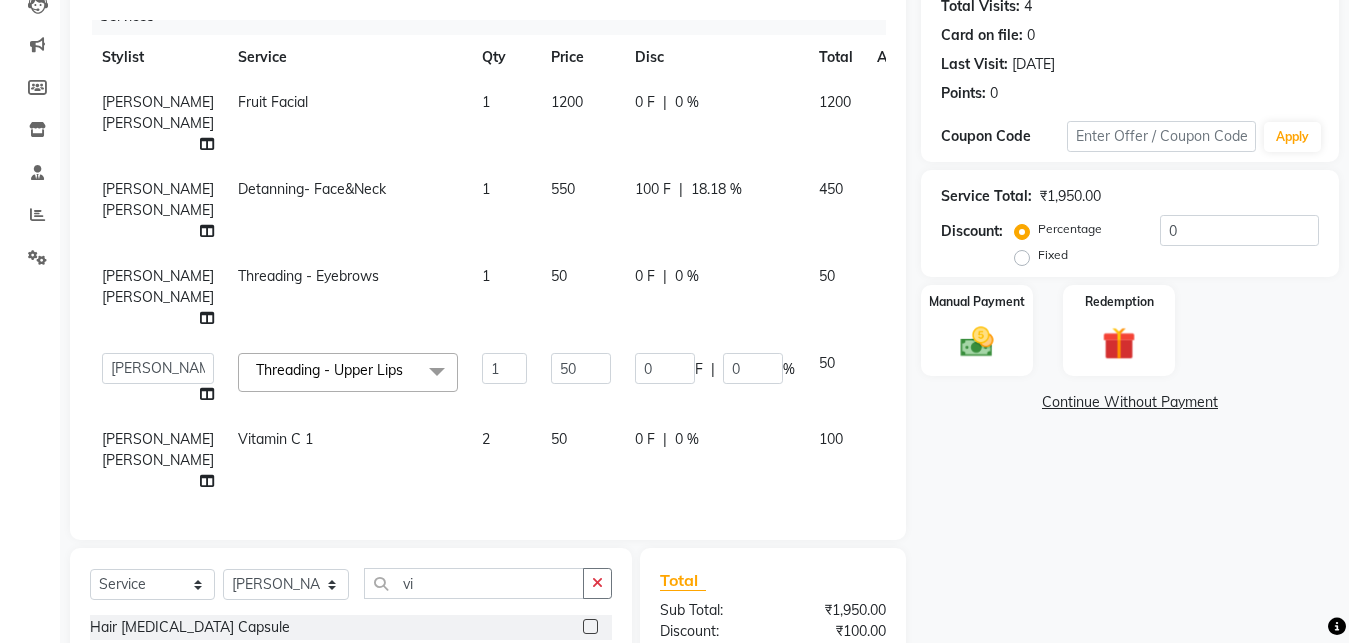 click on "0 F" 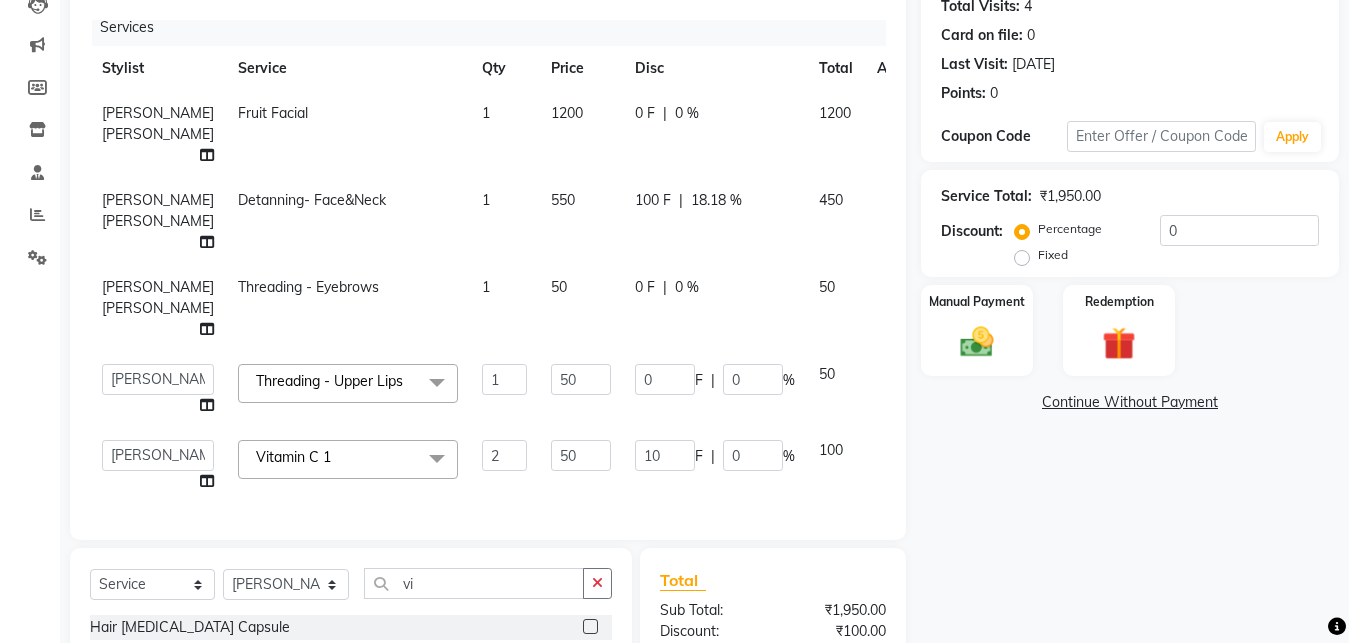 type on "100" 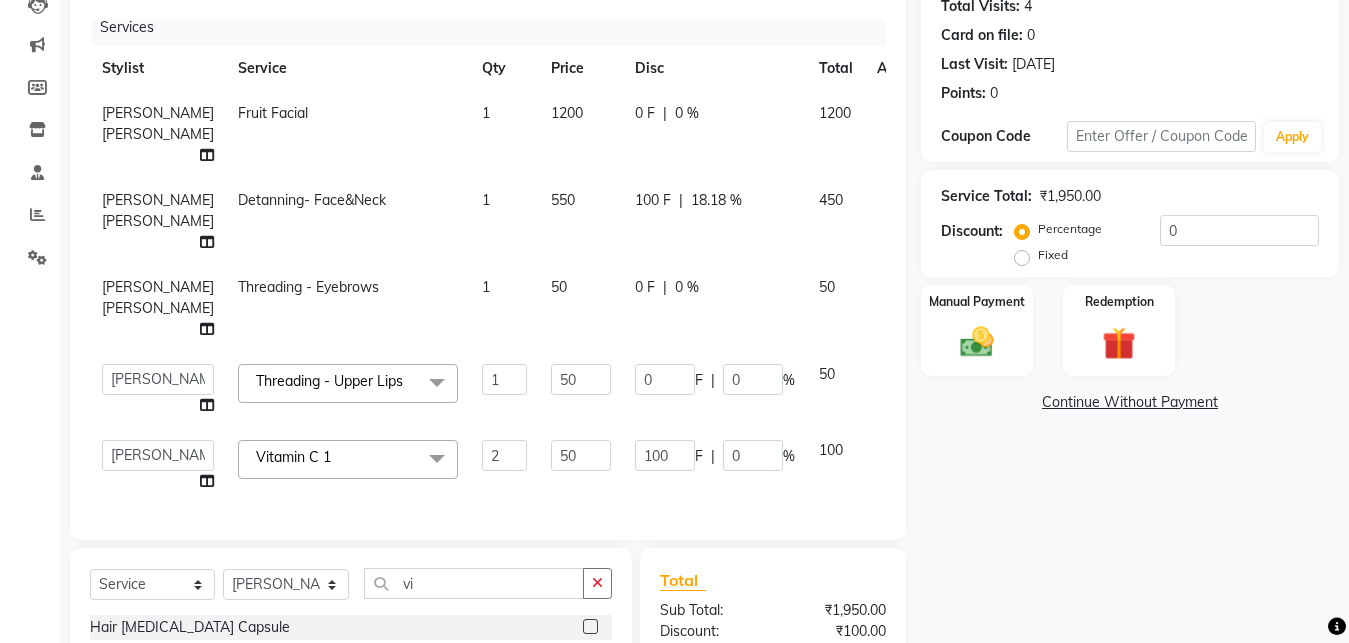 scroll, scrollTop: 0, scrollLeft: 2, axis: horizontal 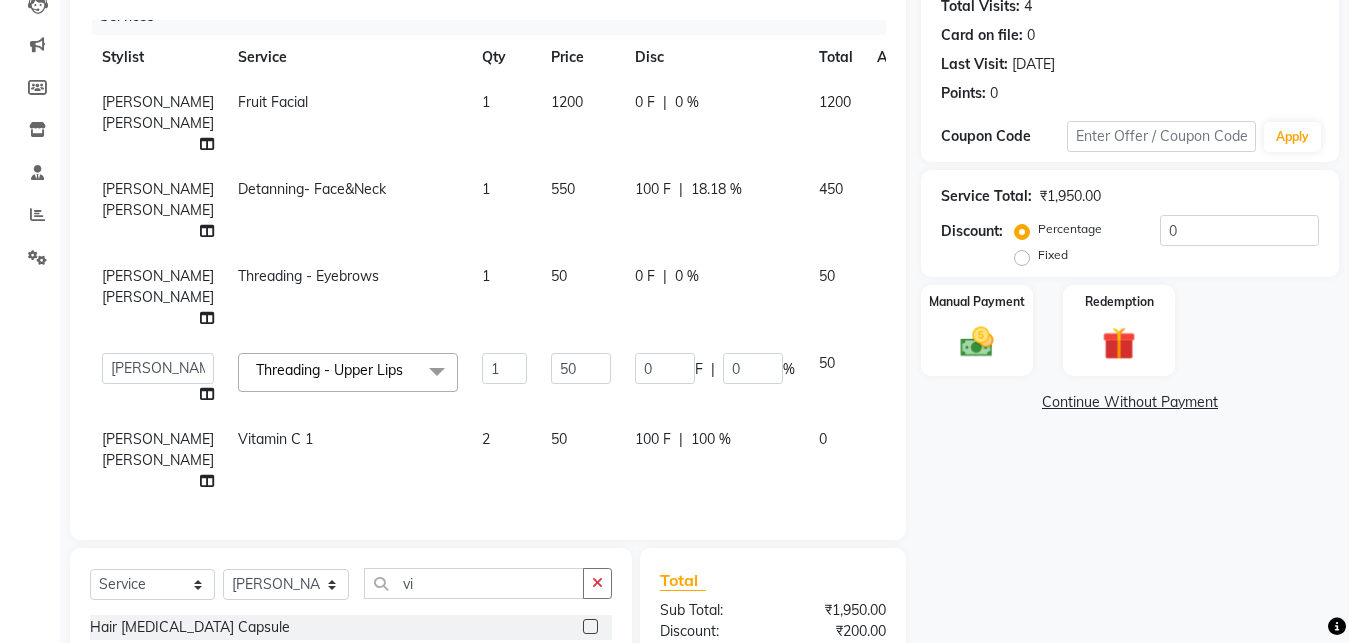 click on "Name: [PERSON_NAME] Membership:  No Active Membership  Total Visits:  4 Card on file:  0 Last Visit:   [DATE] Points:   0  Coupon Code Apply Service Total:  ₹1,950.00  Discount:  Percentage   Fixed  0 Manual Payment Redemption  Continue Without Payment" 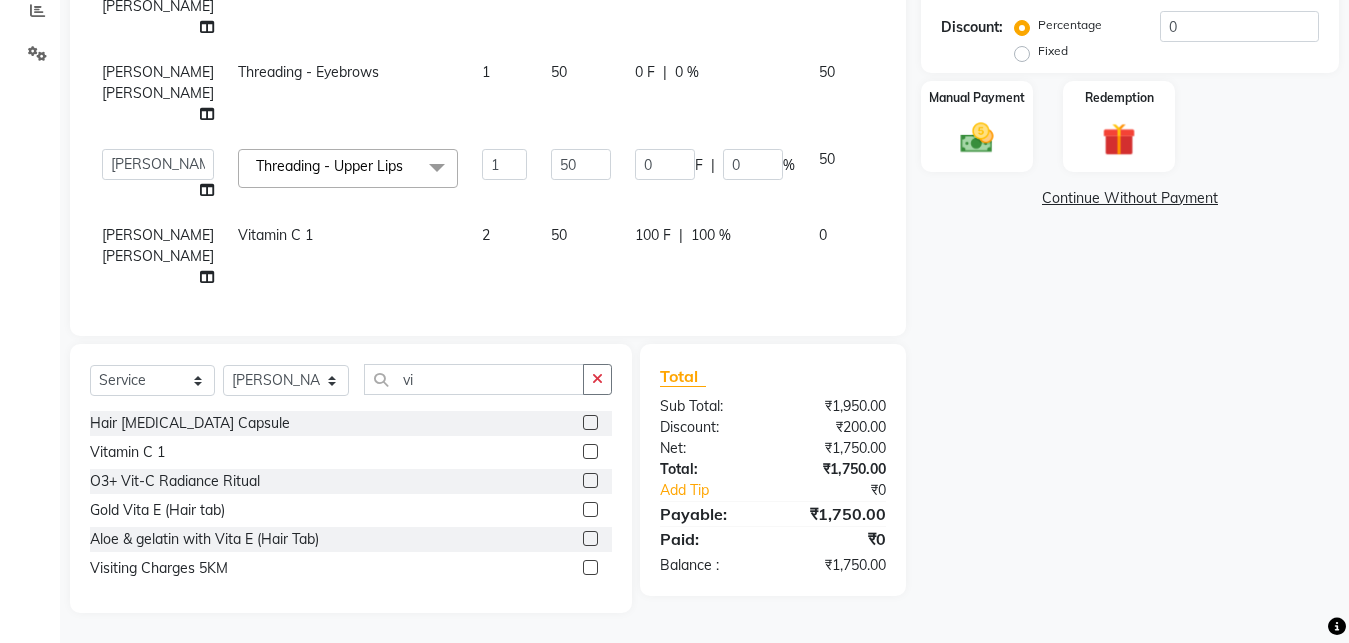 scroll, scrollTop: 0, scrollLeft: 0, axis: both 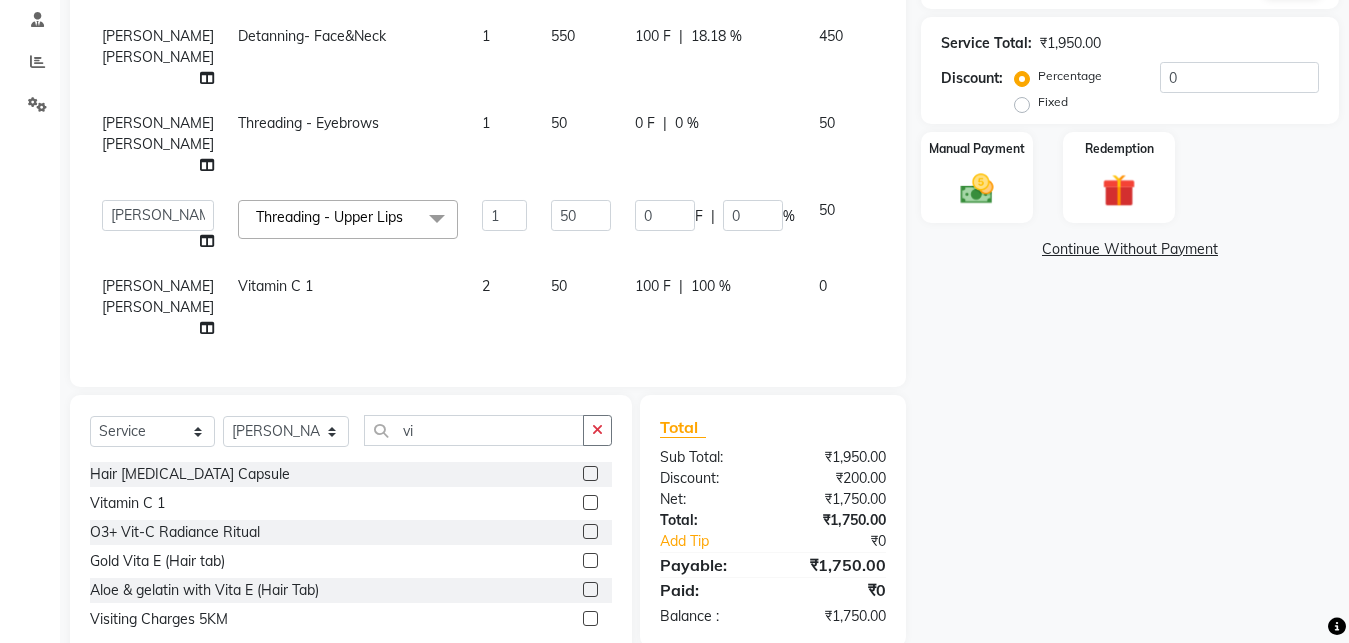 click on "100 F" 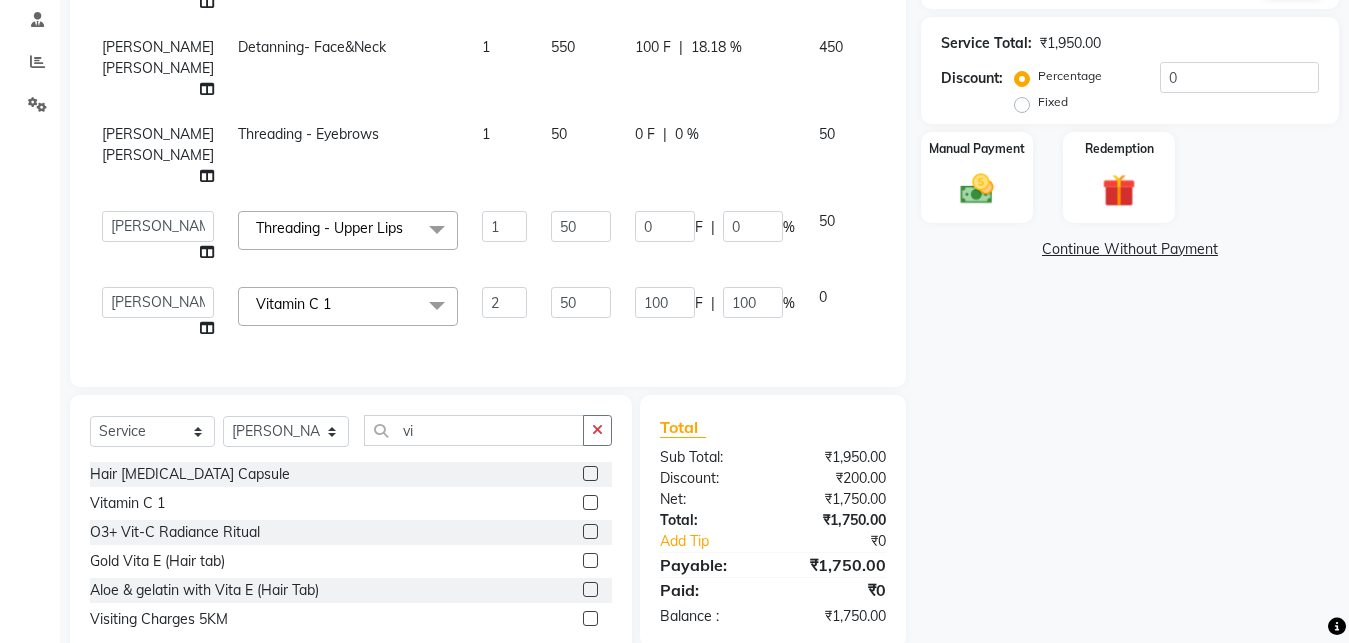 scroll, scrollTop: 91, scrollLeft: 0, axis: vertical 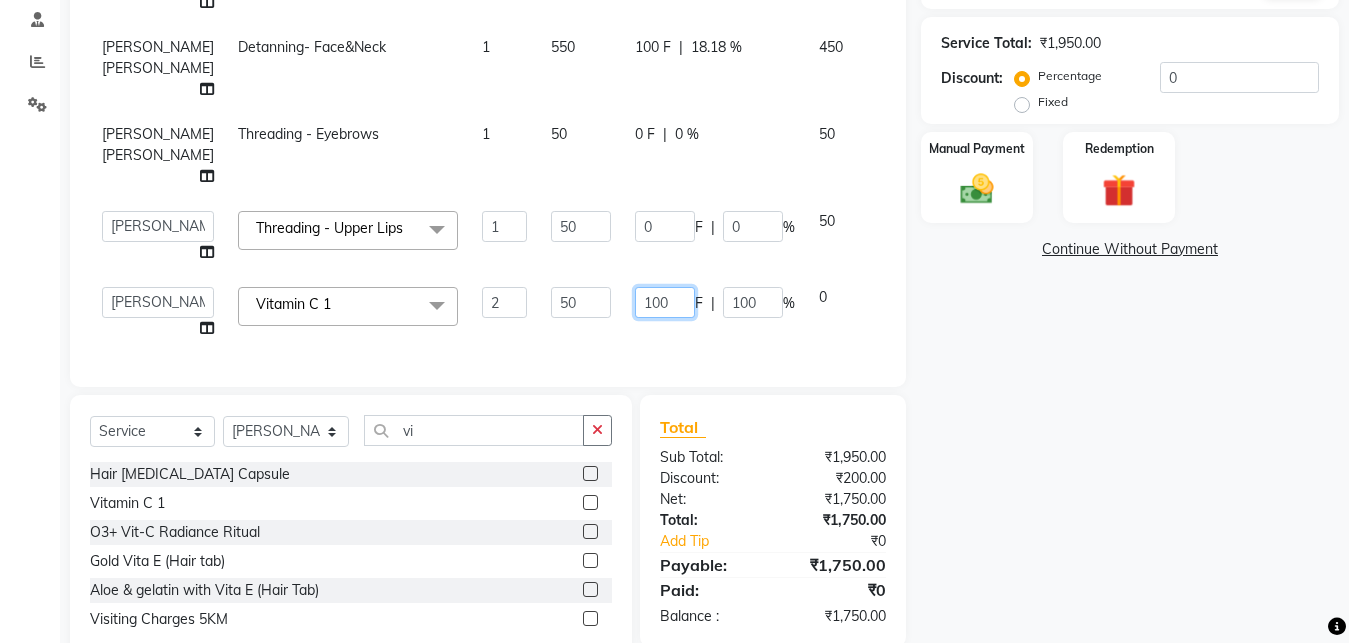 click on "100" 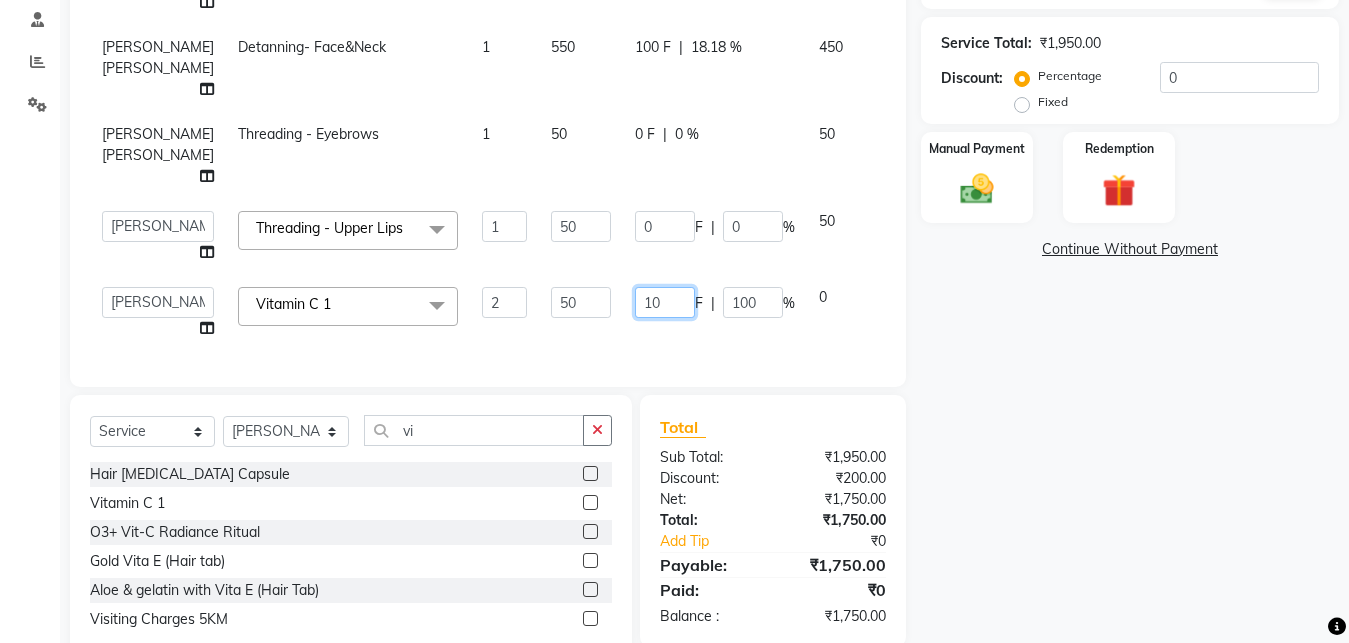 type on "100" 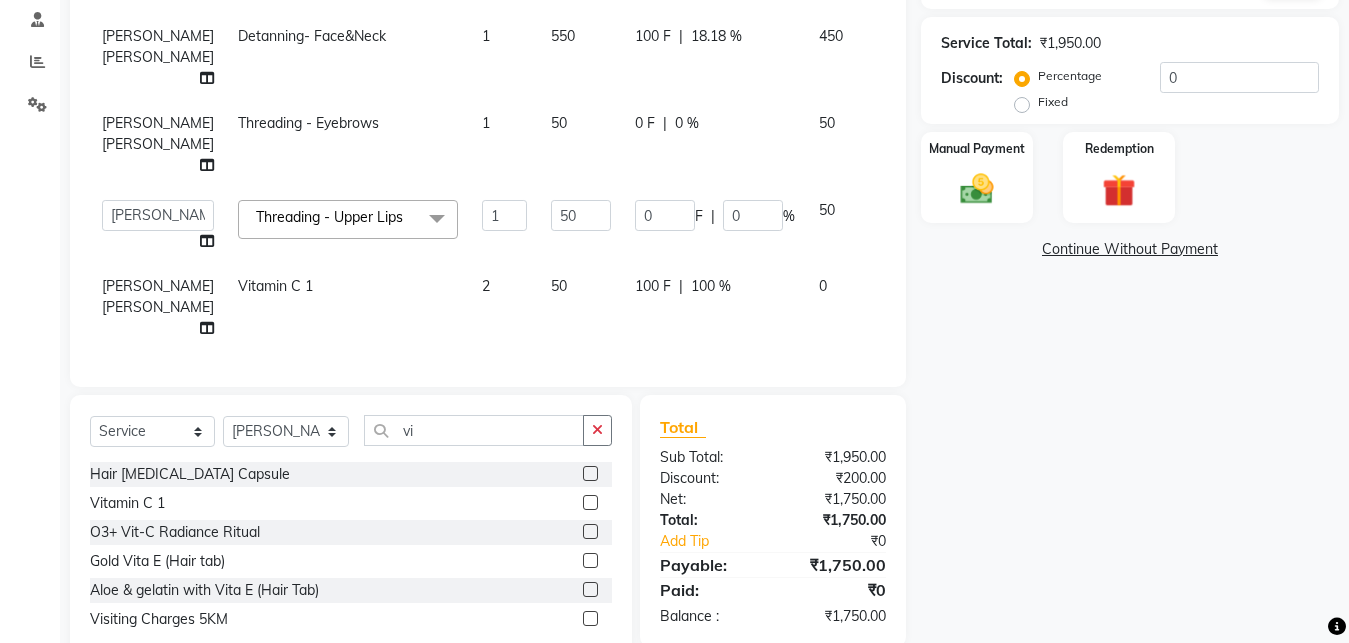 click on "Name: [PERSON_NAME] Membership:  No Active Membership  Total Visits:  4 Card on file:  0 Last Visit:   [DATE] Points:   0  Coupon Code Apply Service Total:  ₹1,950.00  Discount:  Percentage   Fixed  0 Manual Payment Redemption  Continue Without Payment" 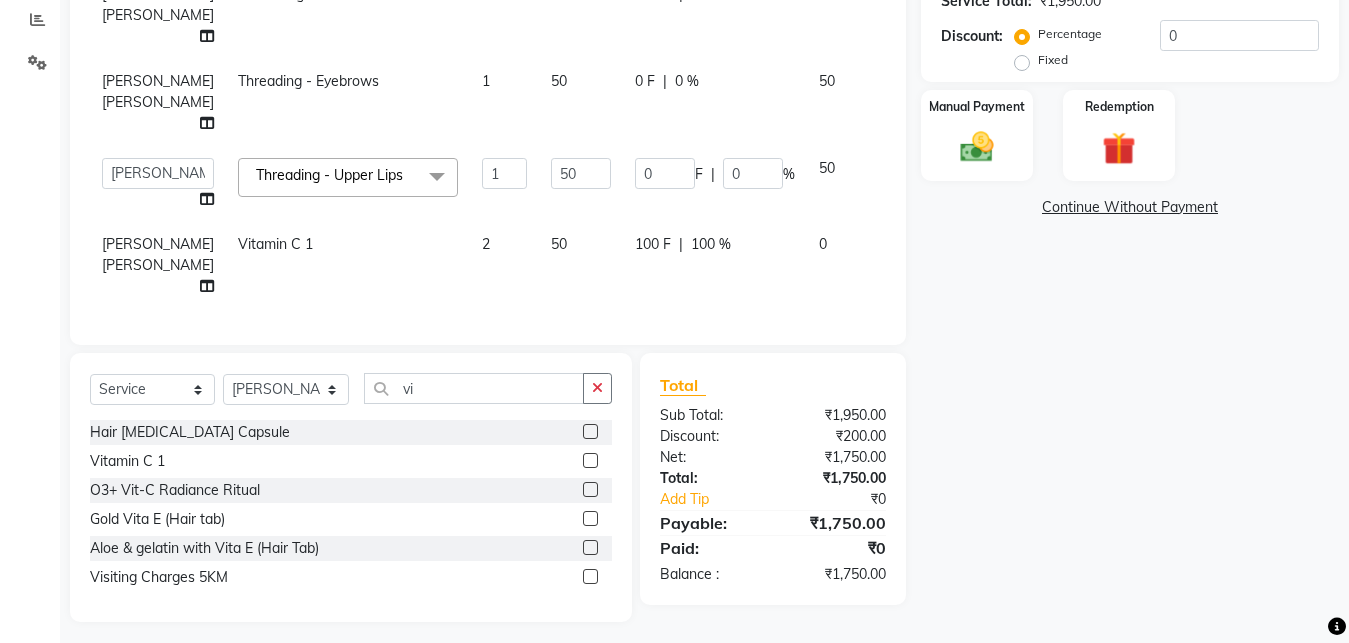 scroll, scrollTop: 432, scrollLeft: 0, axis: vertical 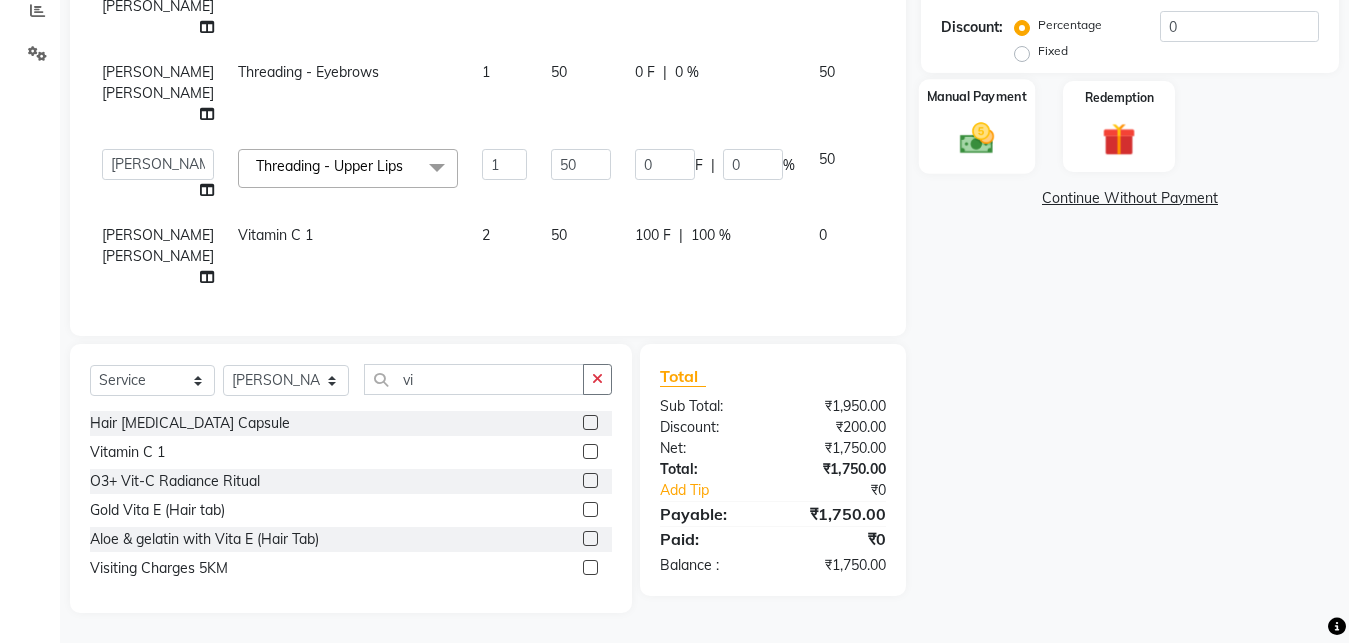 click 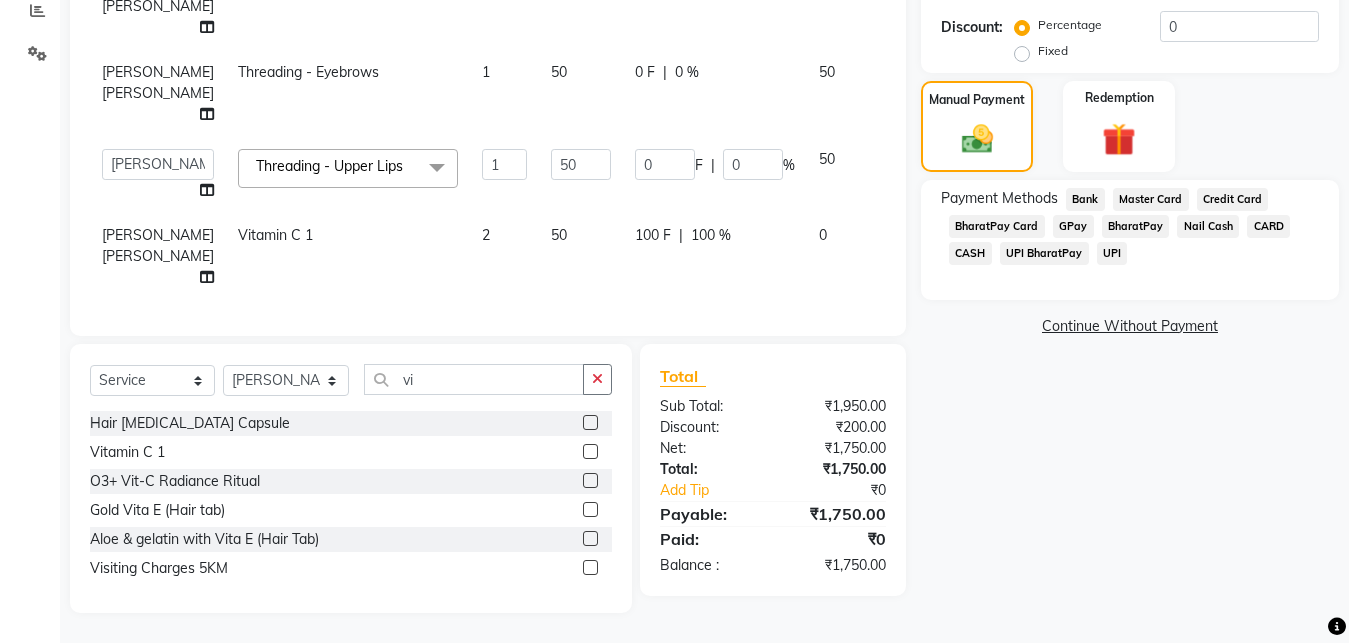 click on "UPI BharatPay" 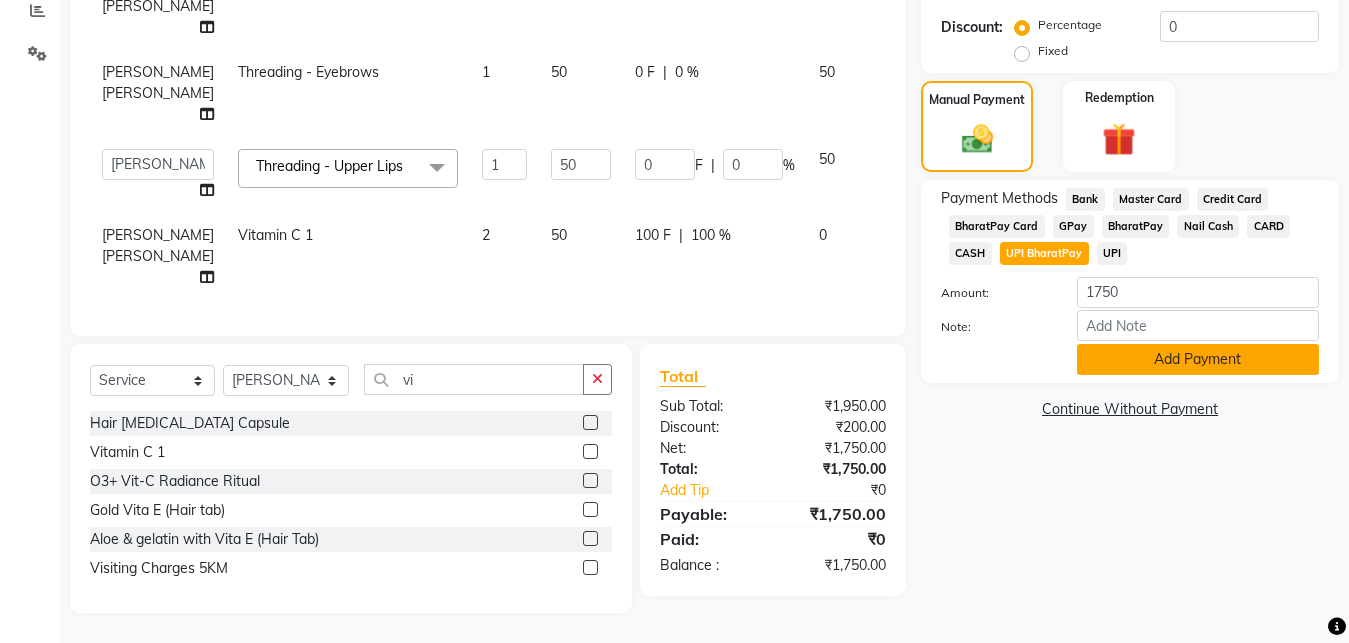 click on "Add Payment" 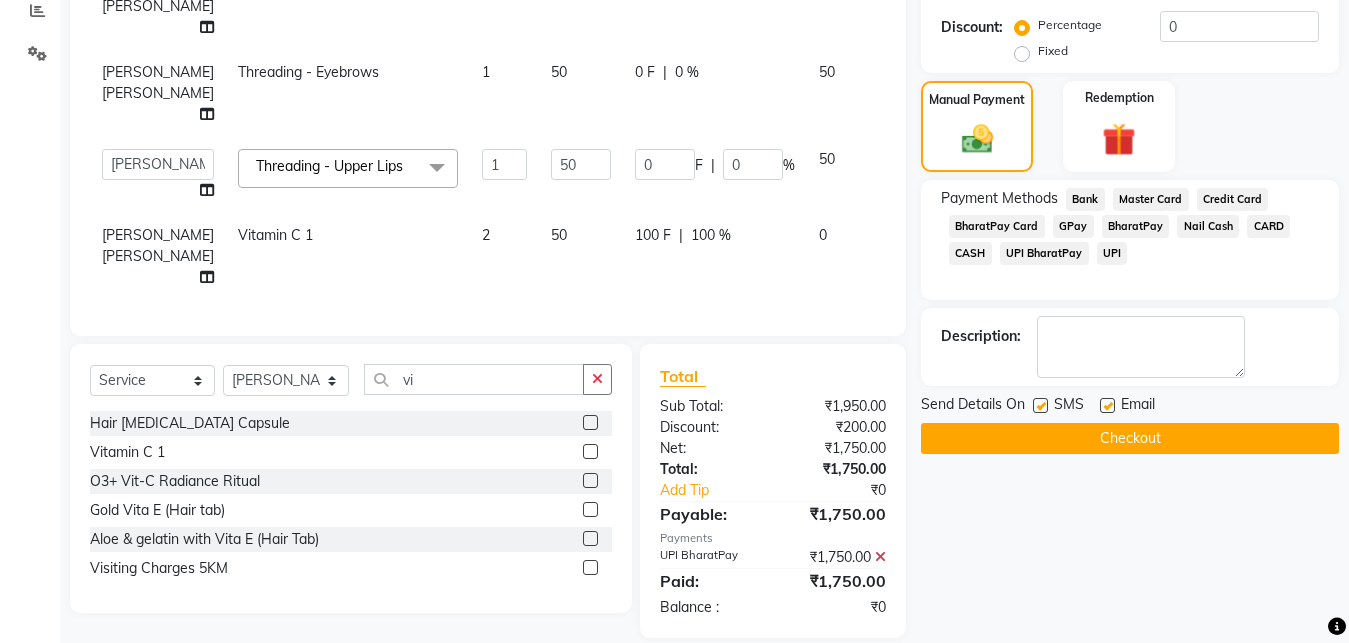 click 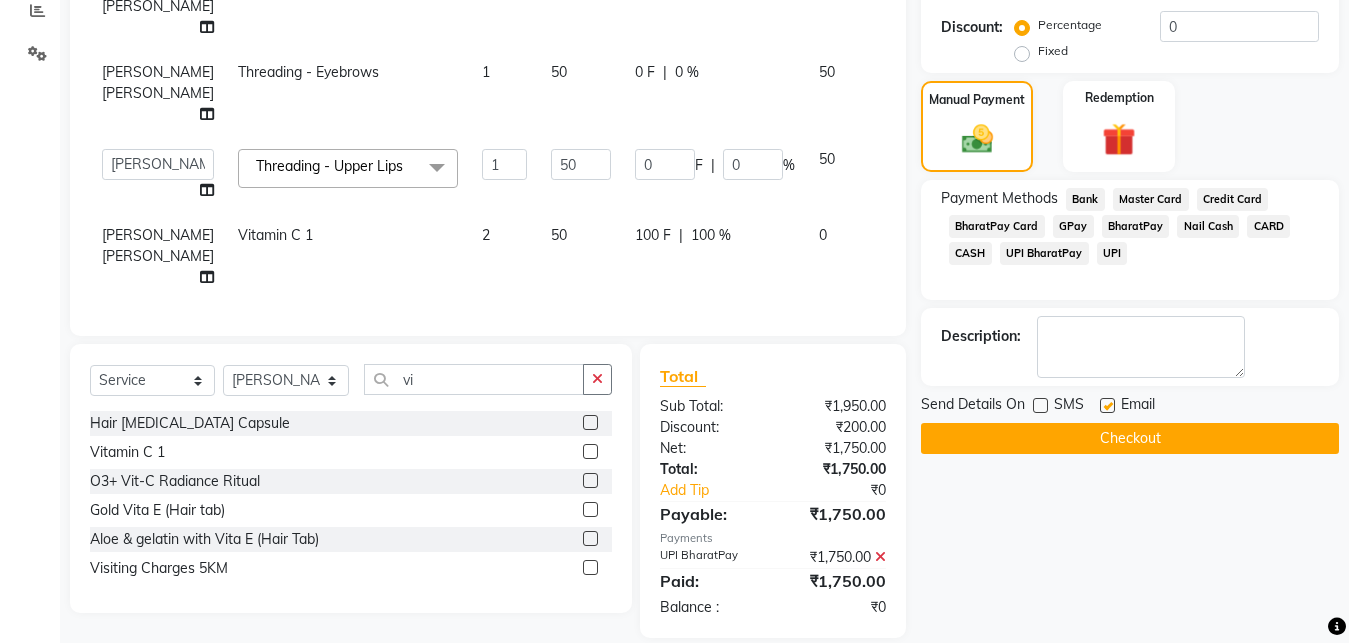 click 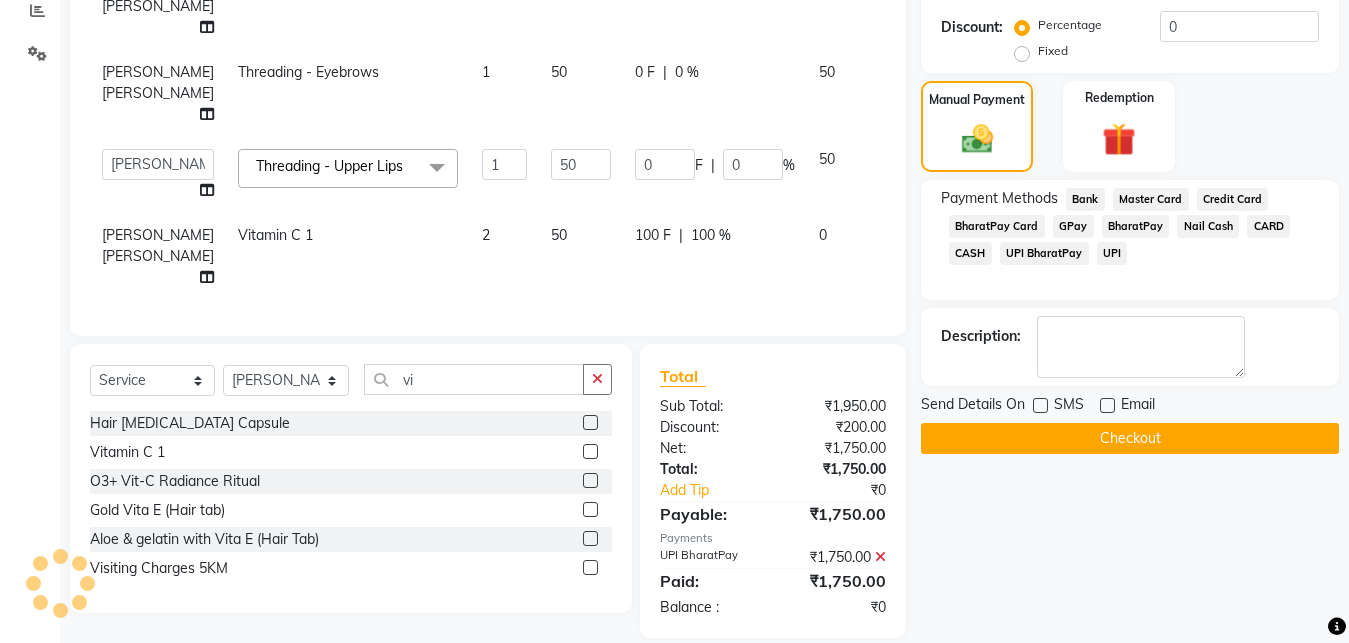 click on "Checkout" 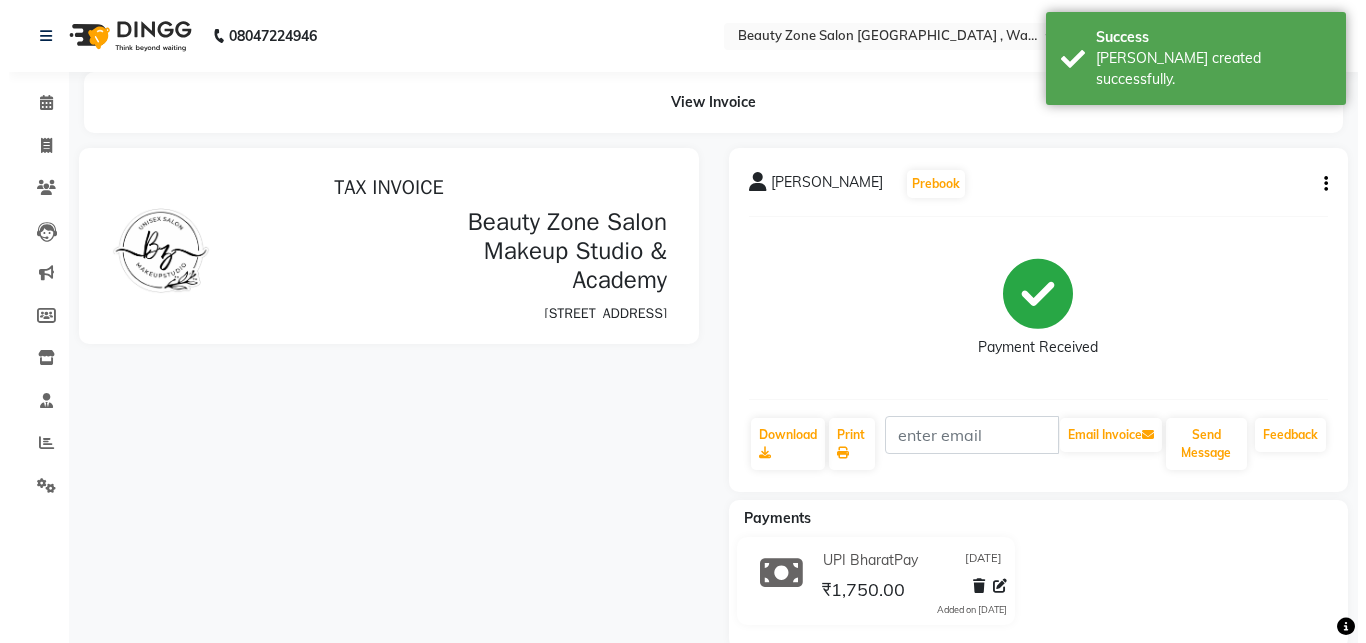scroll, scrollTop: 0, scrollLeft: 0, axis: both 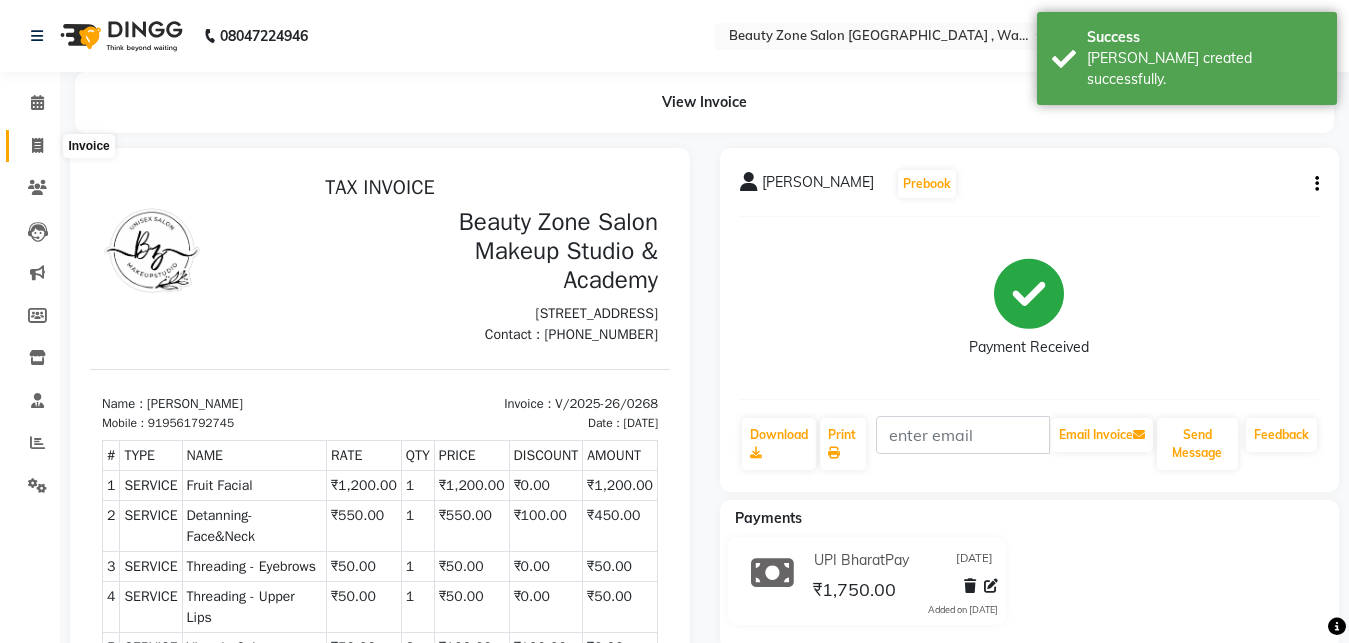 click 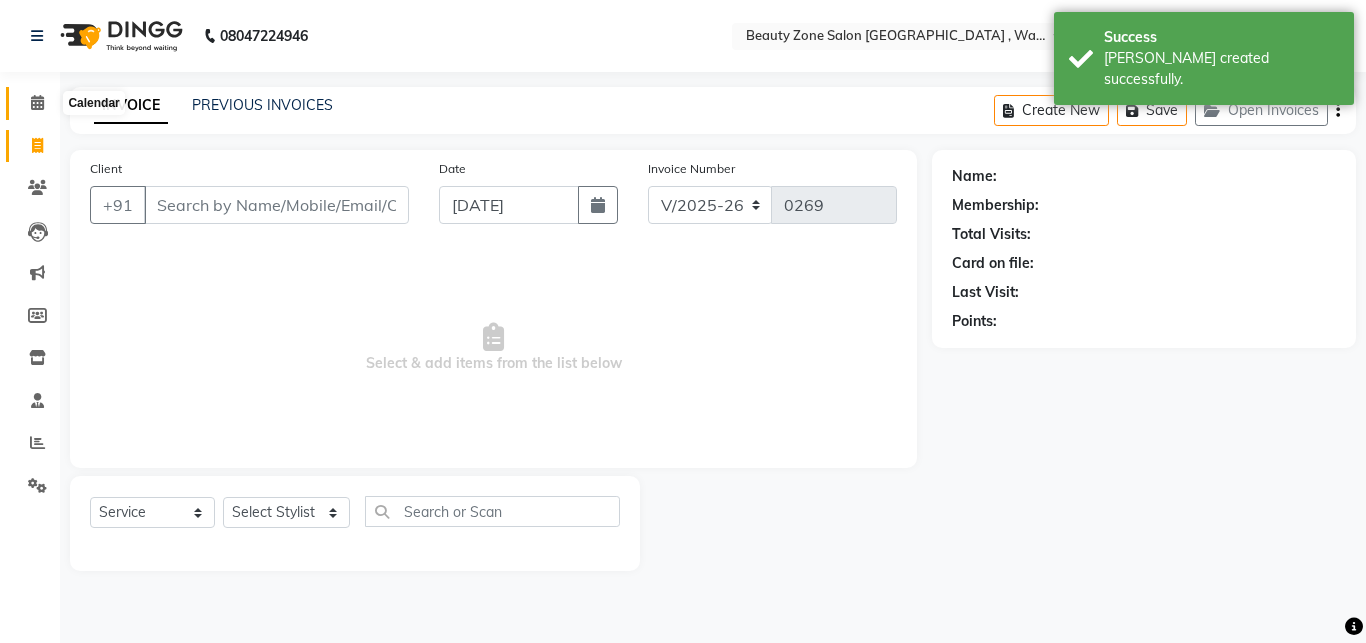 click 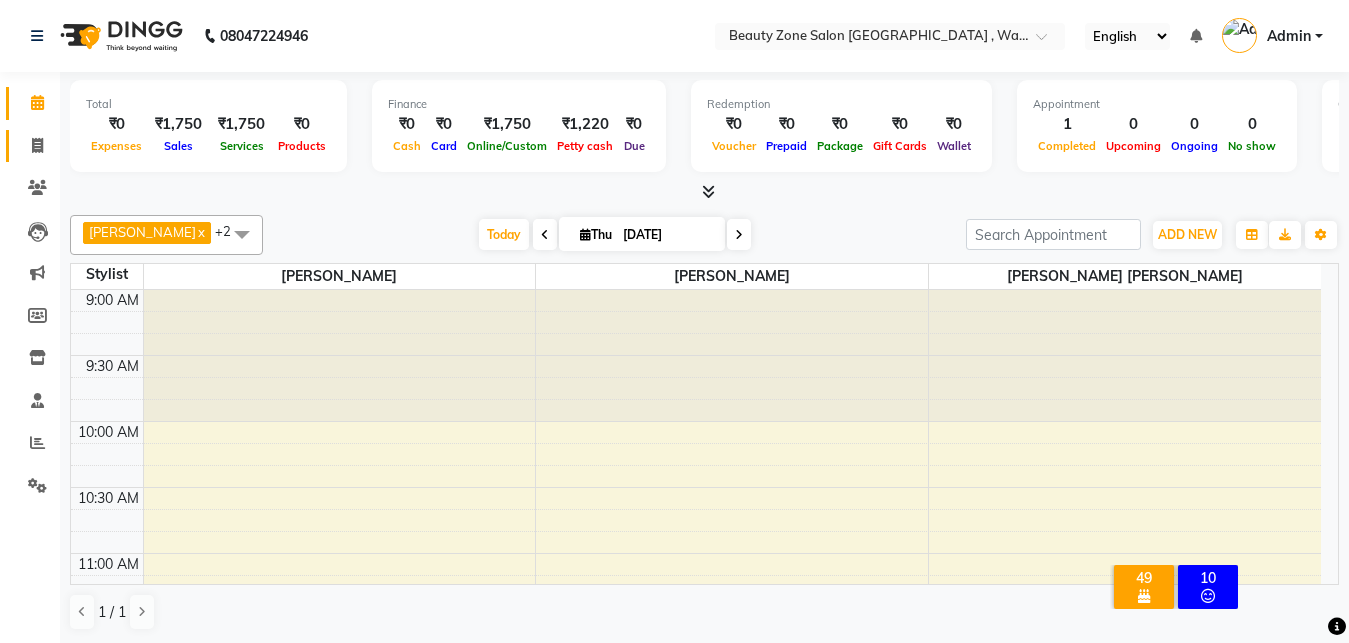 click on "Invoice" 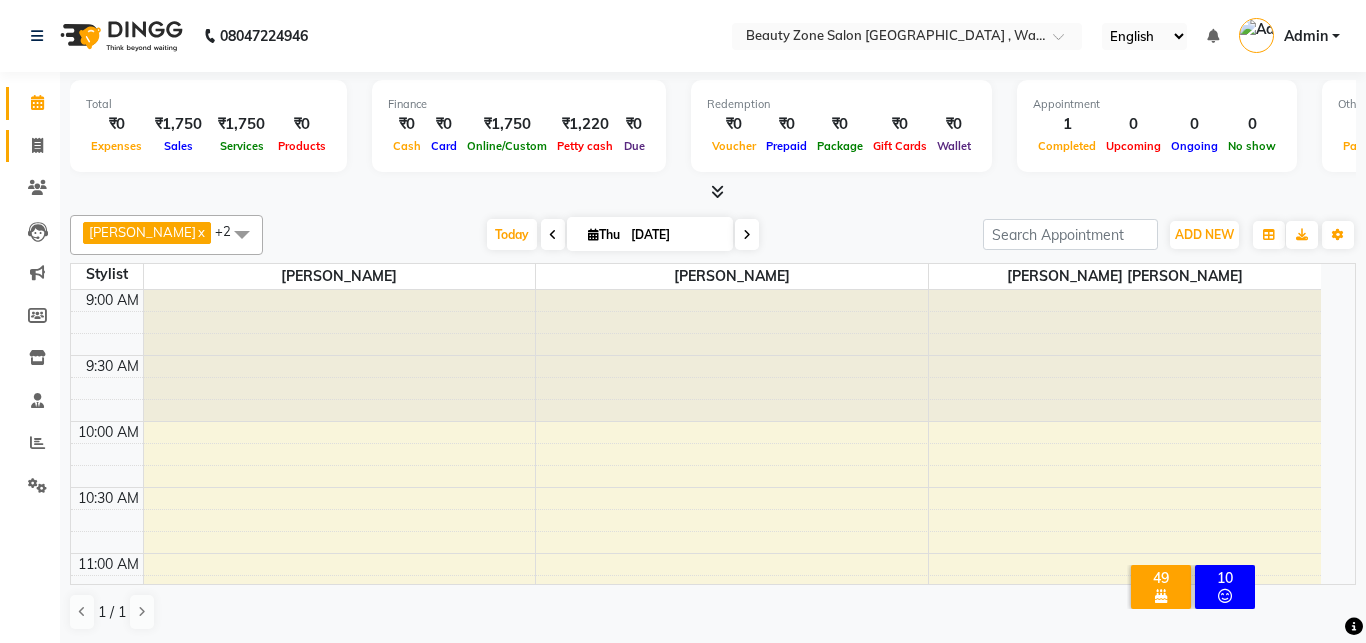 select on "4568" 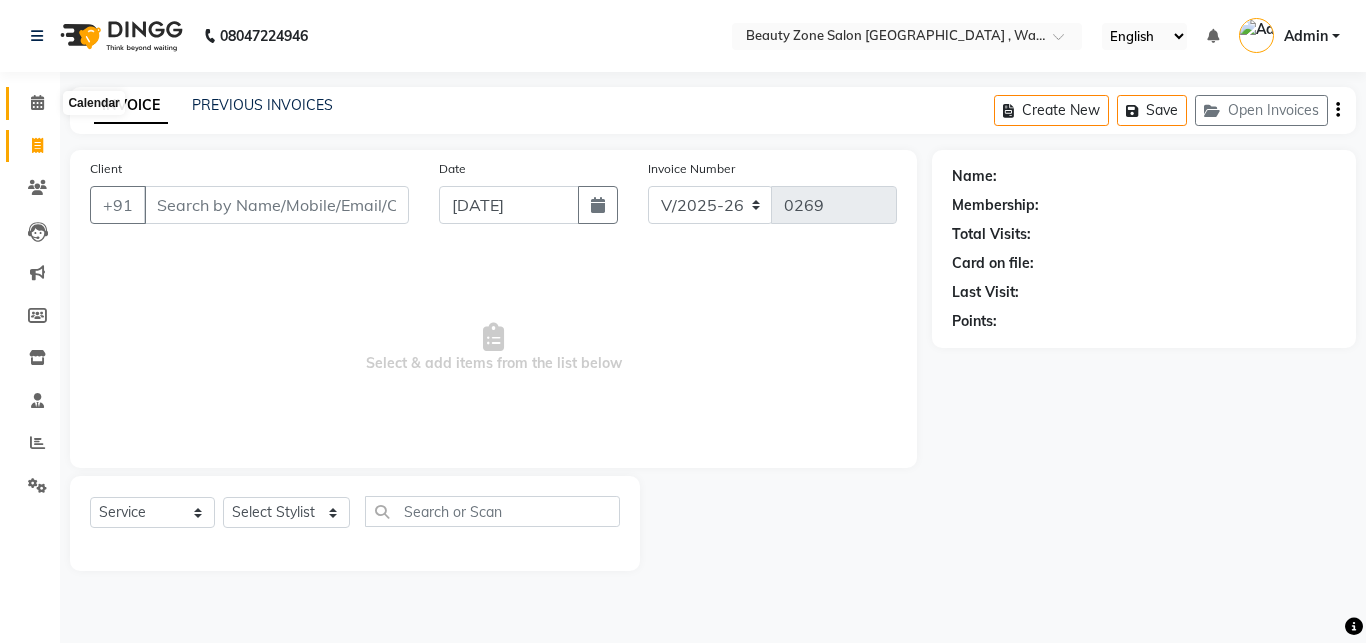 click 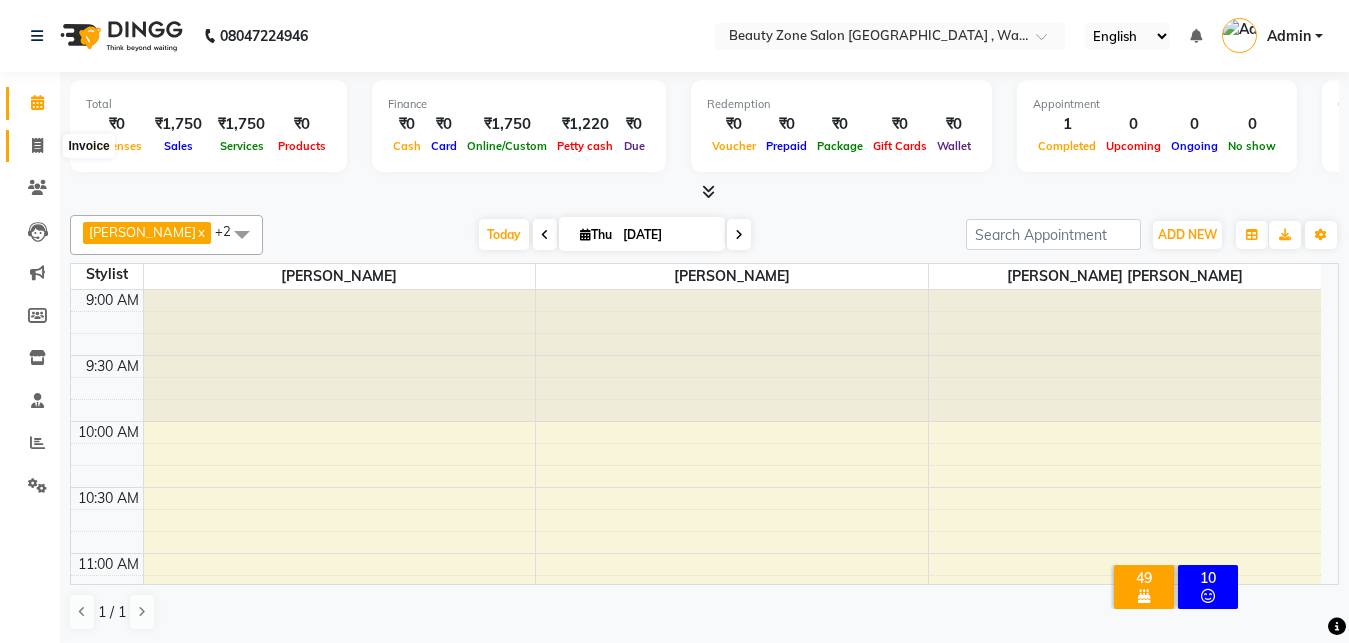 click 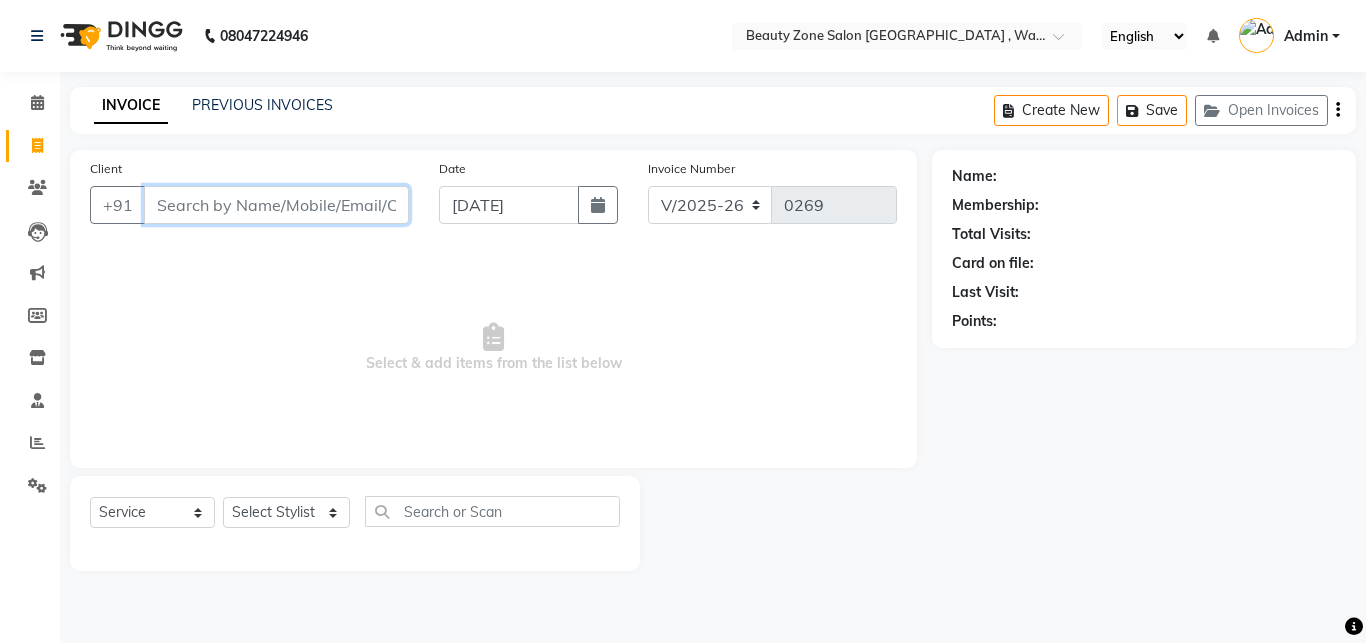 click on "Client" at bounding box center (276, 205) 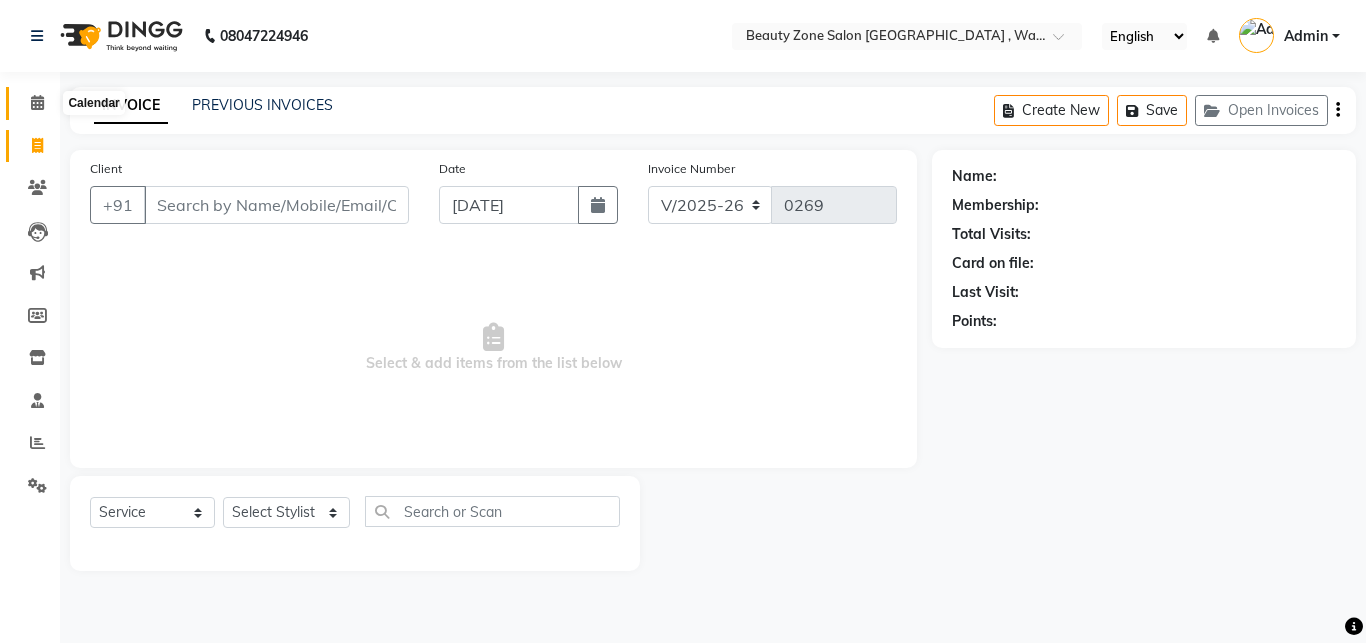click 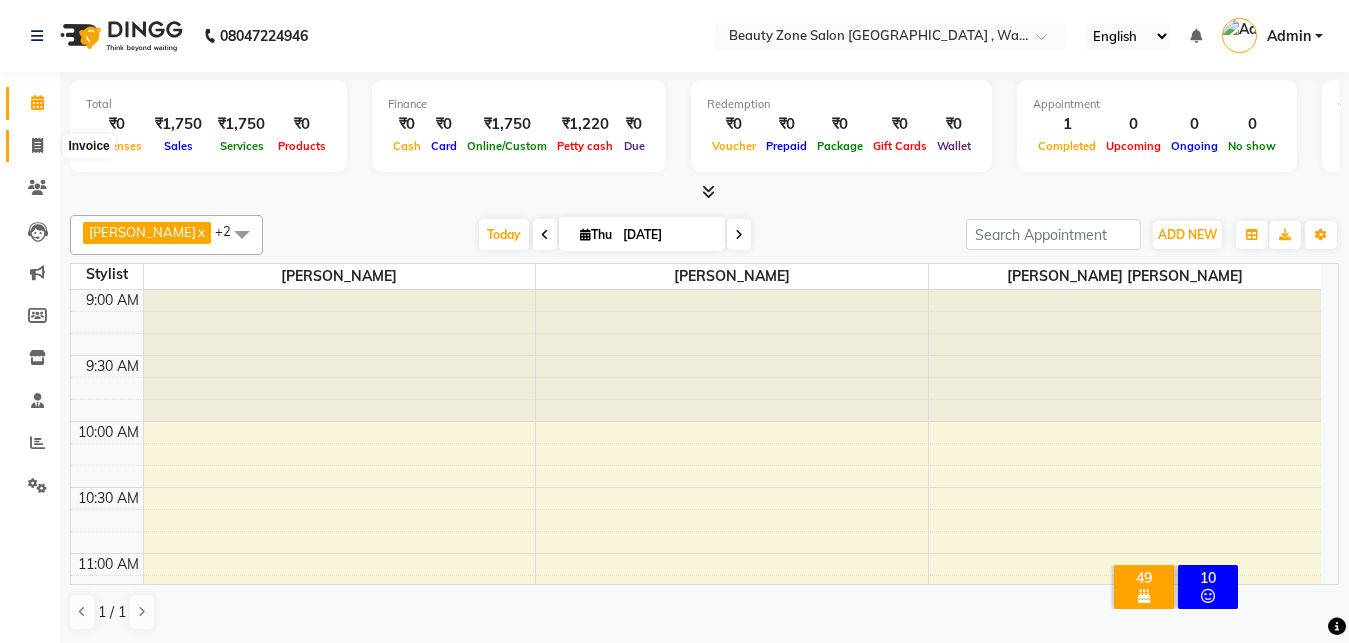 click 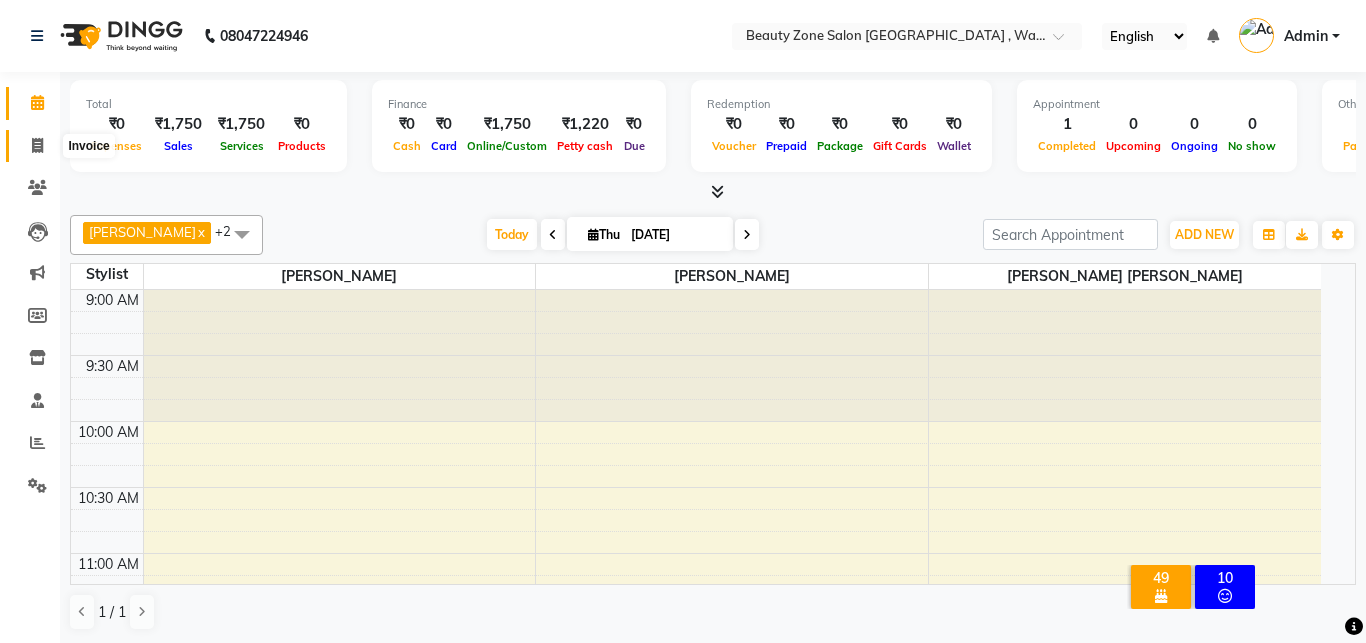 select on "4568" 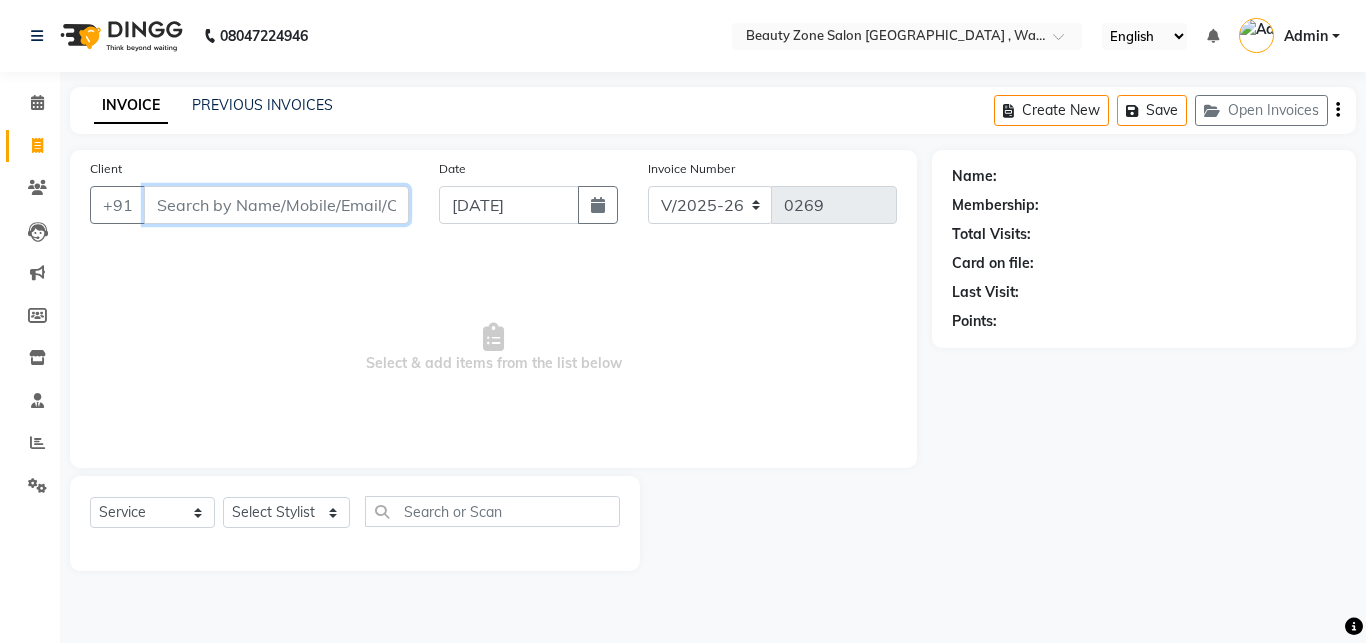 click on "Client" at bounding box center (276, 205) 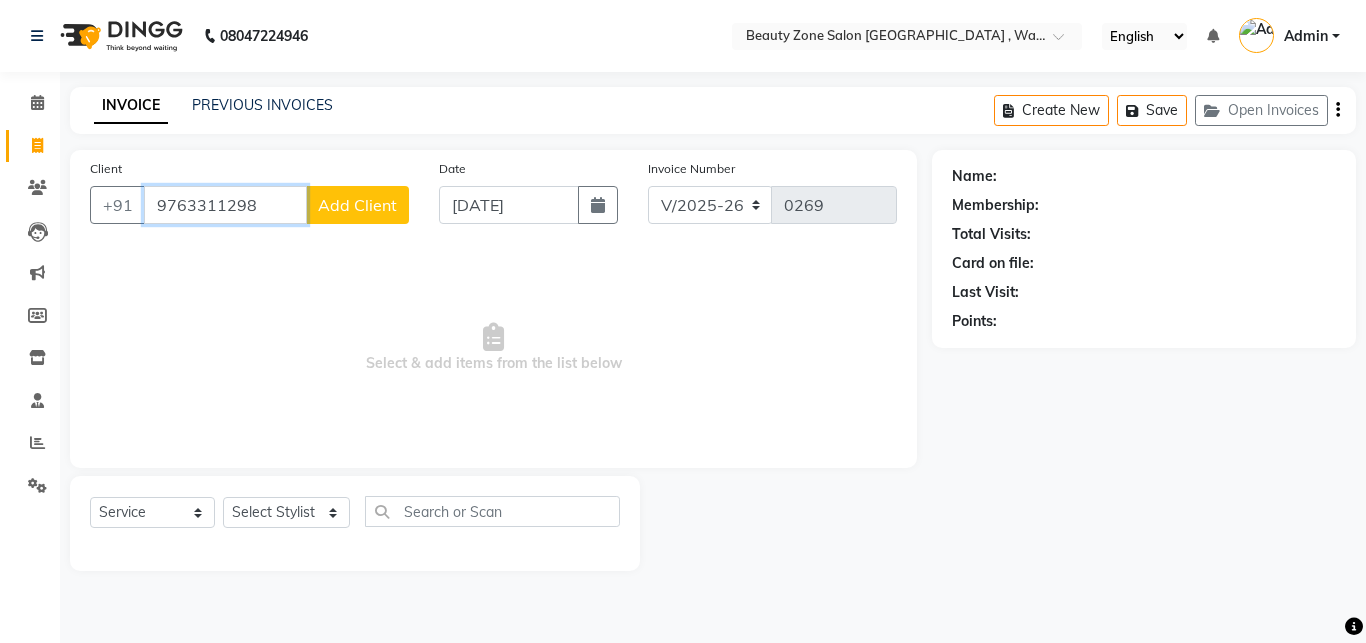 type on "9763311298" 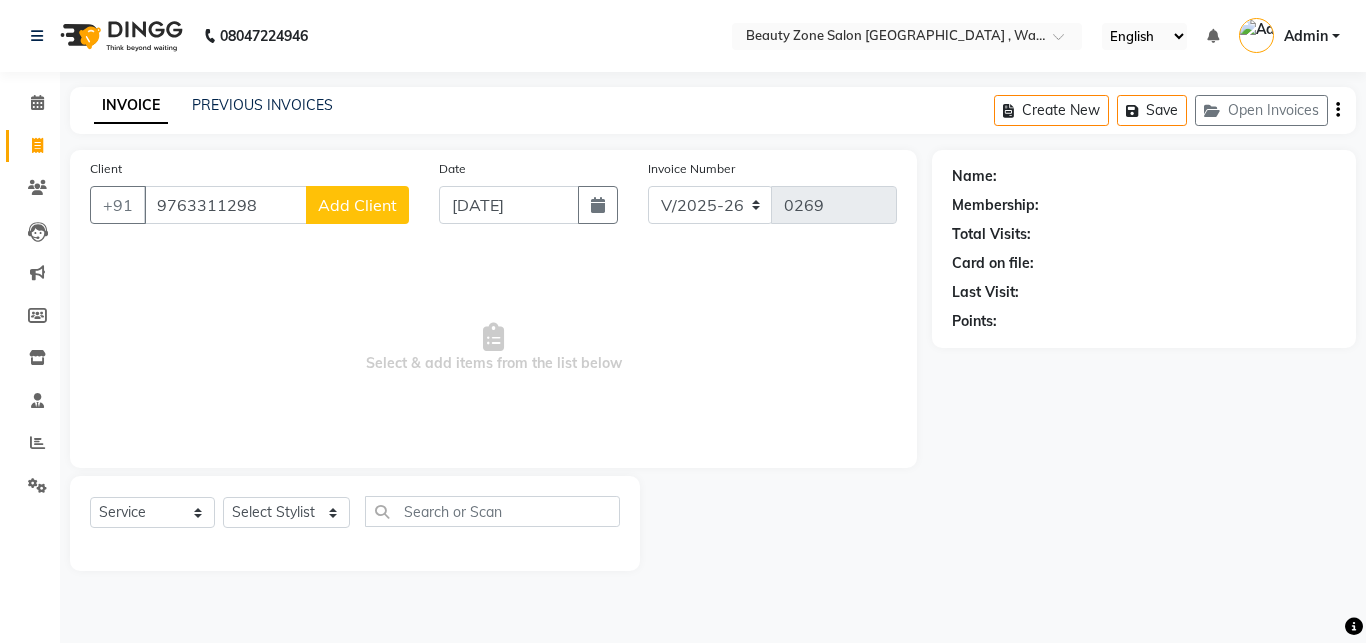 click on "Add Client" 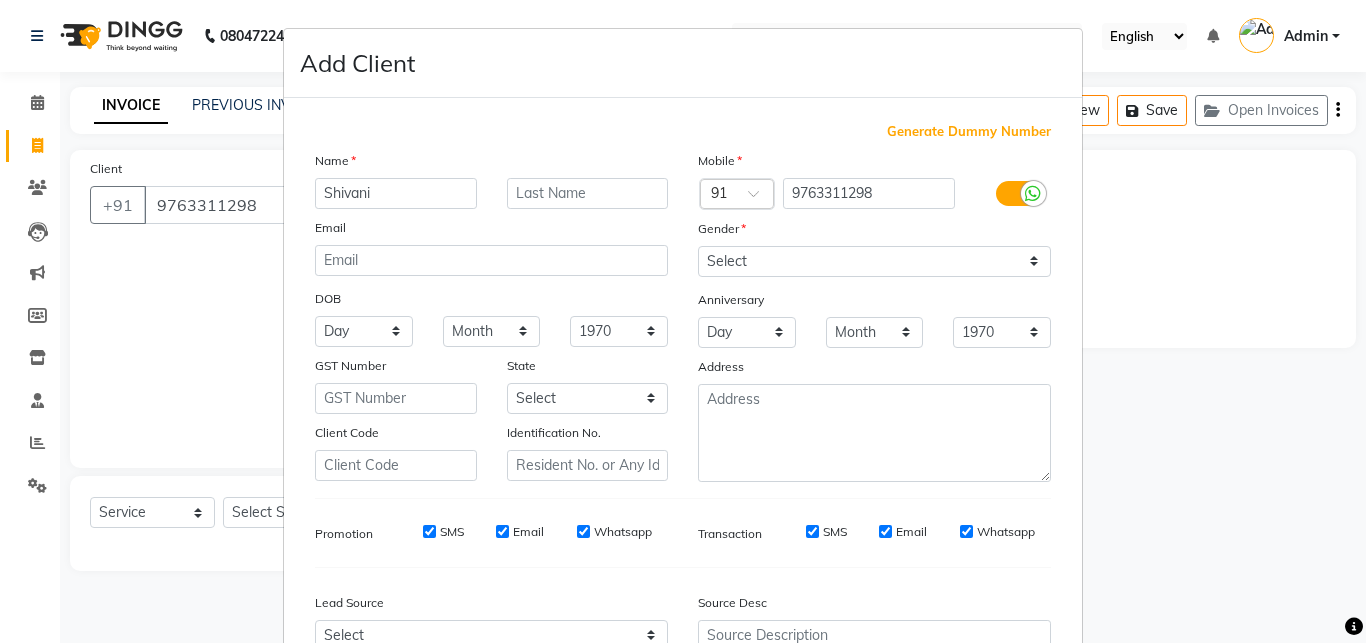 type on "Shivani" 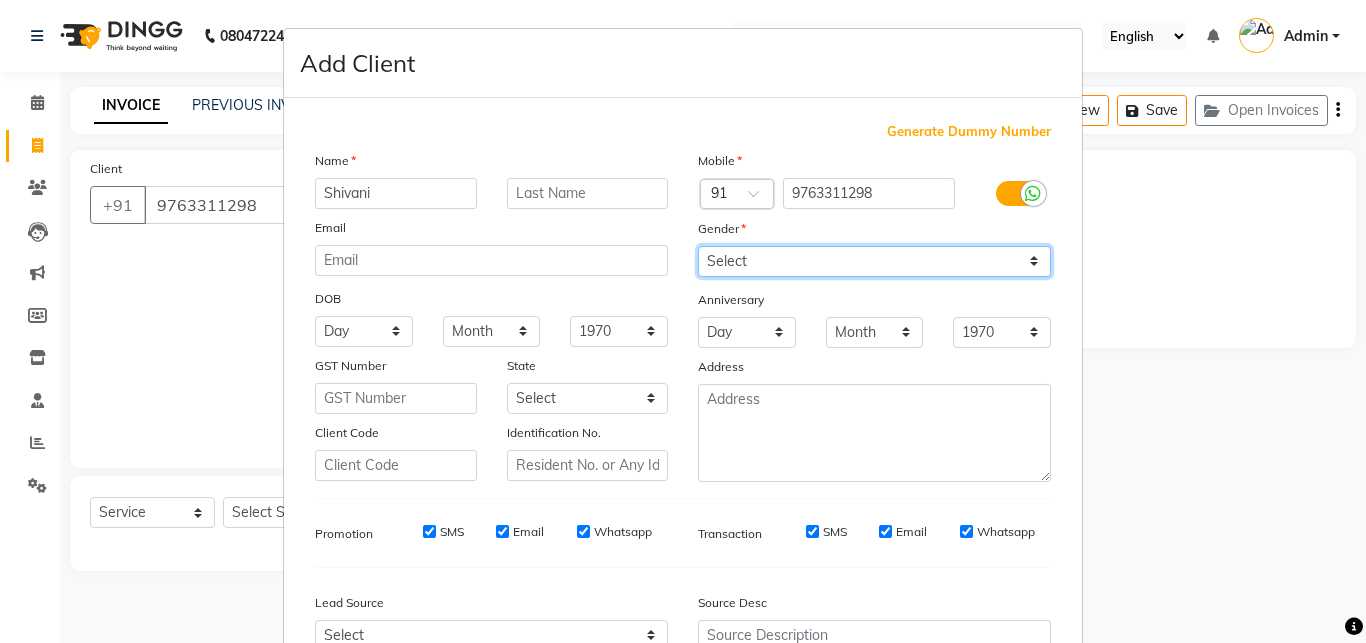 click on "Select [DEMOGRAPHIC_DATA] [DEMOGRAPHIC_DATA] Other Prefer Not To Say" at bounding box center [874, 261] 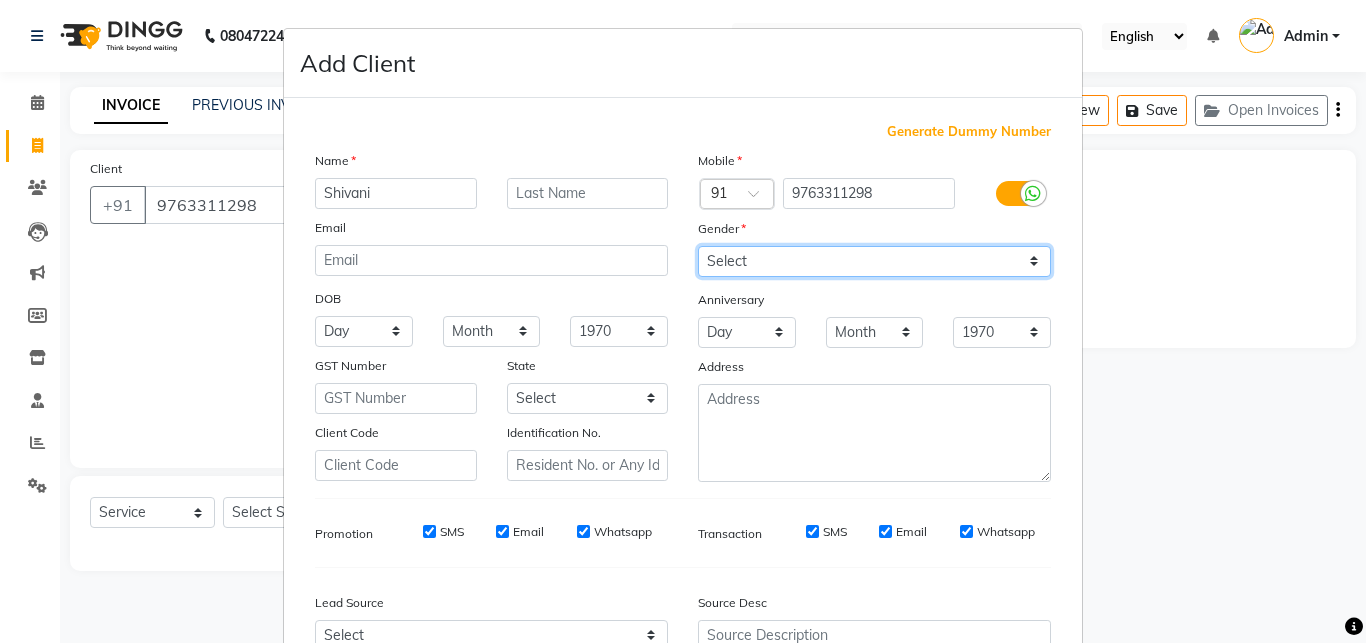 select on "[DEMOGRAPHIC_DATA]" 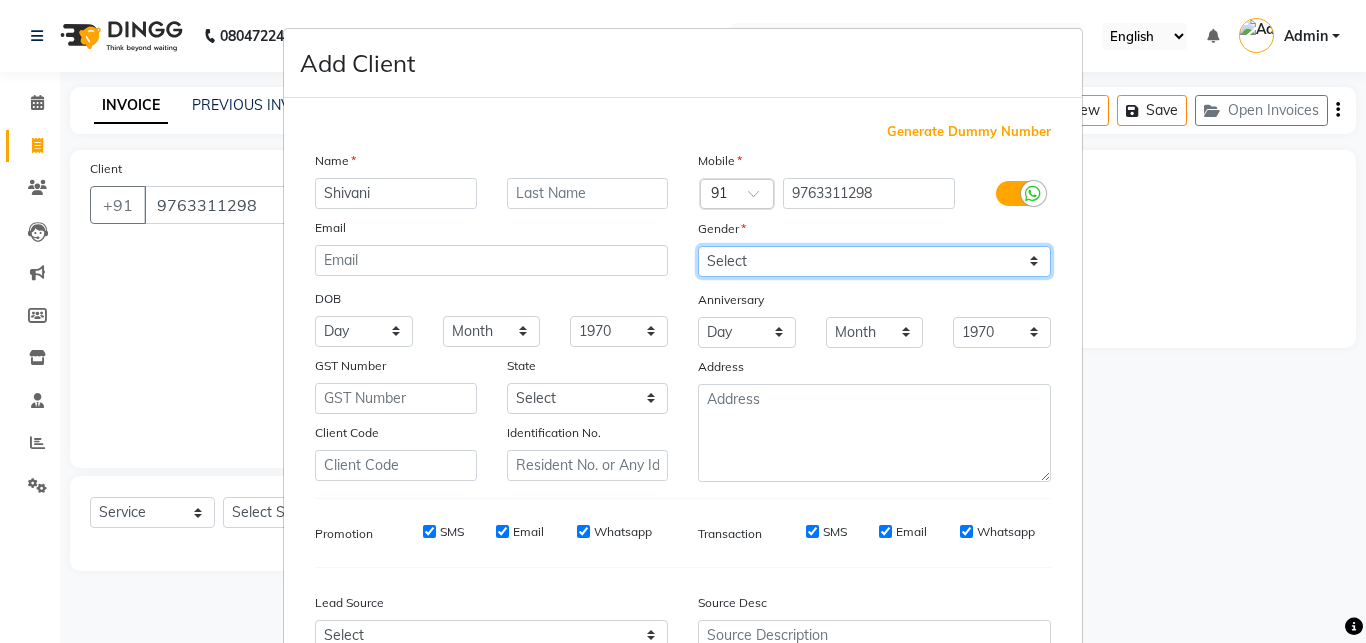 click on "[DEMOGRAPHIC_DATA]" at bounding box center (0, 0) 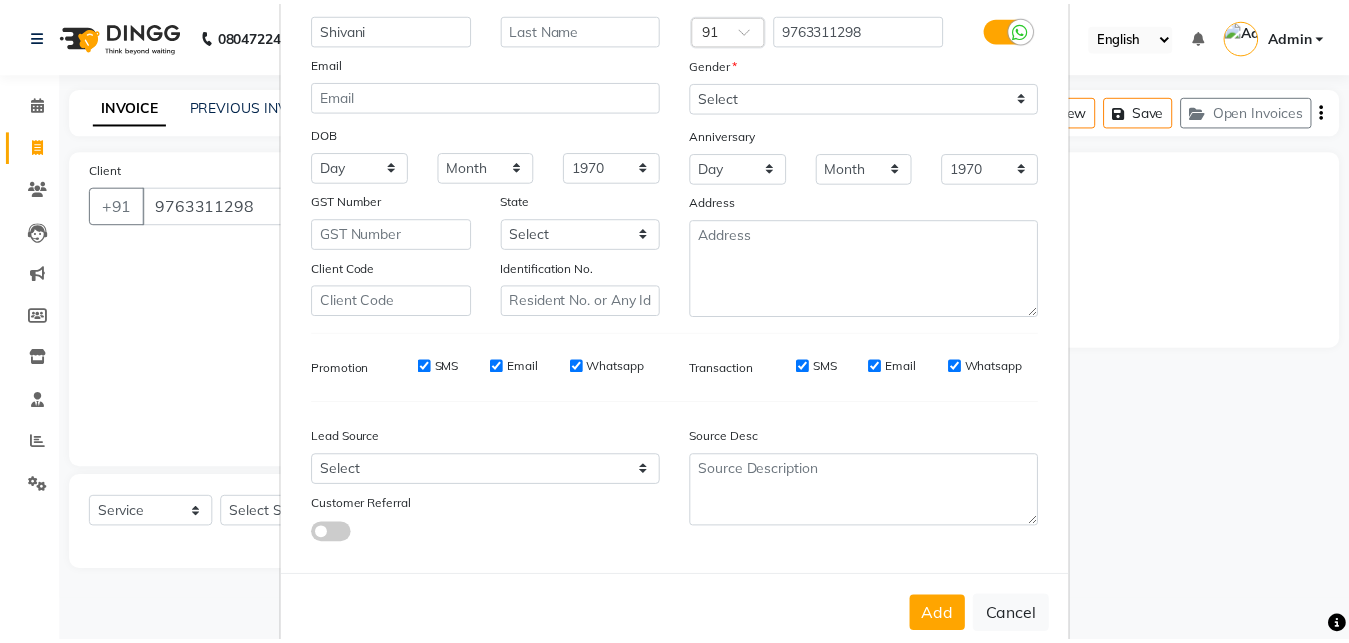 scroll, scrollTop: 206, scrollLeft: 0, axis: vertical 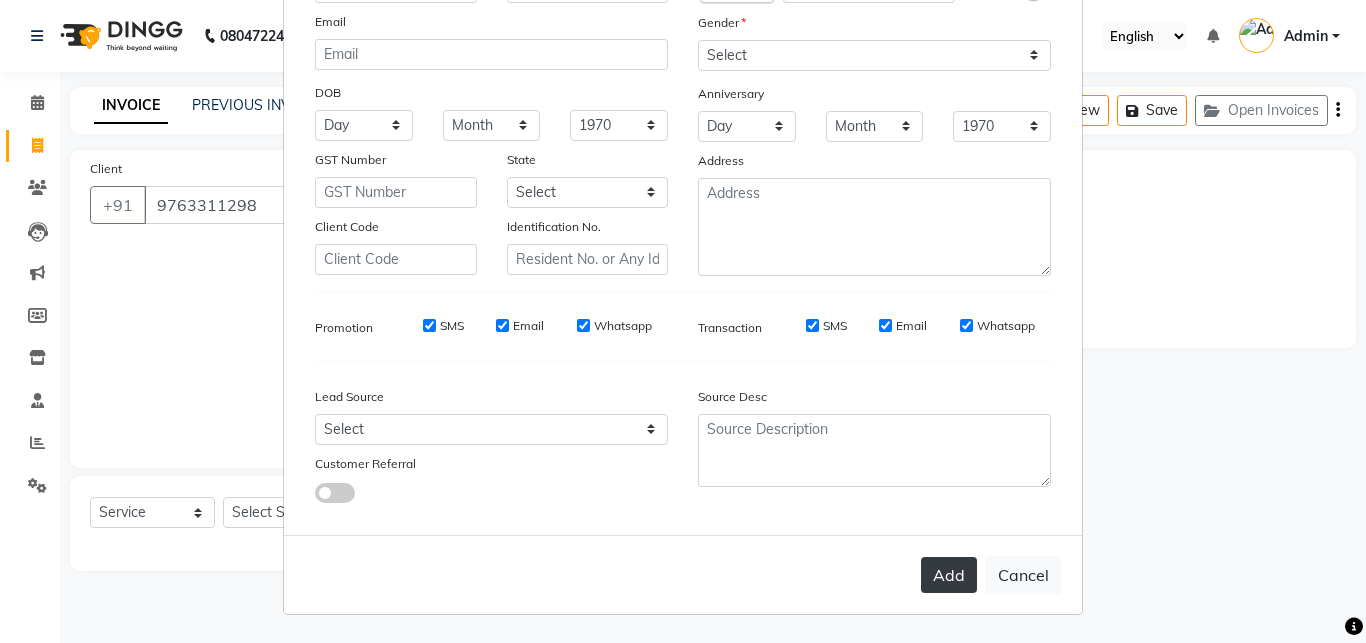 click on "Add" at bounding box center (949, 575) 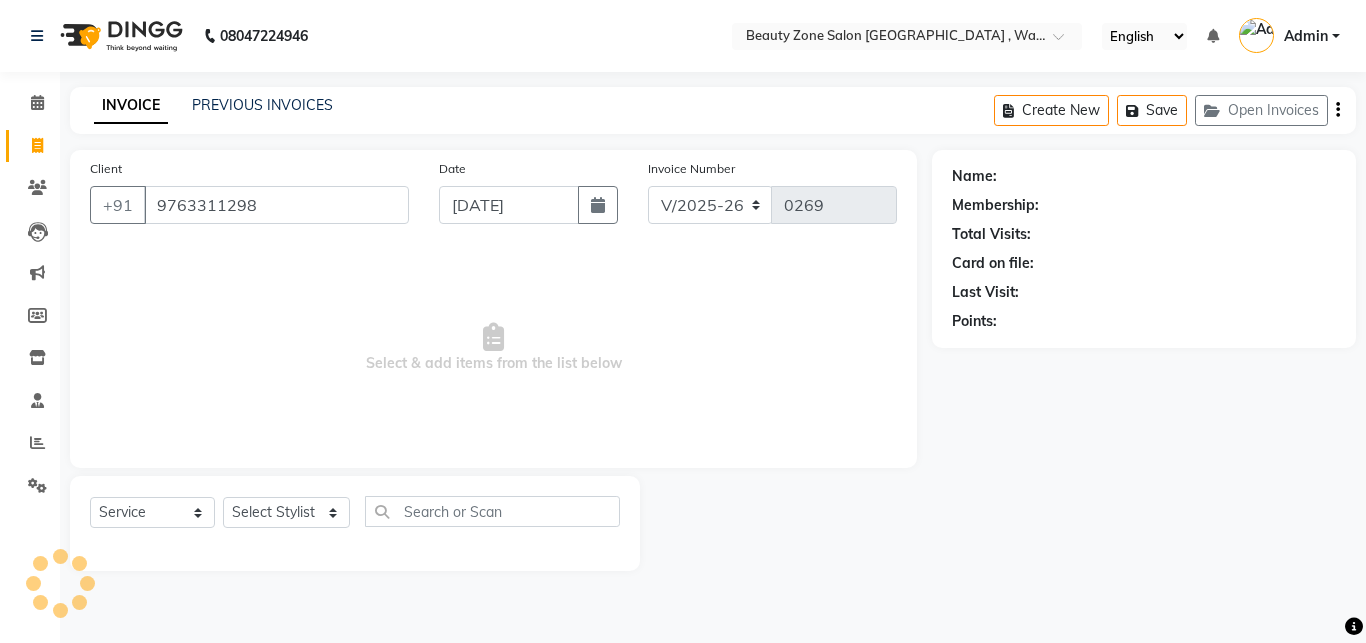 type 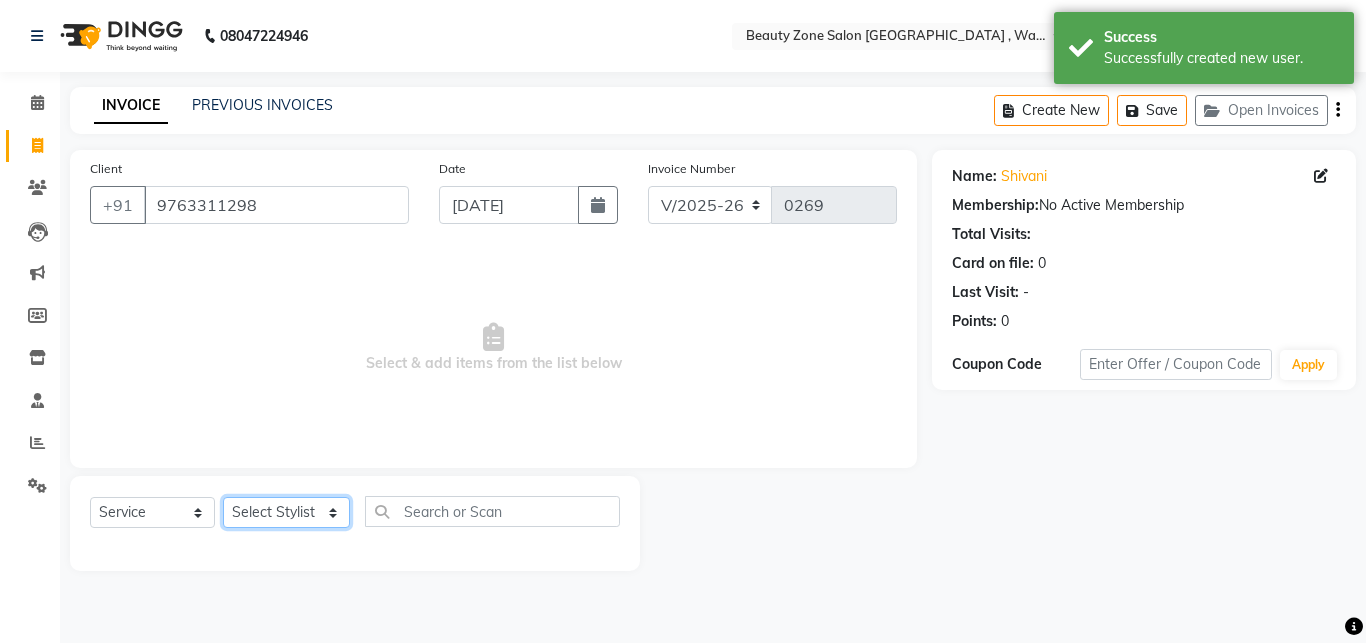 click on "Select Stylist [PERSON_NAME] [PERSON_NAME] [PERSON_NAME] [PERSON_NAME]" 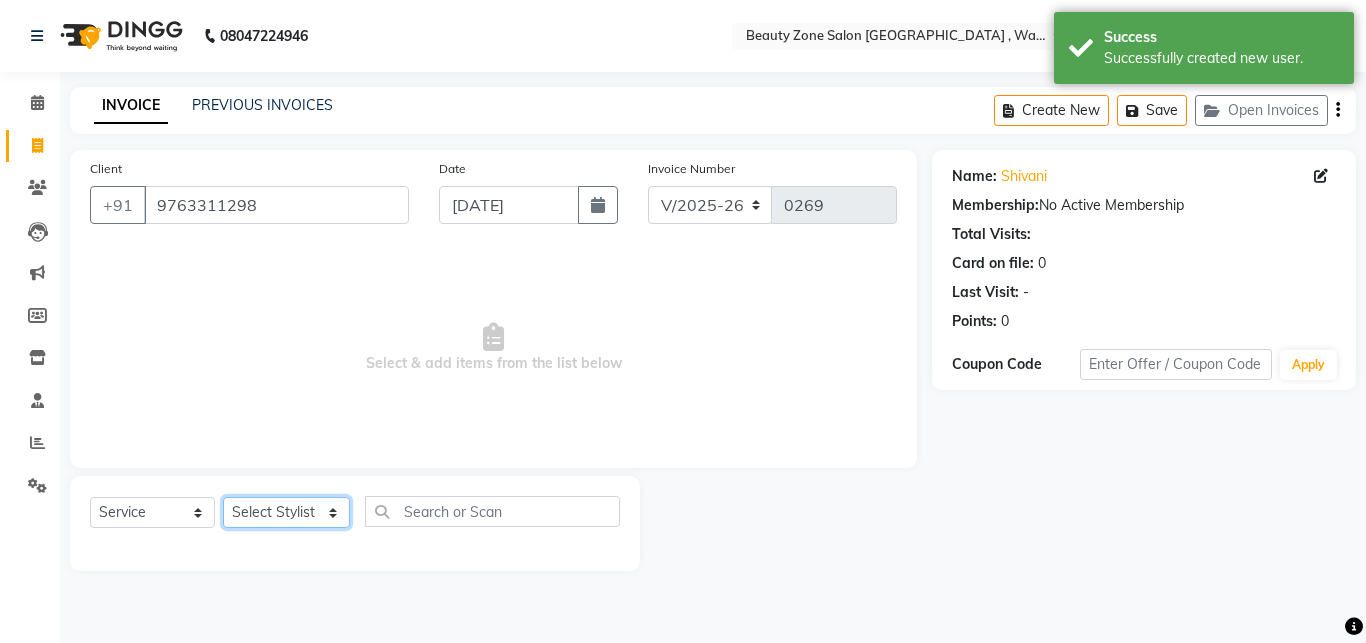 select on "26800" 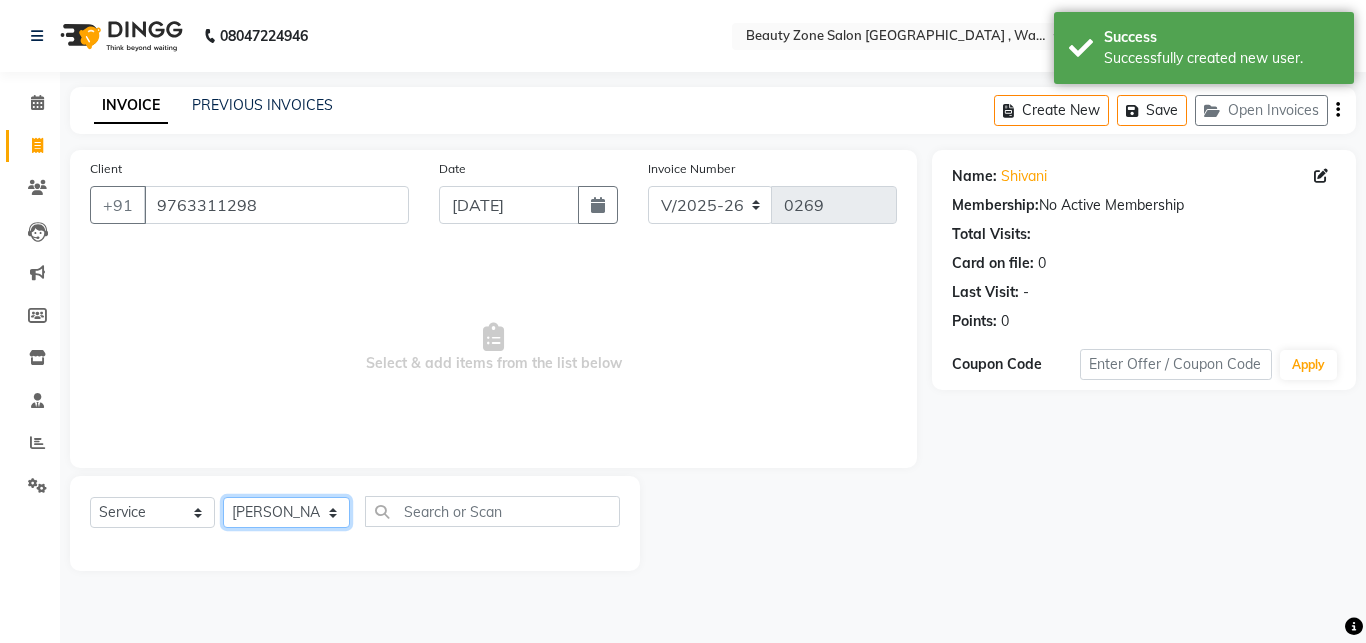click on "[PERSON_NAME]" 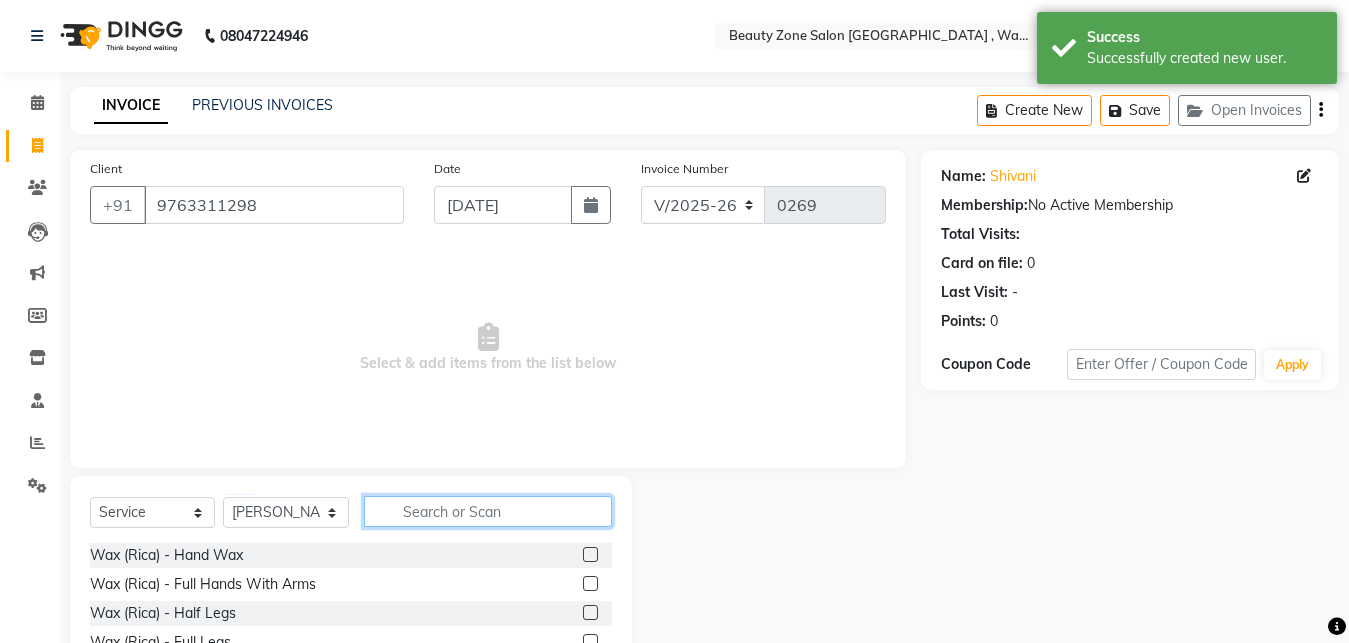 click 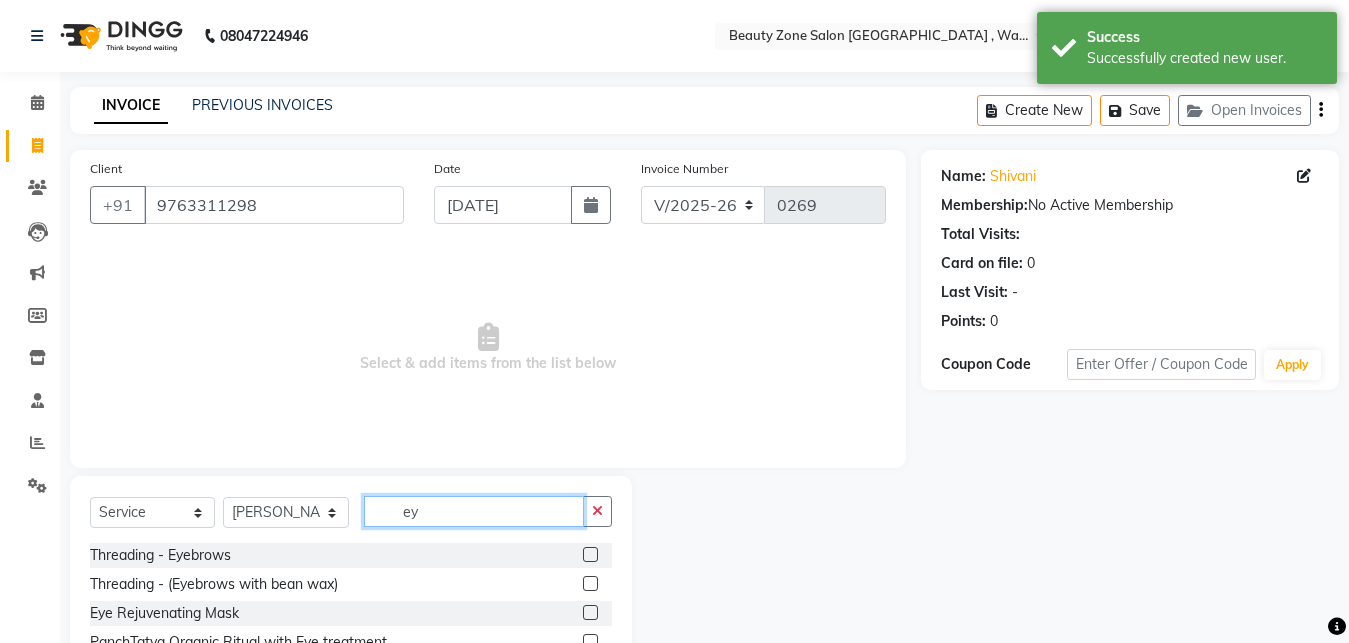 type on "ey" 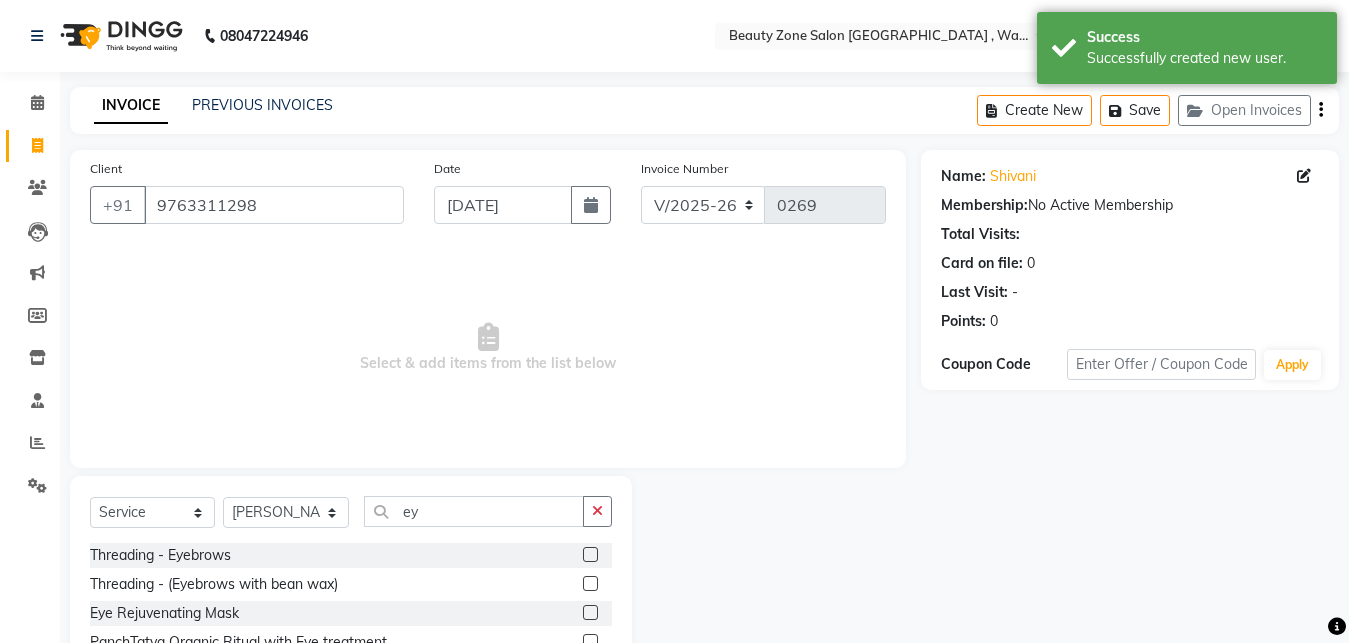 click 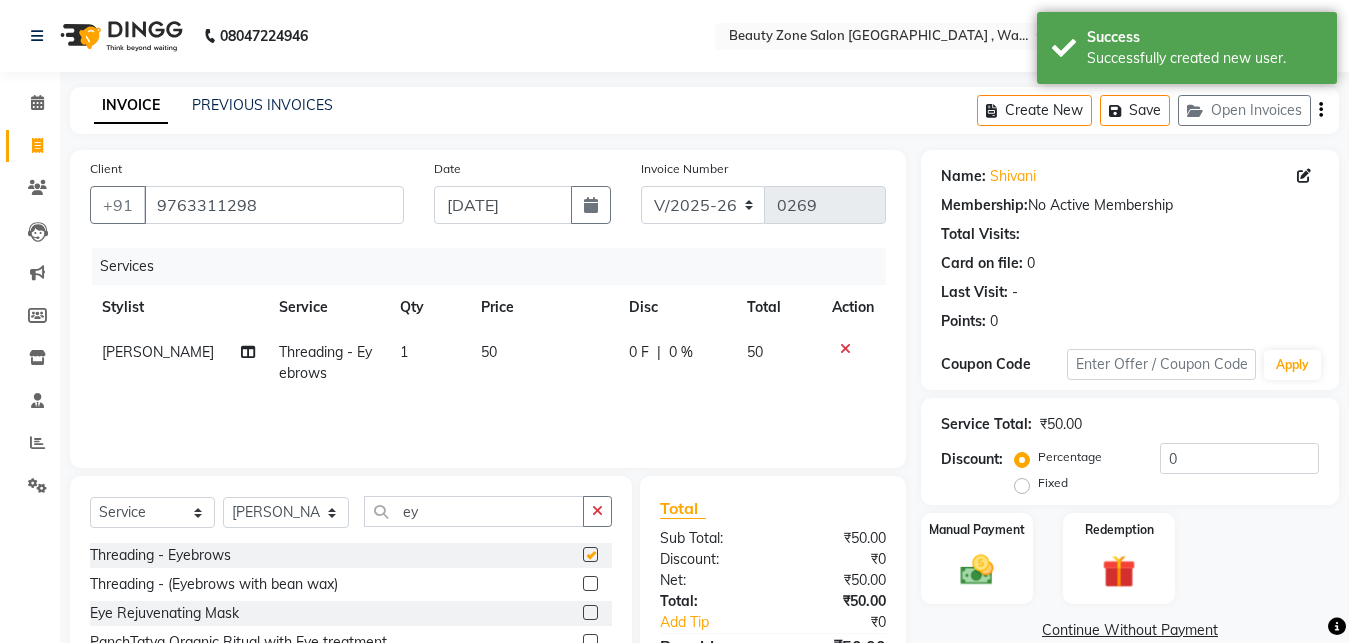 checkbox on "false" 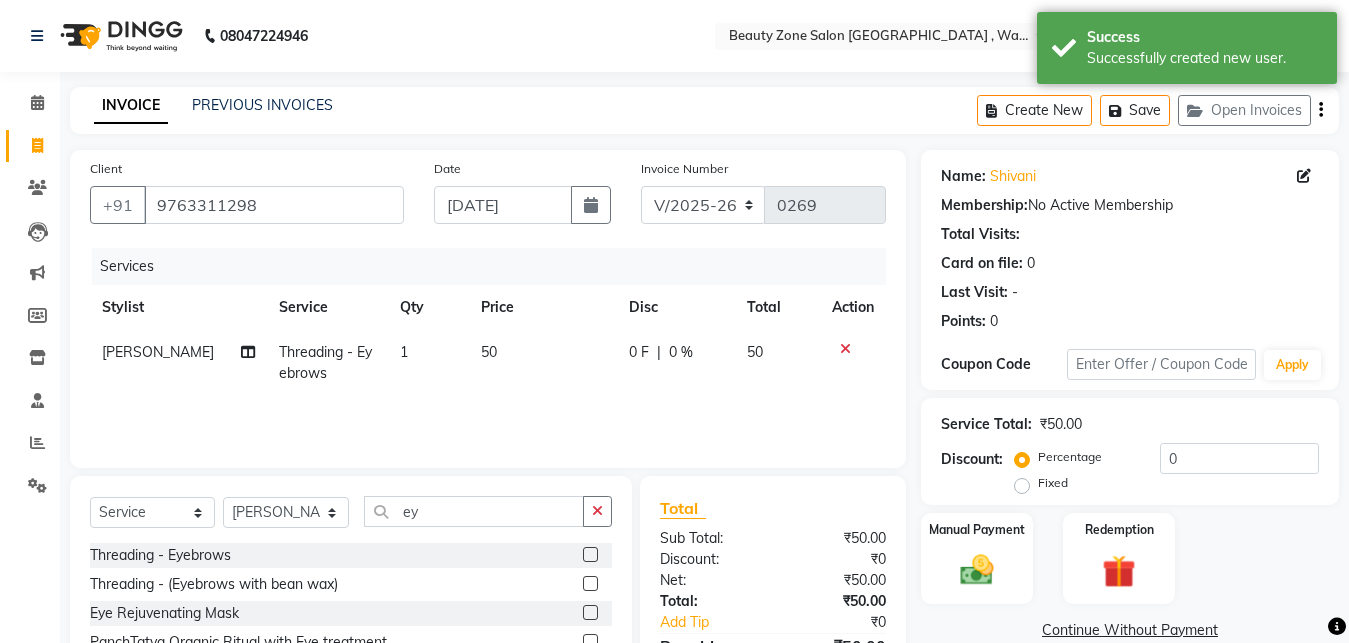 scroll, scrollTop: 132, scrollLeft: 0, axis: vertical 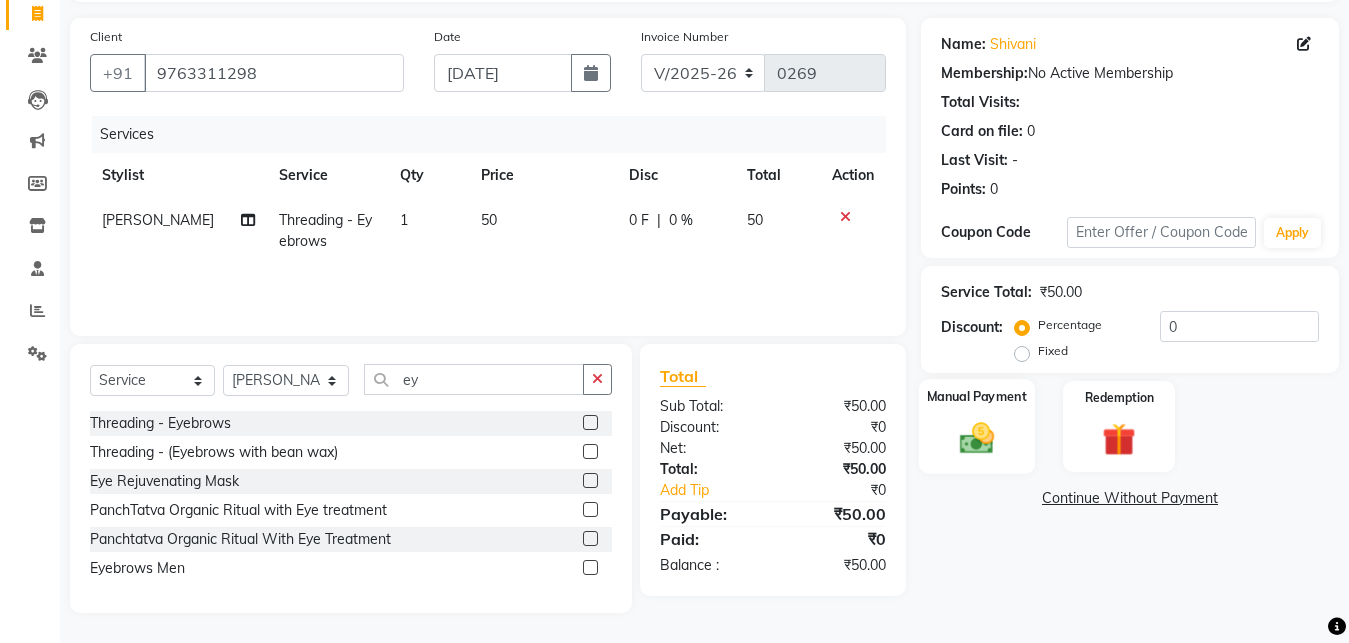 click on "Manual Payment" 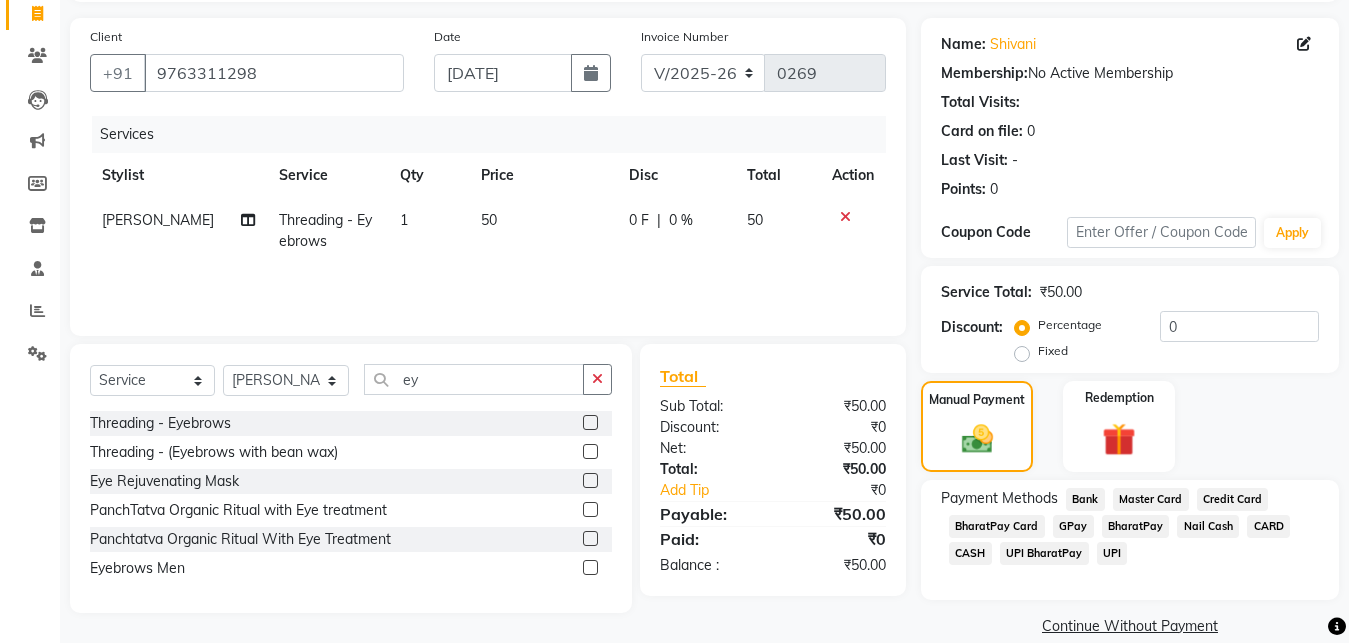 click on "UPI BharatPay" 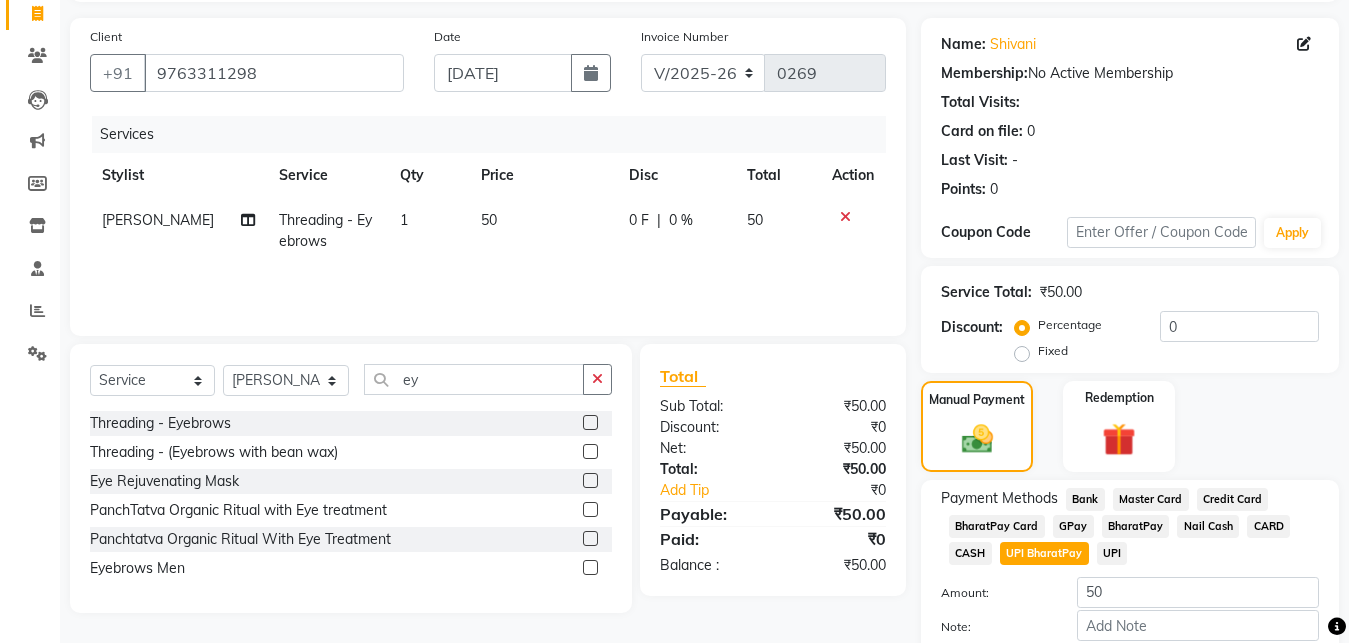 scroll, scrollTop: 242, scrollLeft: 0, axis: vertical 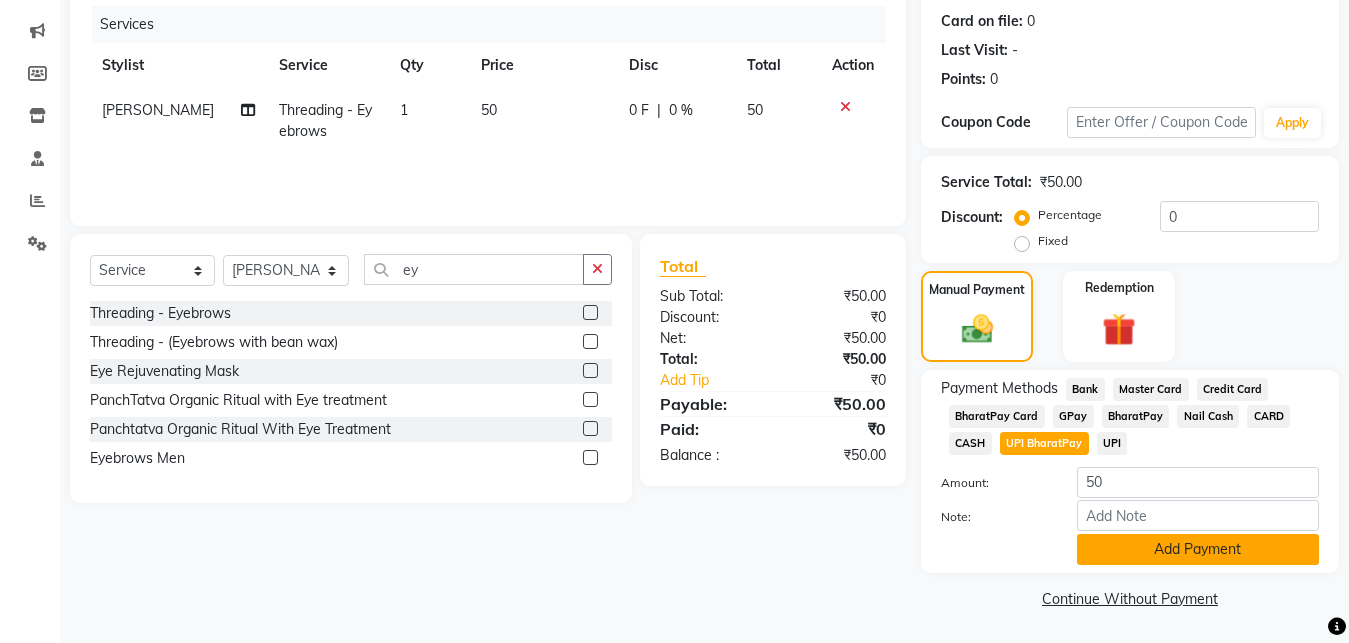 click on "Add Payment" 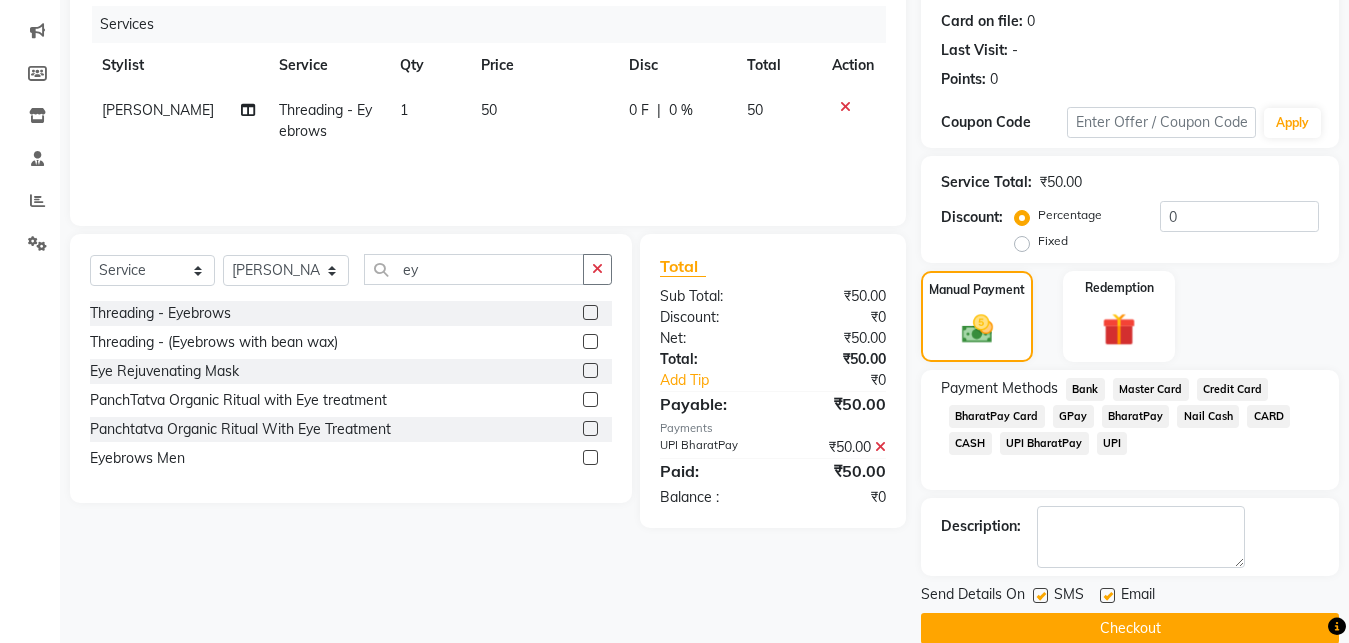 click 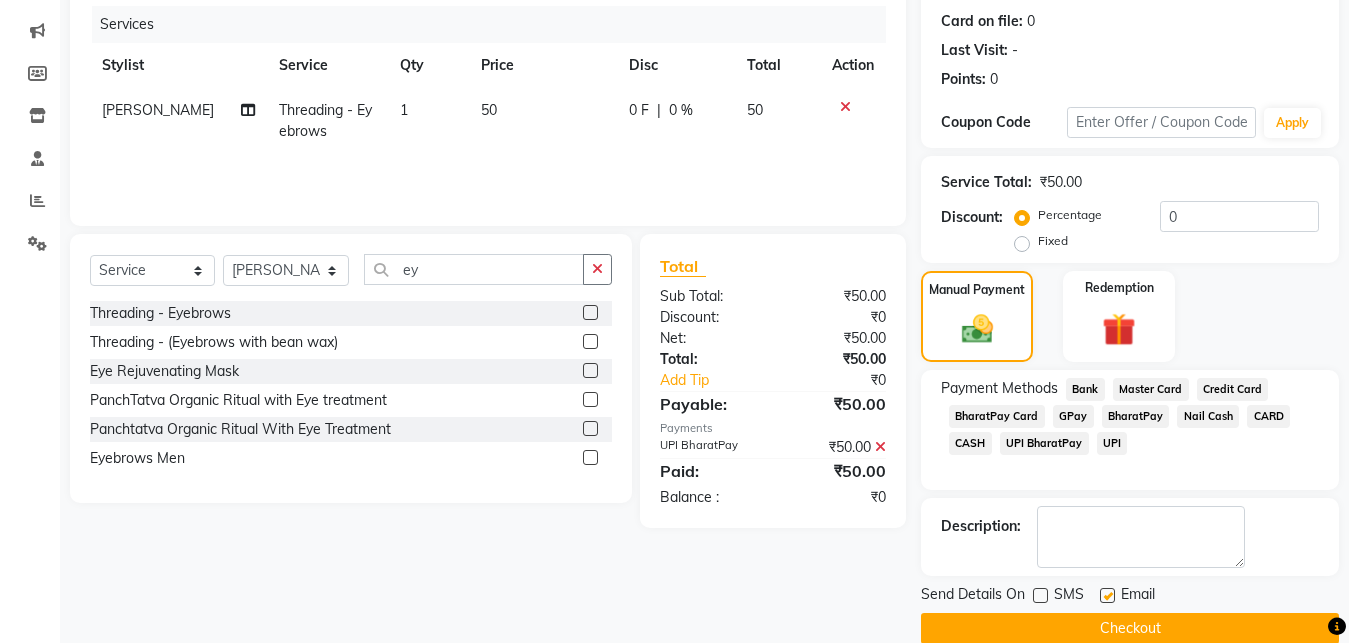 click 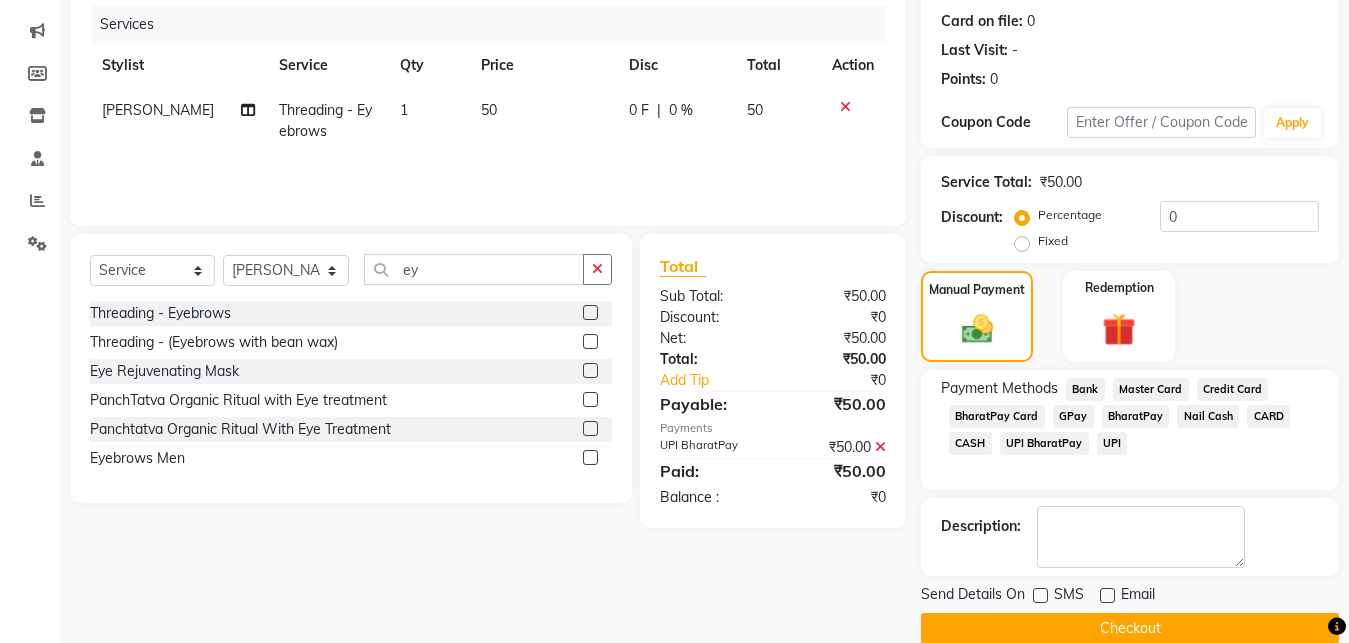 click on "Checkout" 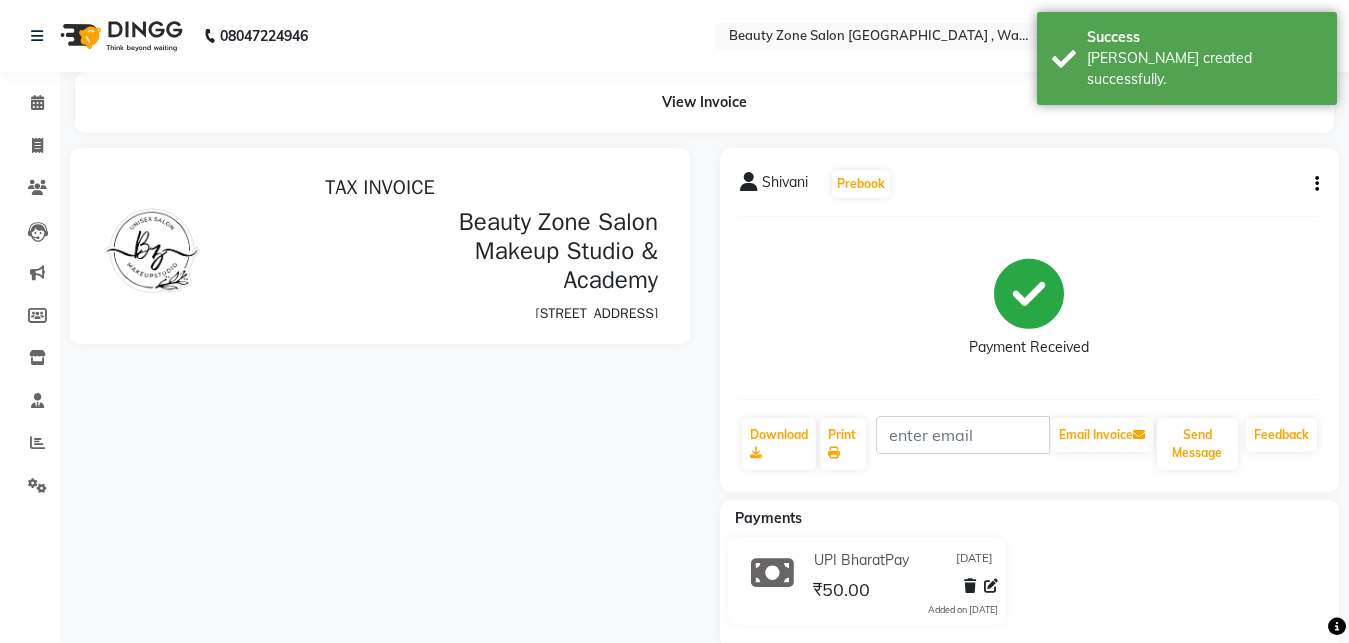 scroll, scrollTop: 0, scrollLeft: 0, axis: both 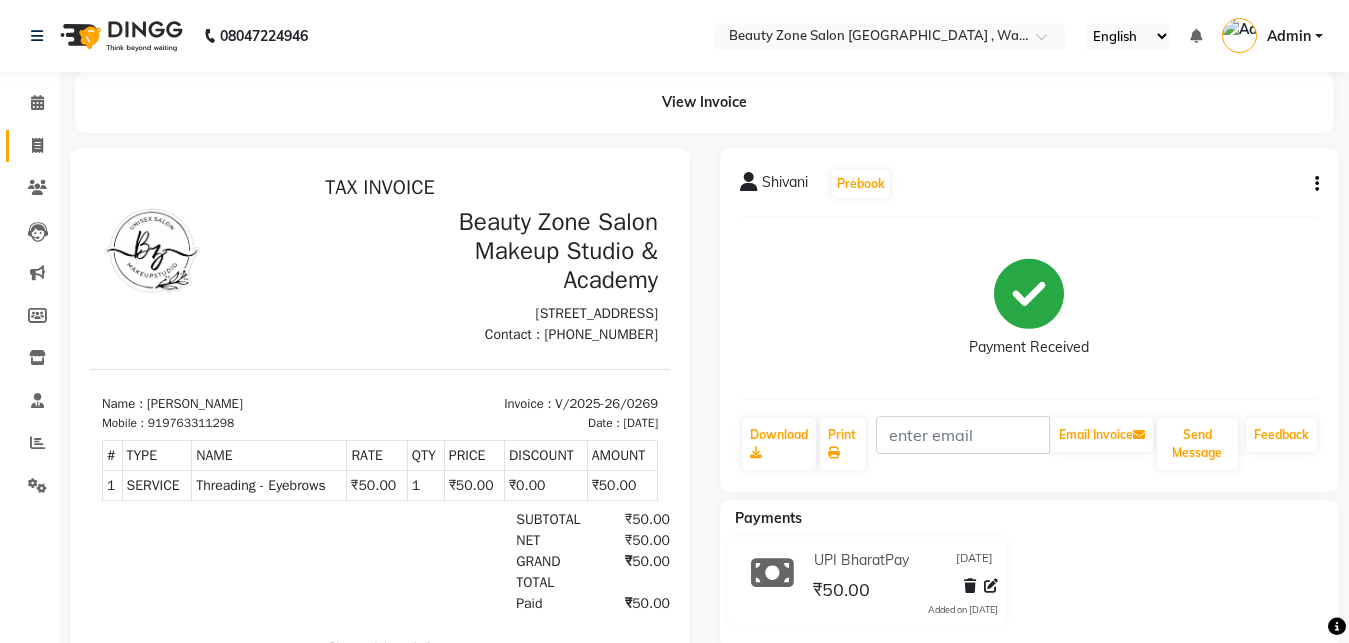 click on "Invoice" 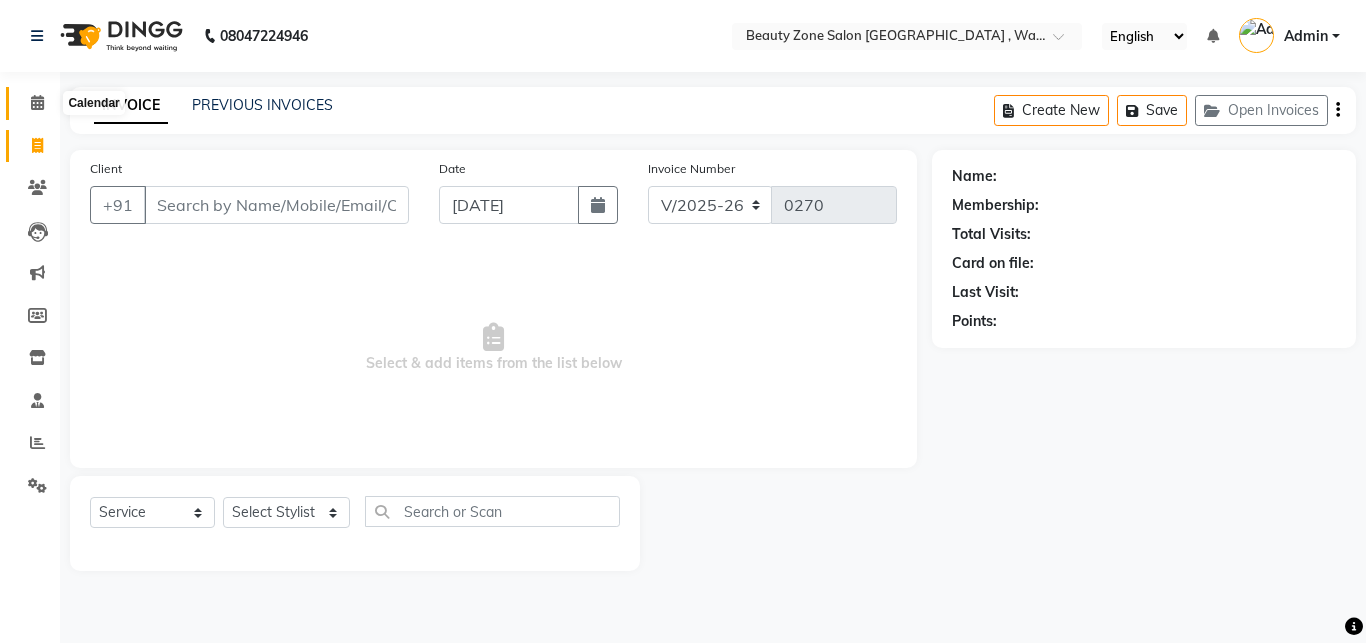 click 